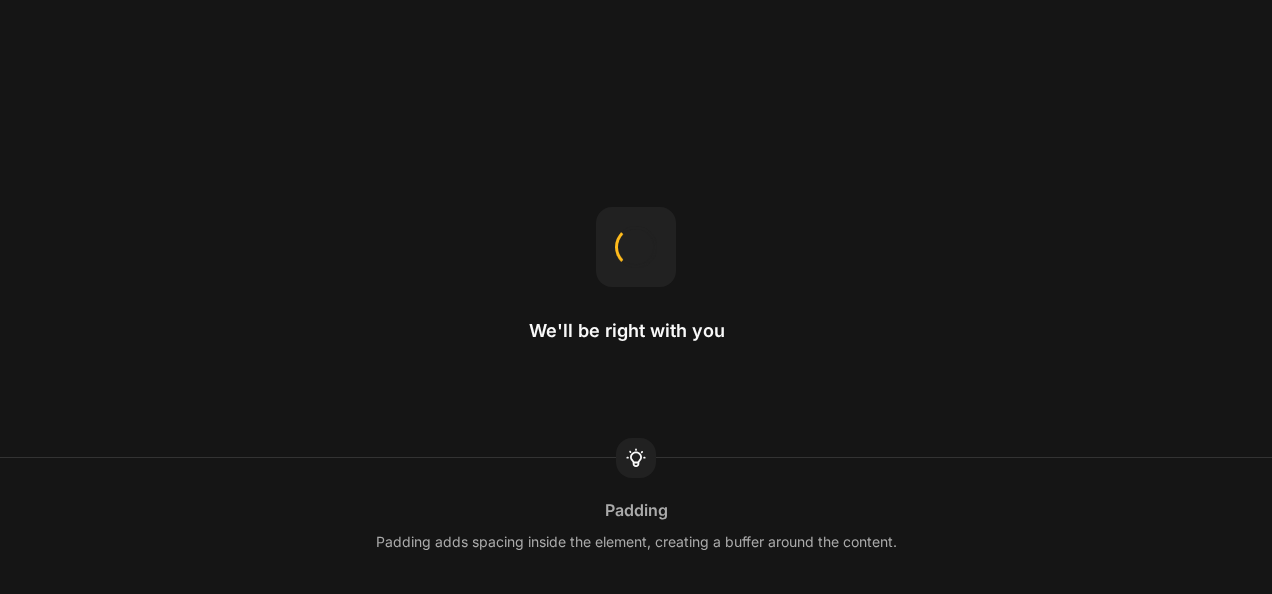 scroll, scrollTop: 0, scrollLeft: 0, axis: both 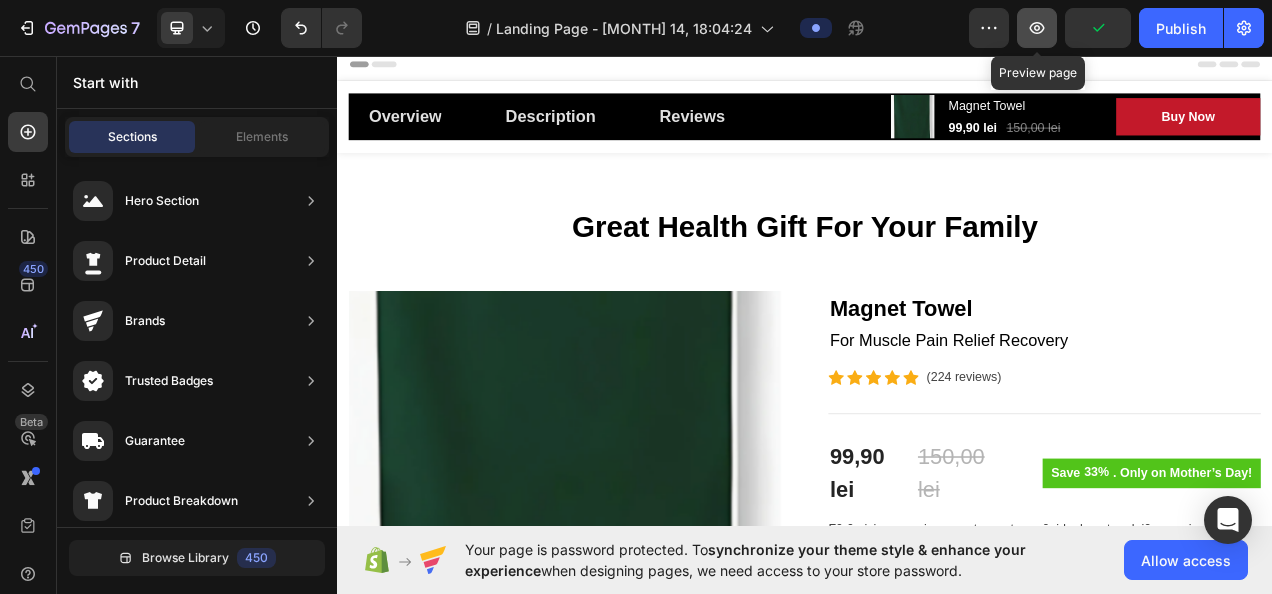 click 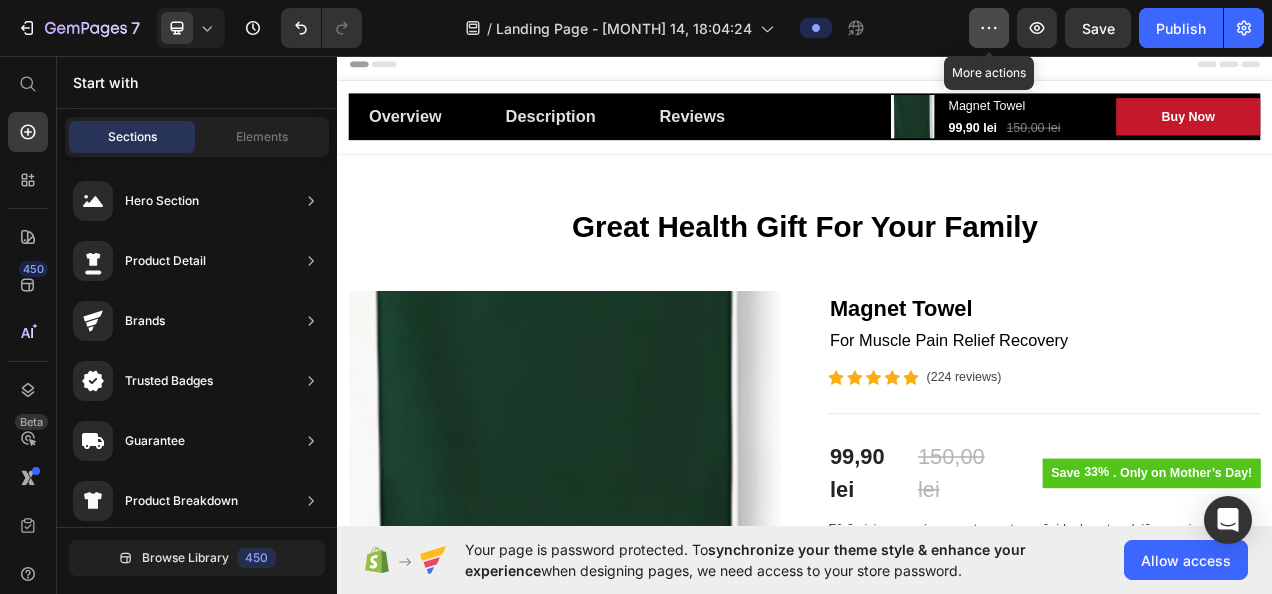 click 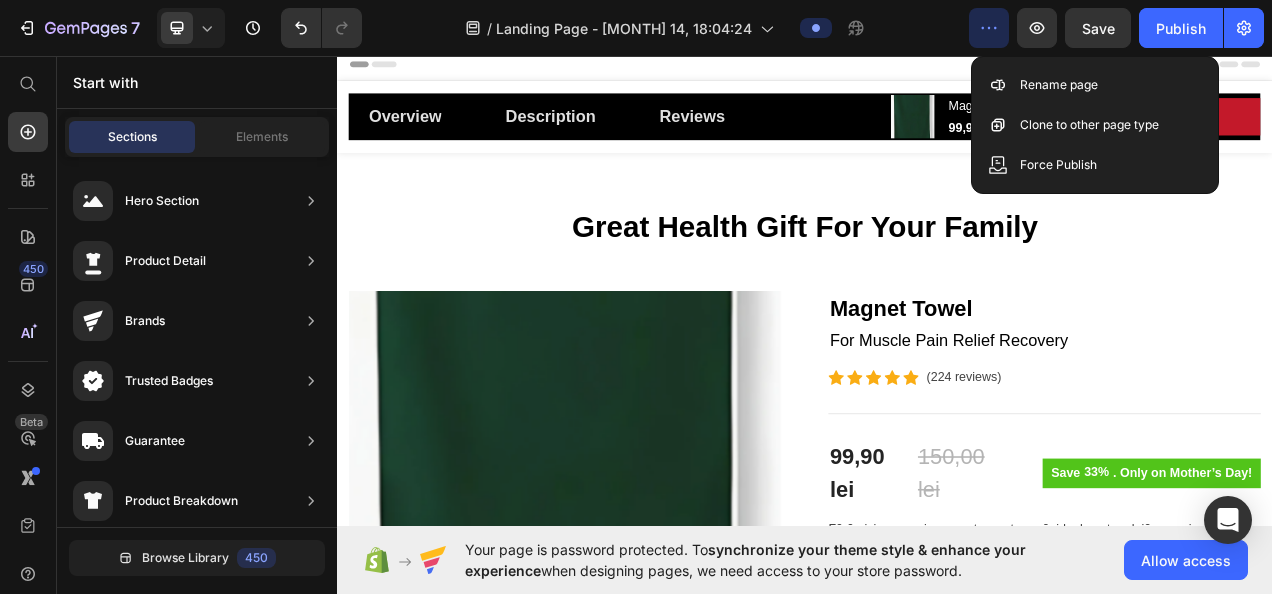 click 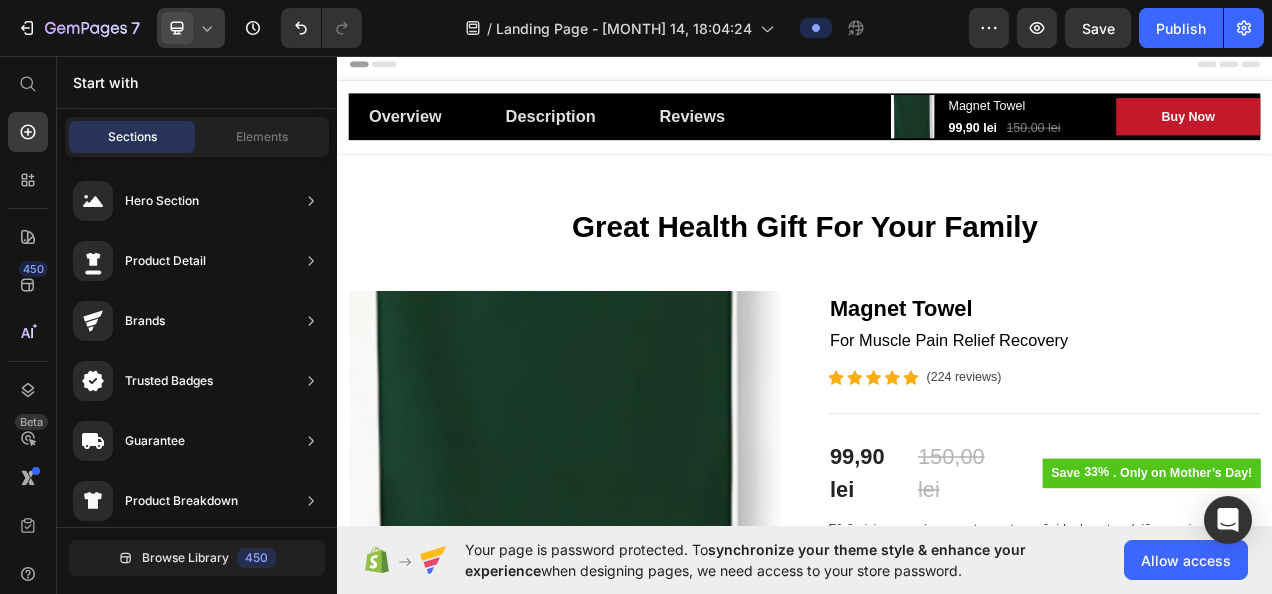 click 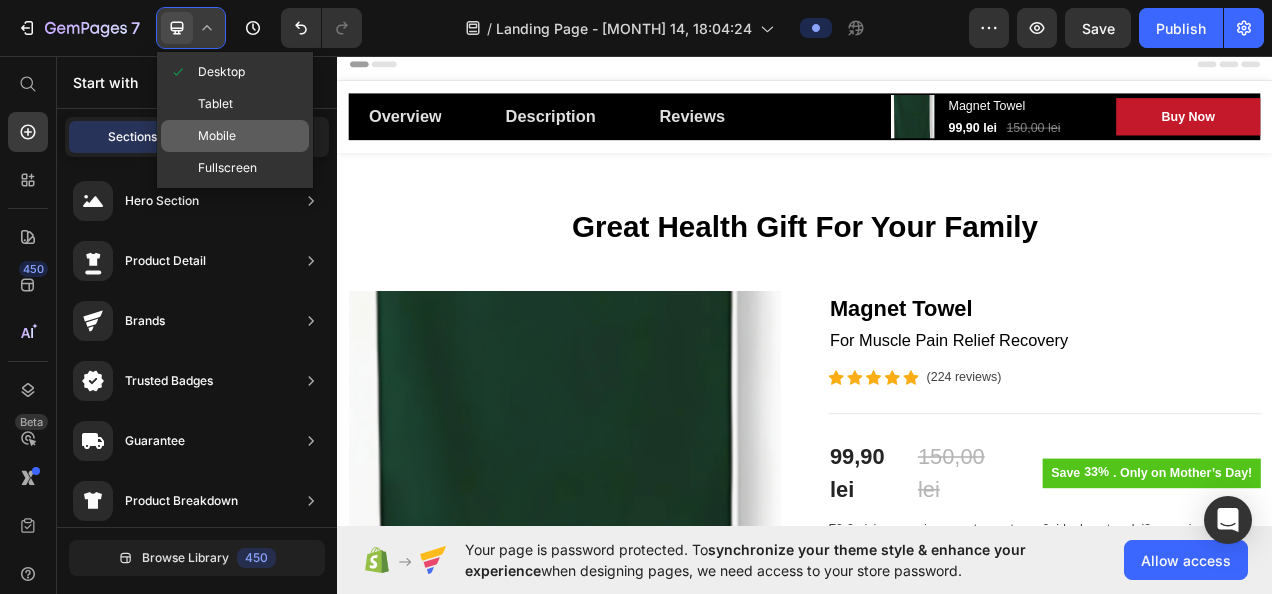 click on "Mobile" at bounding box center (217, 136) 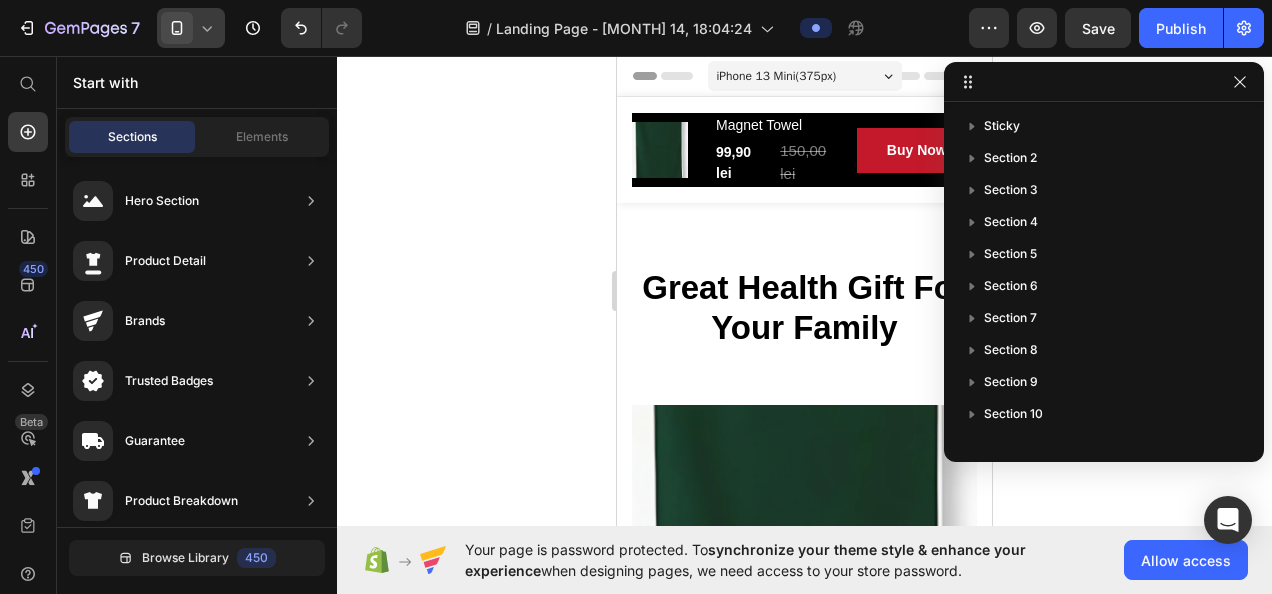click 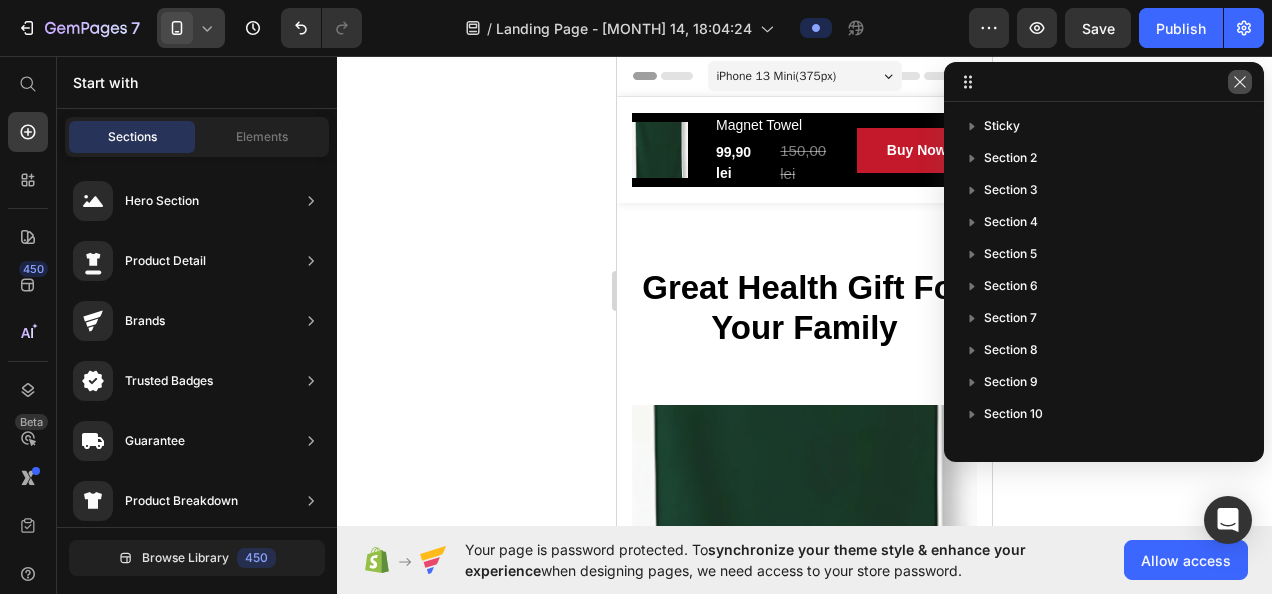 click 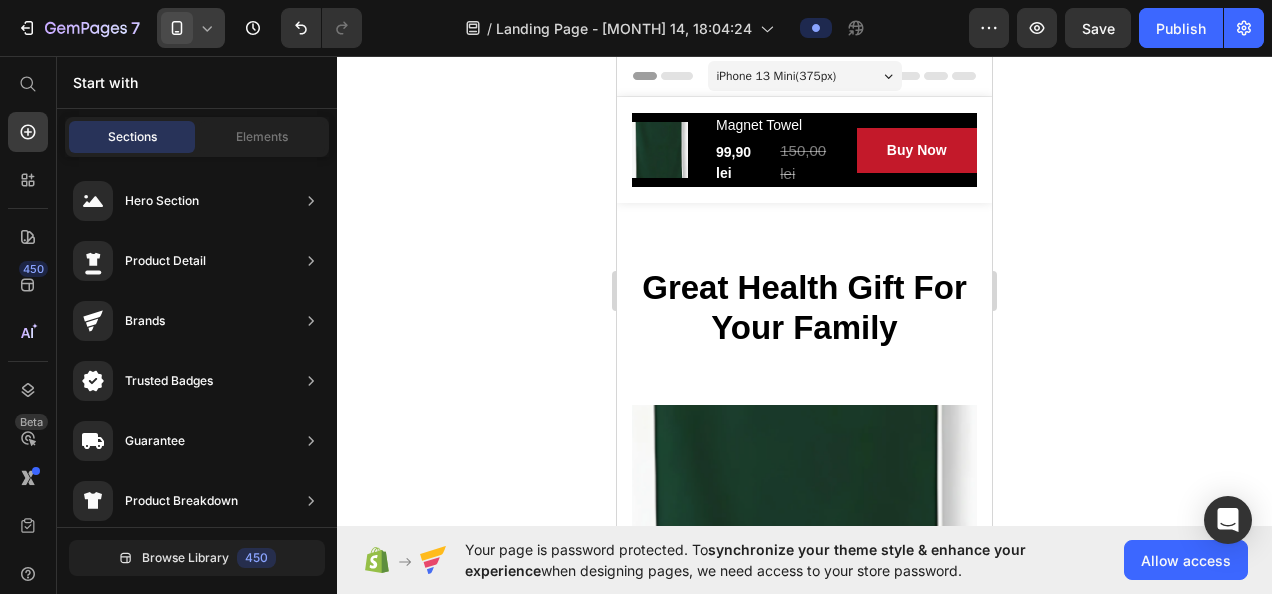 click on "iPhone 13 Mini  ( 375 px)" at bounding box center [805, 76] 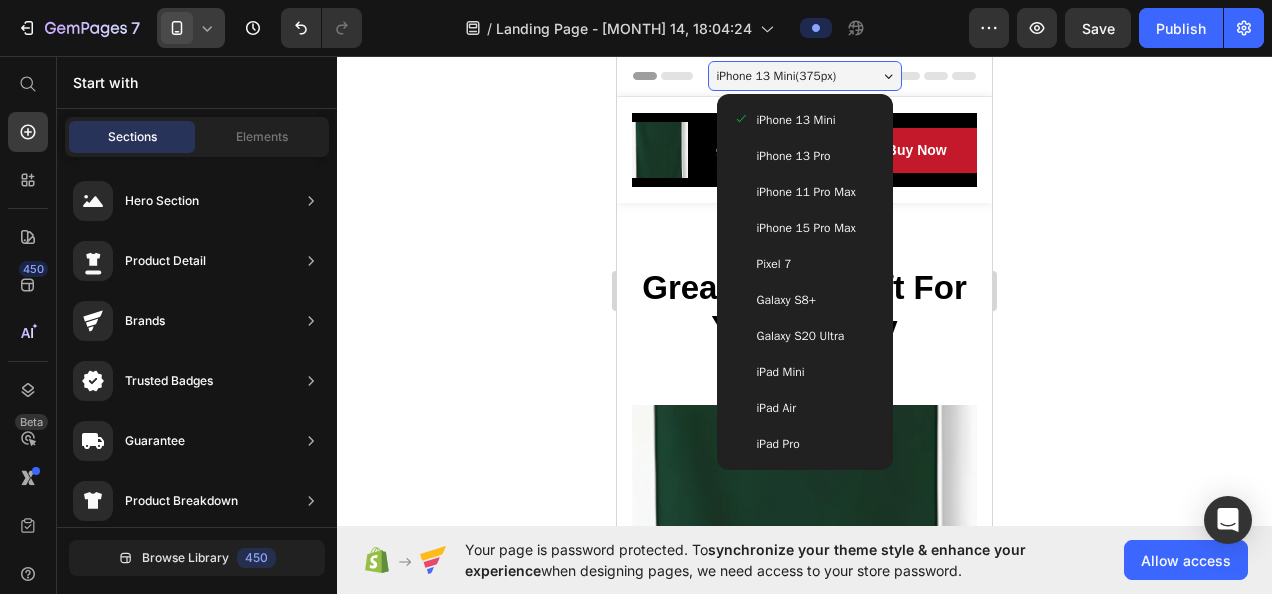click on "iPhone 15 Pro Max" at bounding box center (806, 228) 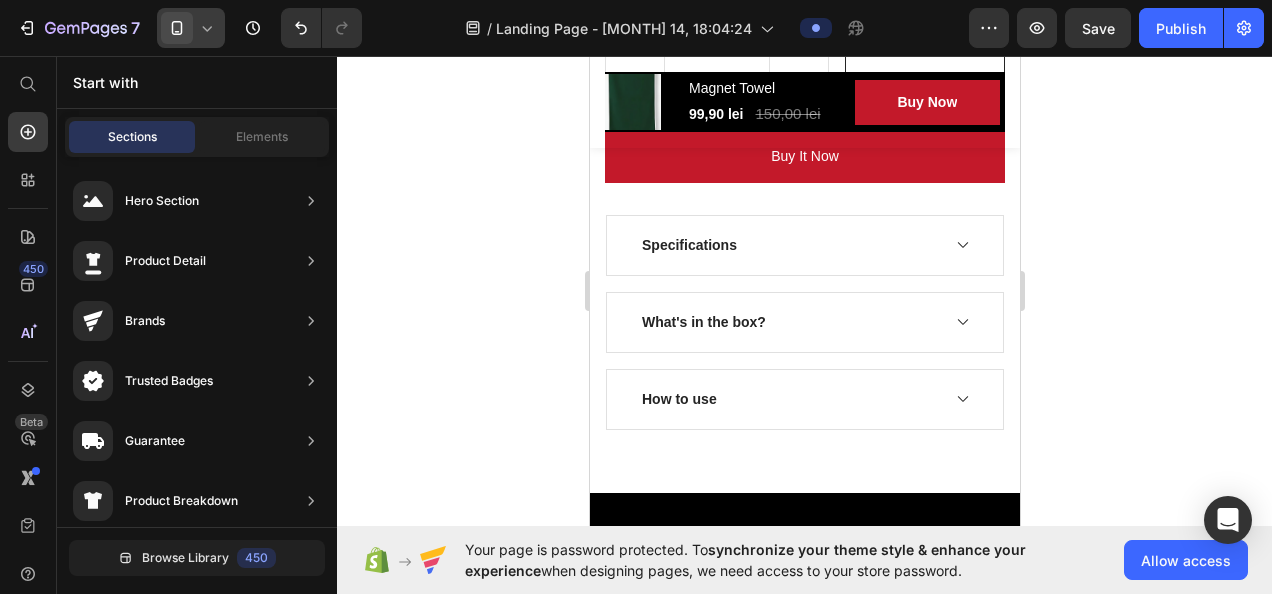 scroll, scrollTop: 1303, scrollLeft: 0, axis: vertical 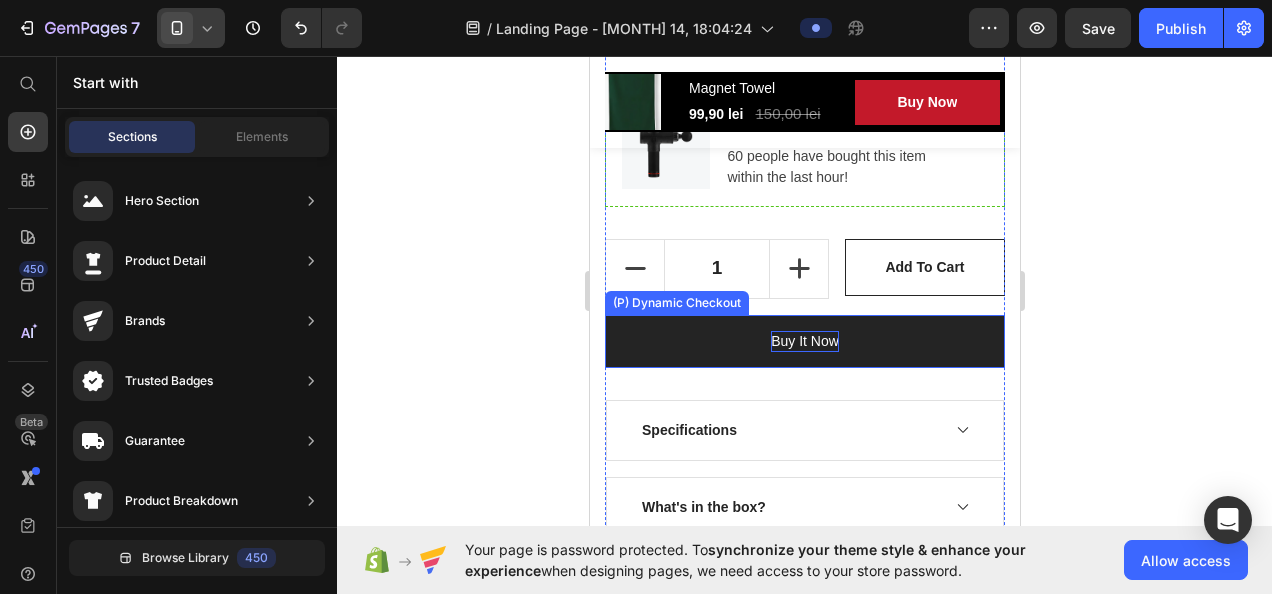 click on "buy it now" at bounding box center (804, 341) 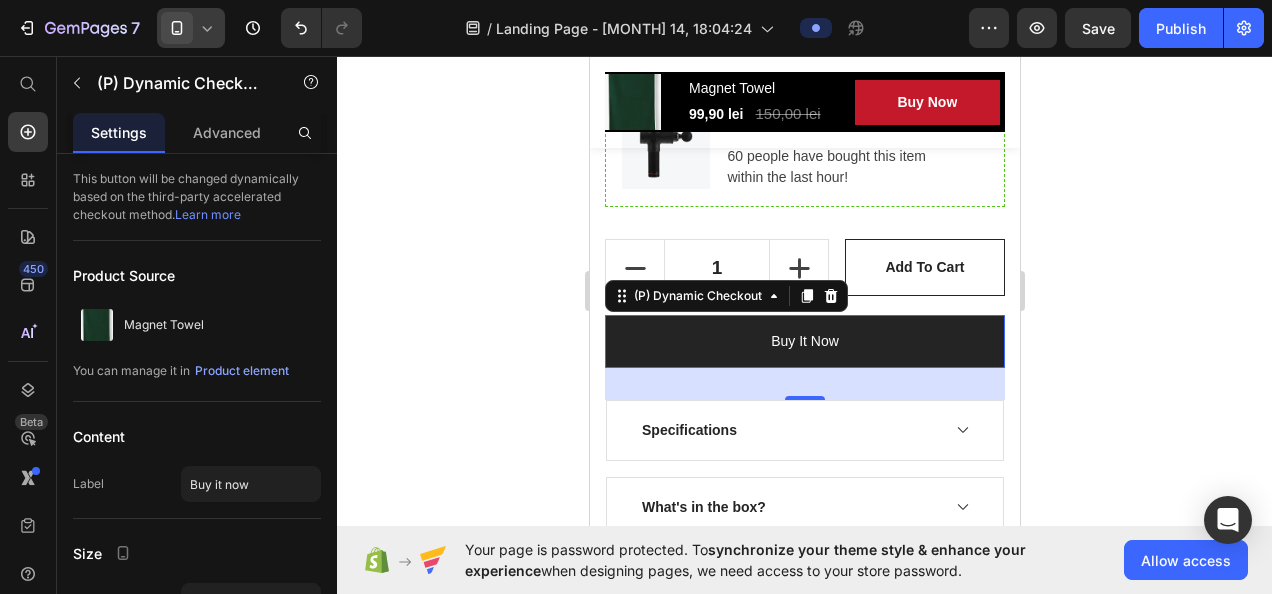 click on "buy it now" at bounding box center (804, 341) 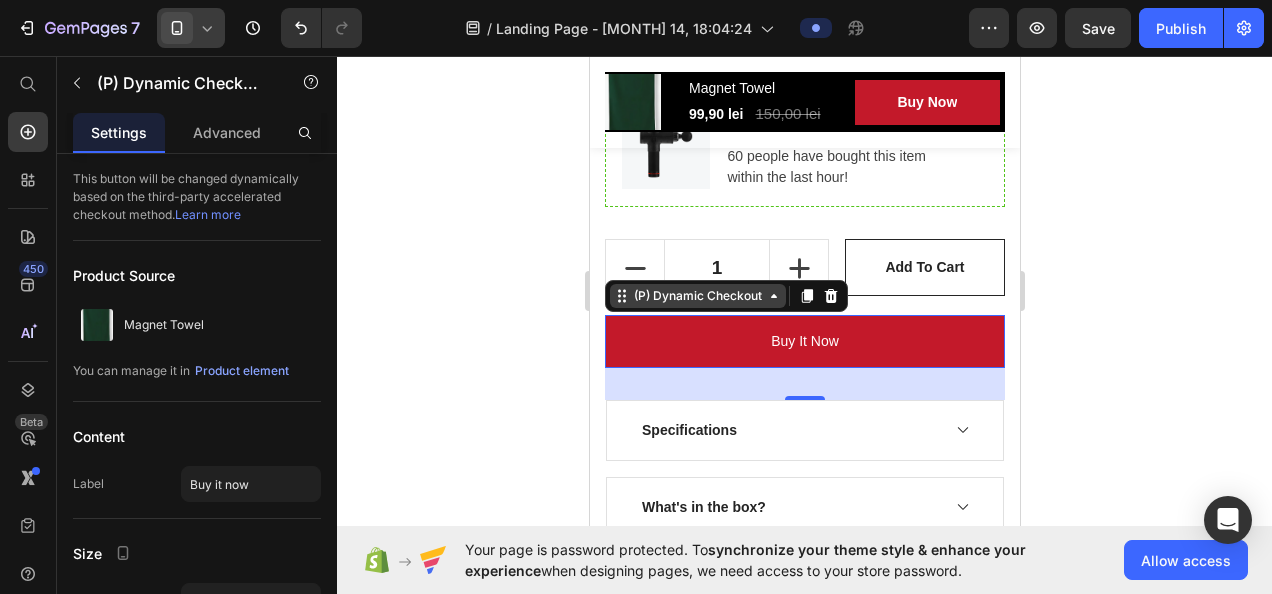 click 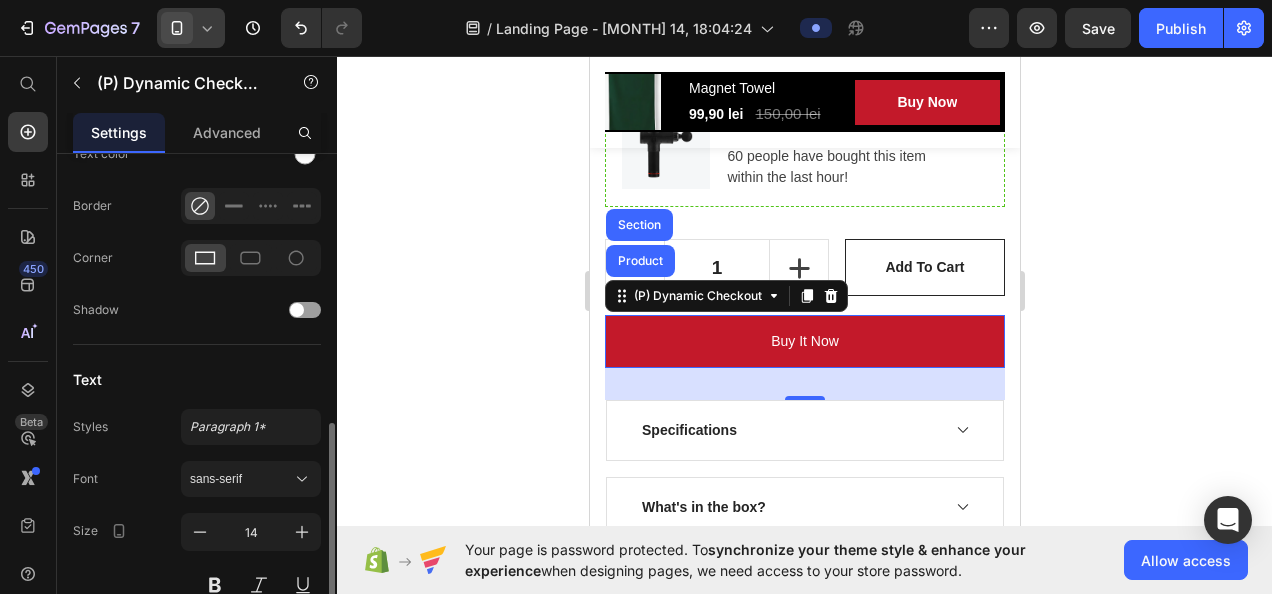 scroll, scrollTop: 914, scrollLeft: 0, axis: vertical 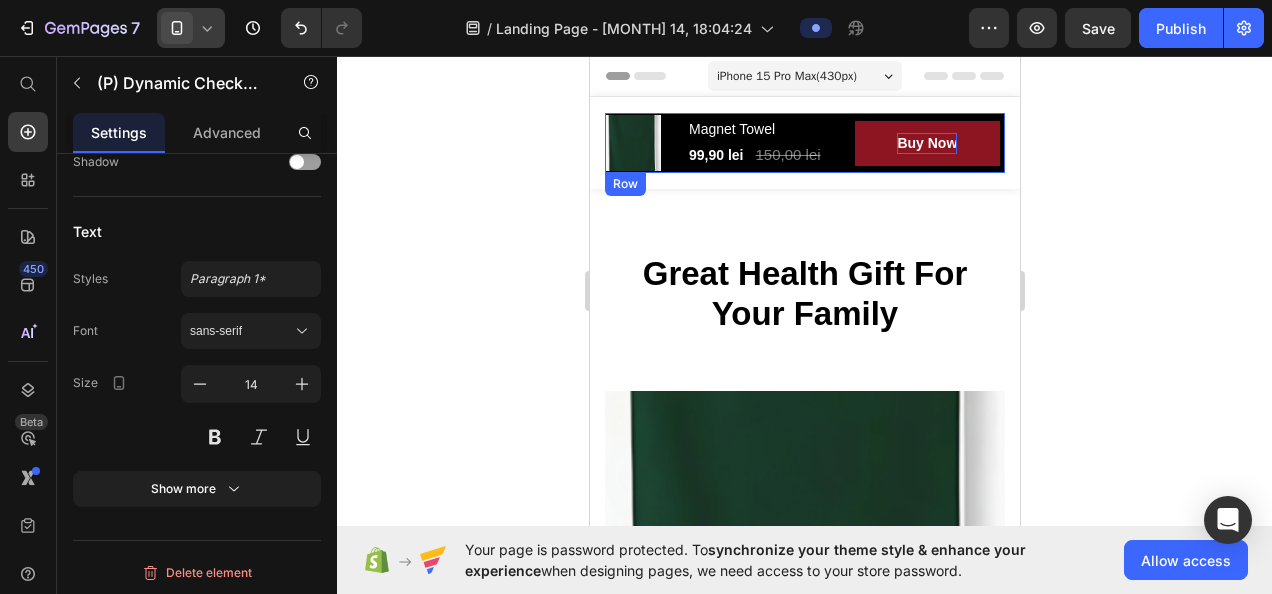 click on "Buy Now" at bounding box center (926, 143) 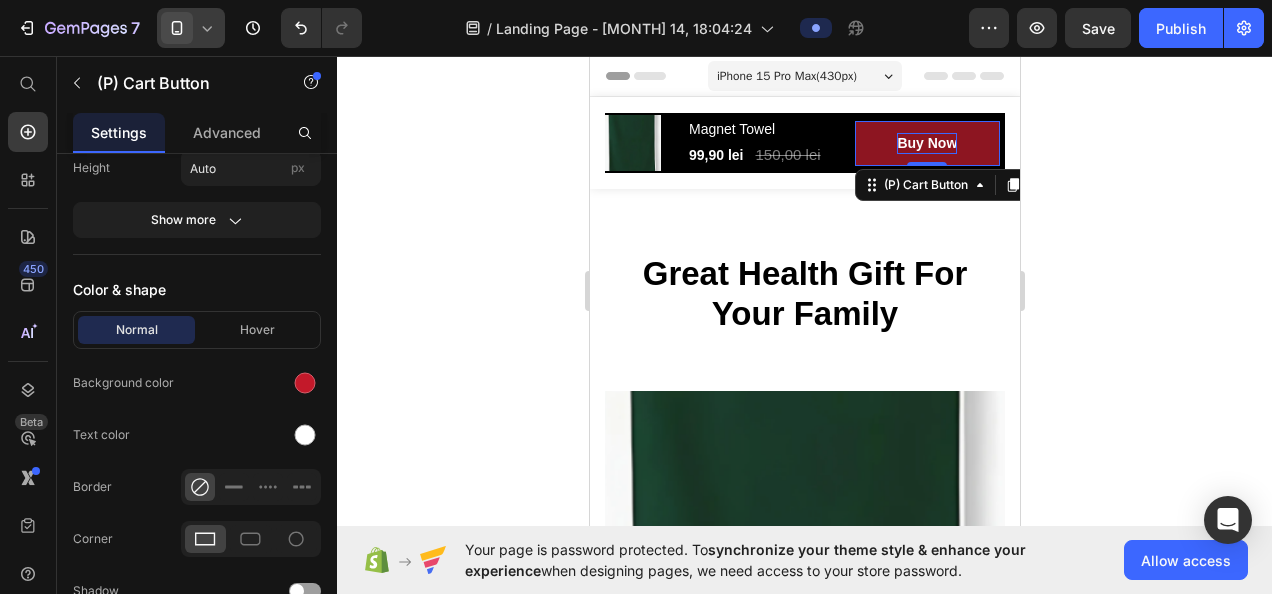 scroll, scrollTop: 0, scrollLeft: 0, axis: both 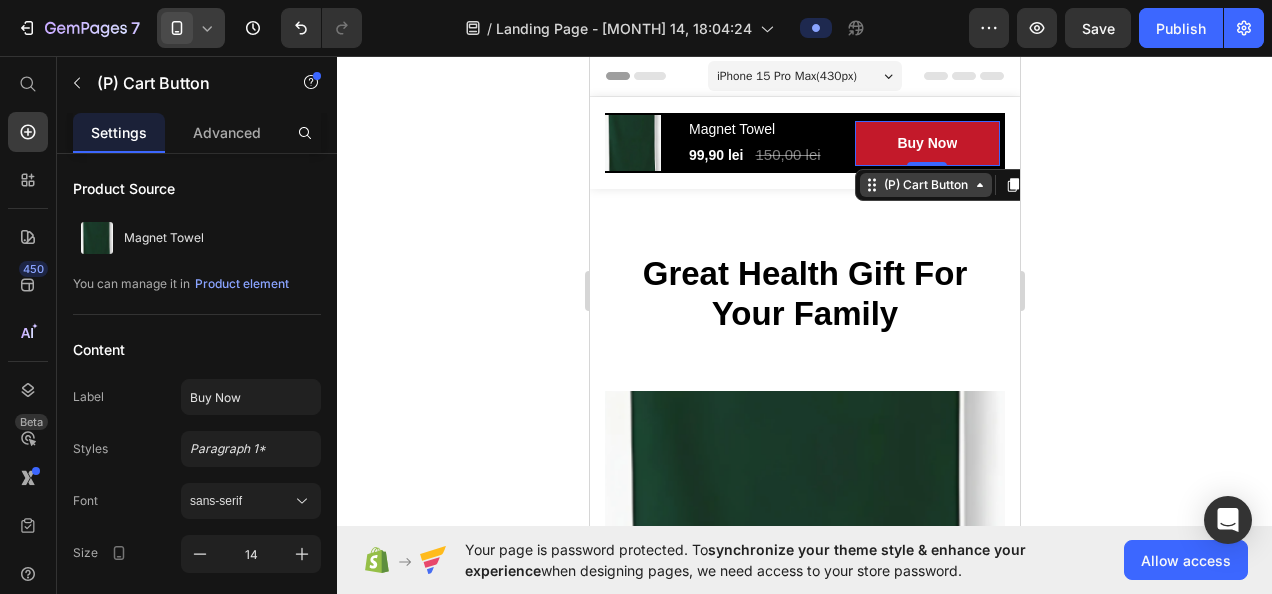 click on "(P) Cart Button" at bounding box center (925, 185) 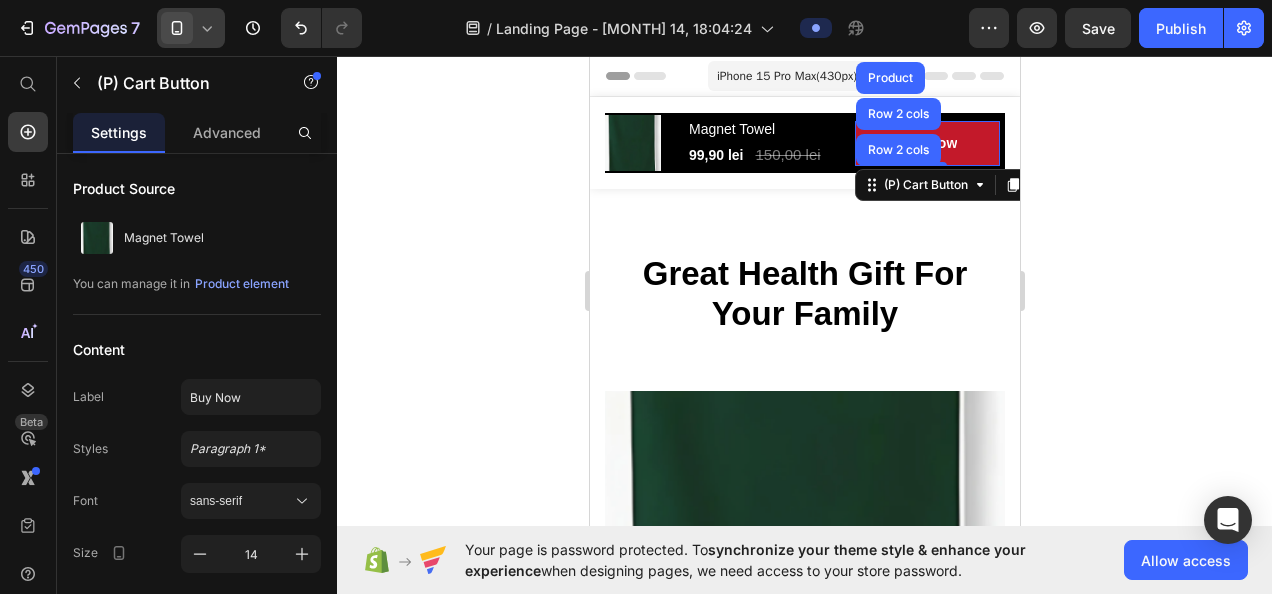 click 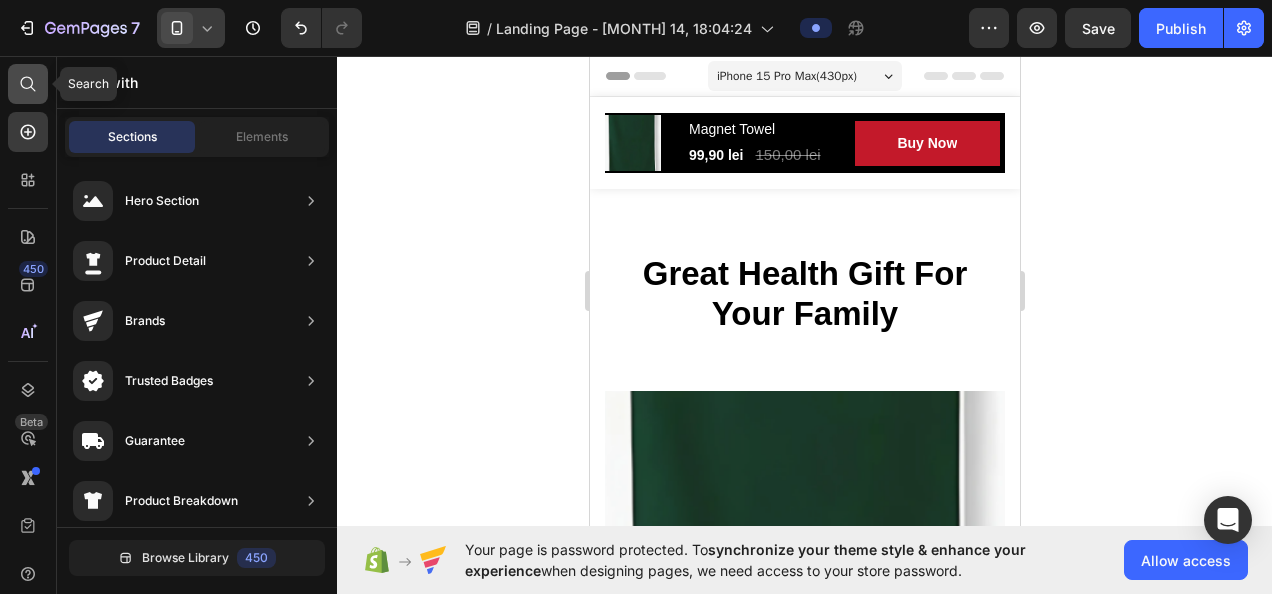 click 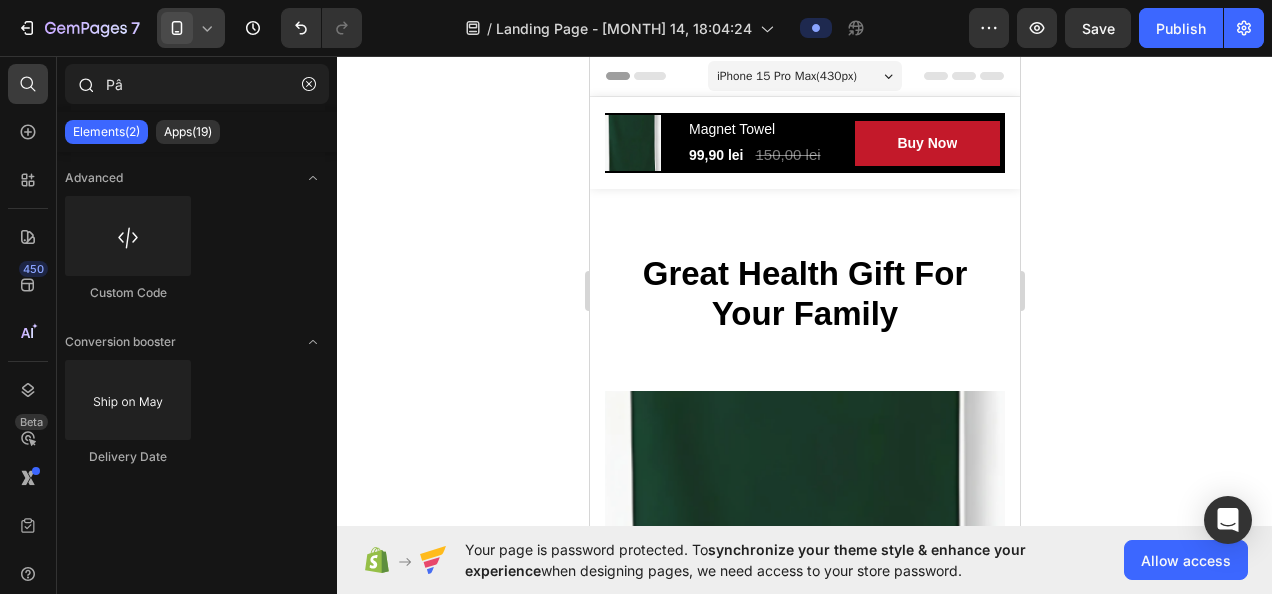type on "P" 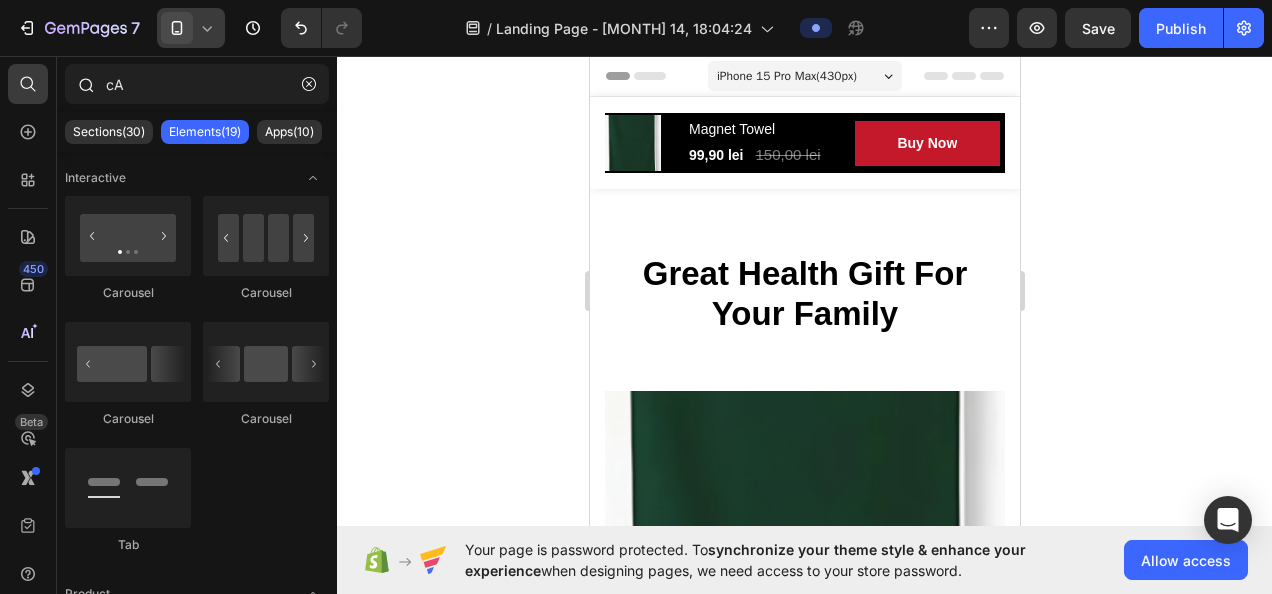type on "c" 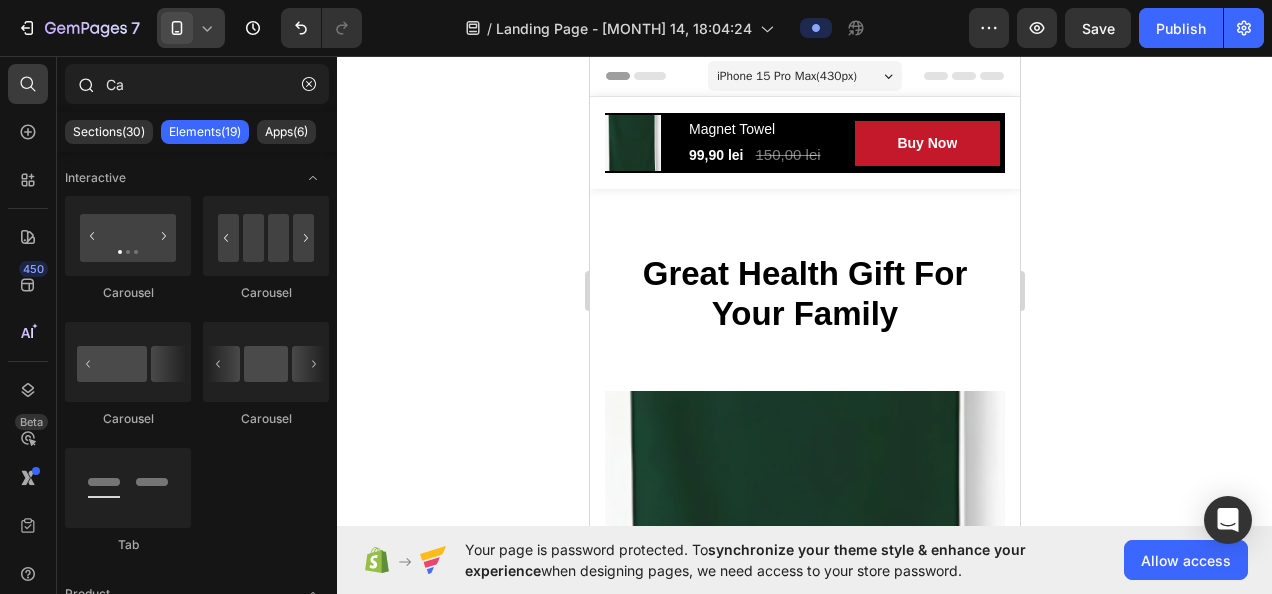 type on "C" 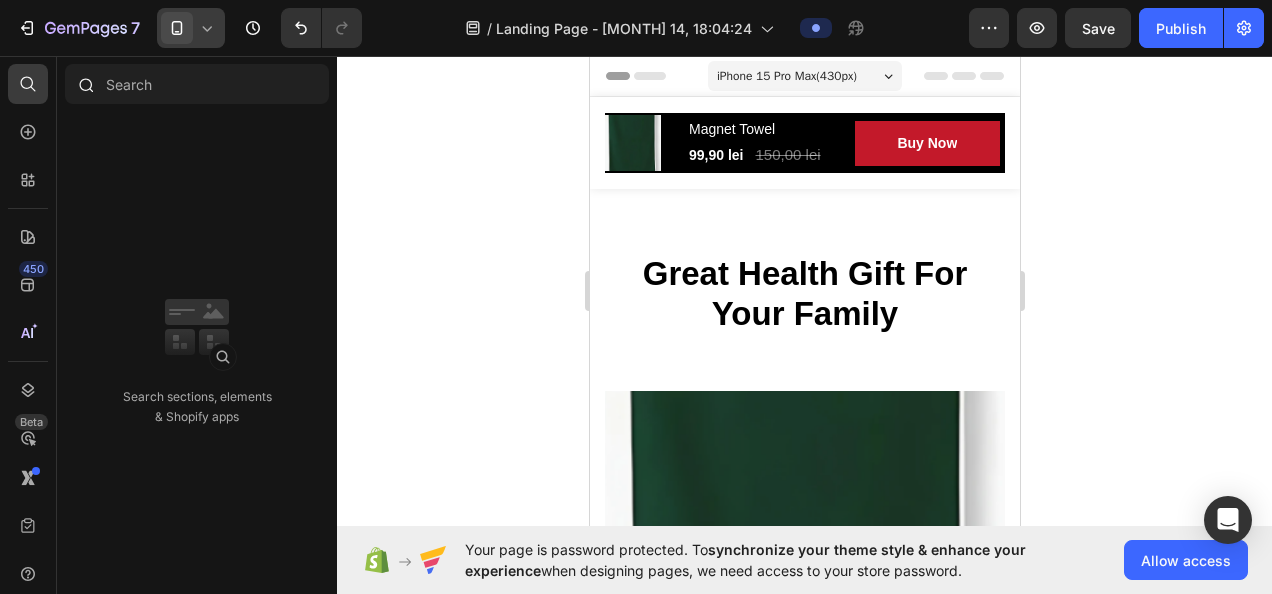 type on "p" 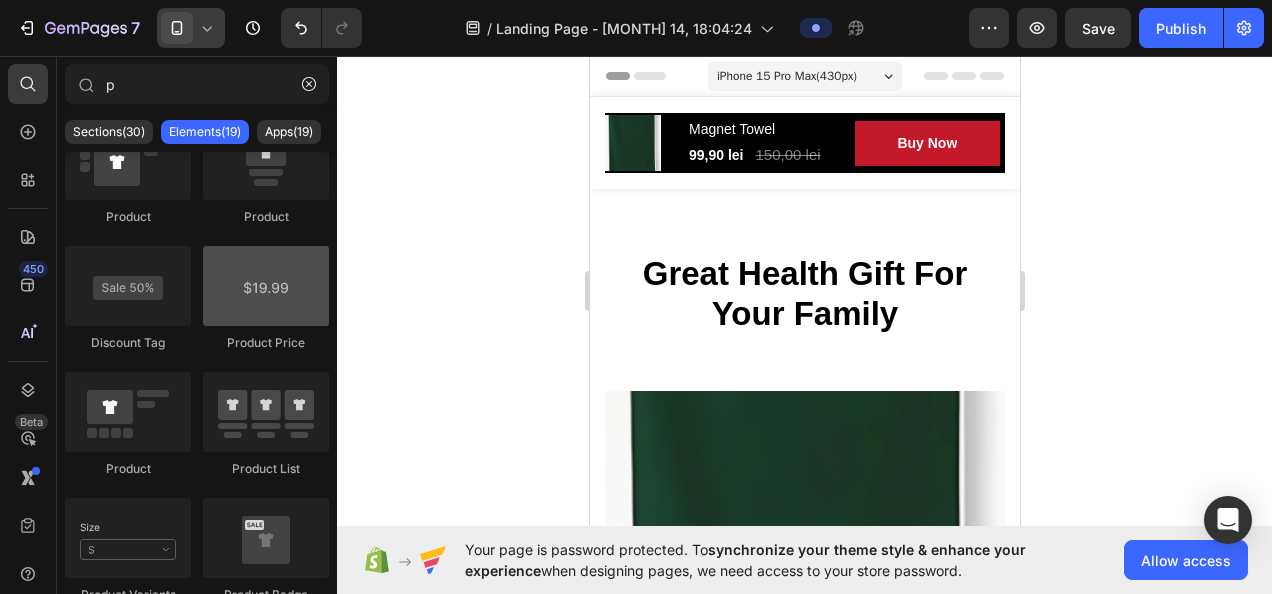 scroll, scrollTop: 0, scrollLeft: 0, axis: both 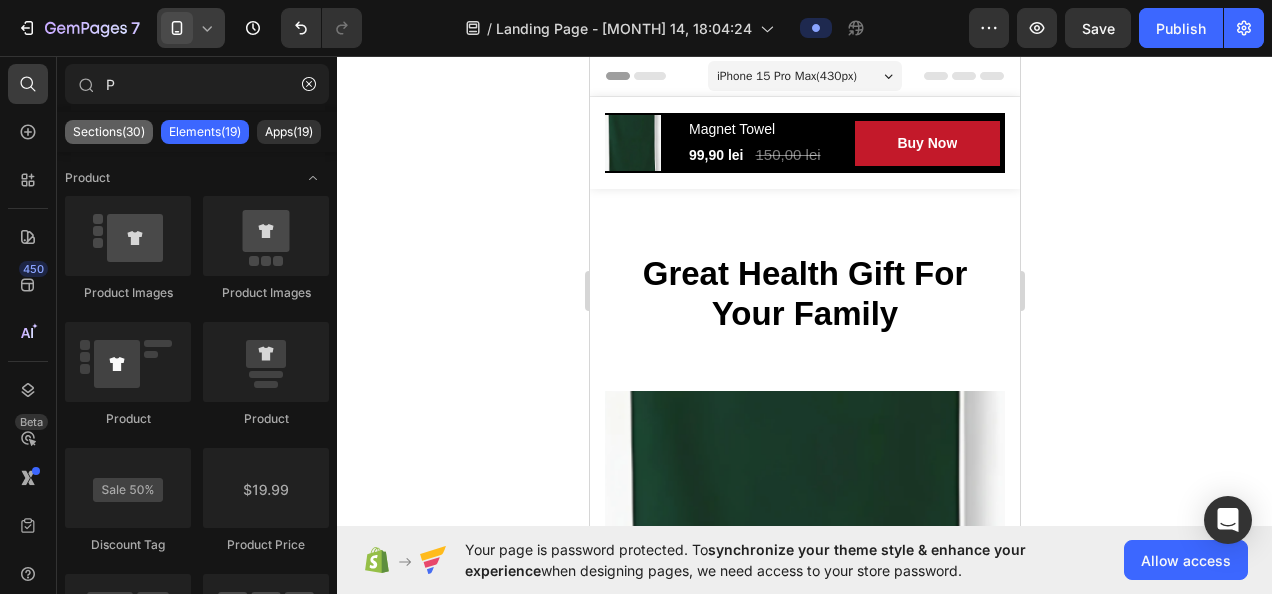 type on "P" 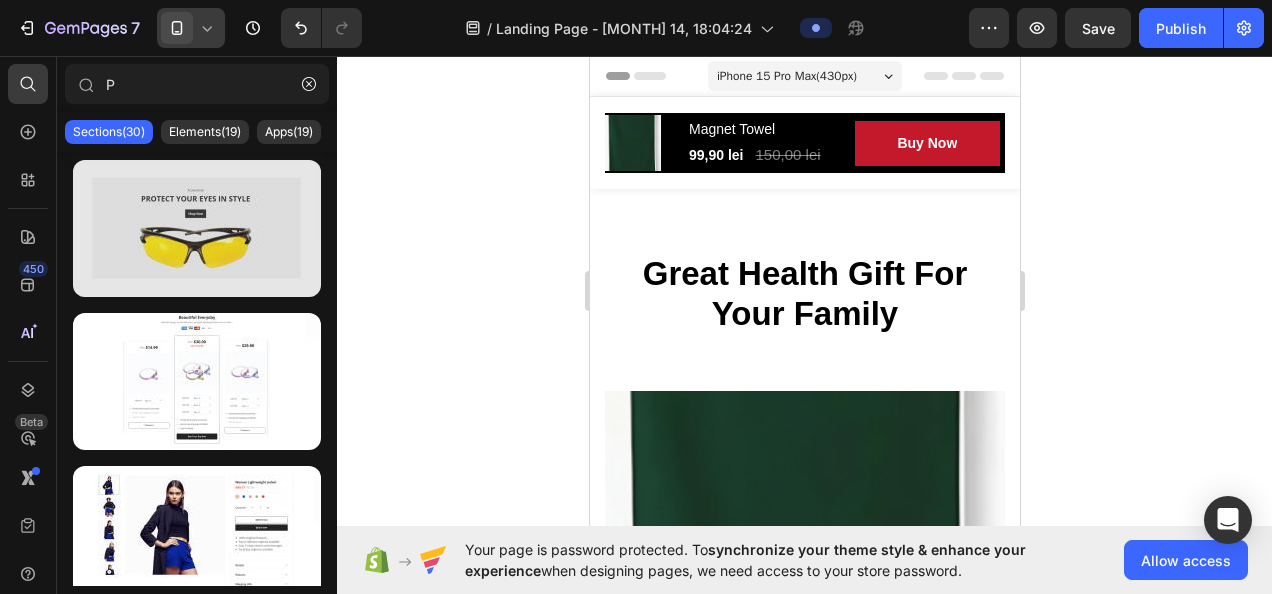 click at bounding box center (197, 228) 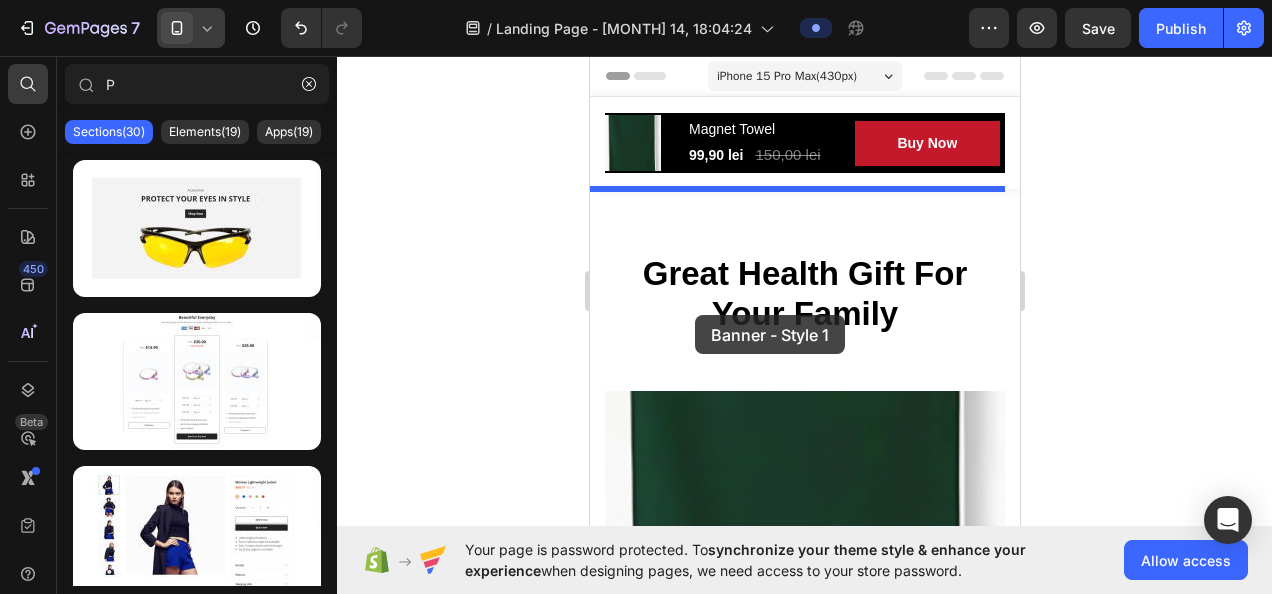 drag, startPoint x: 809, startPoint y: 313, endPoint x: 706, endPoint y: 312, distance: 103.00485 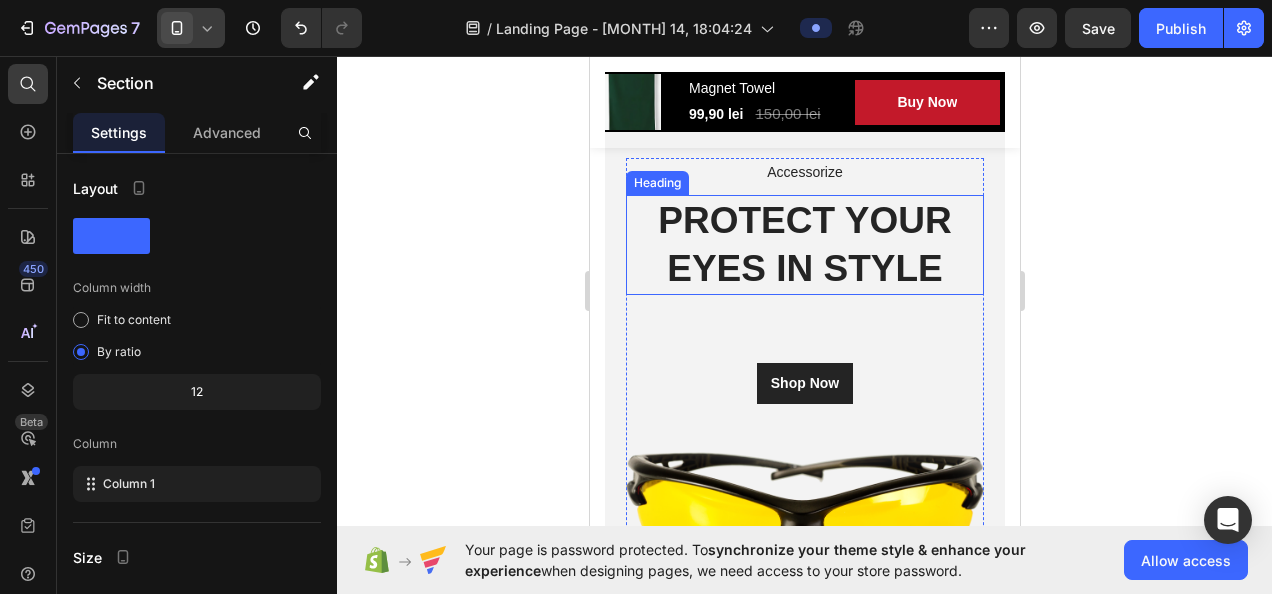 scroll, scrollTop: 286, scrollLeft: 0, axis: vertical 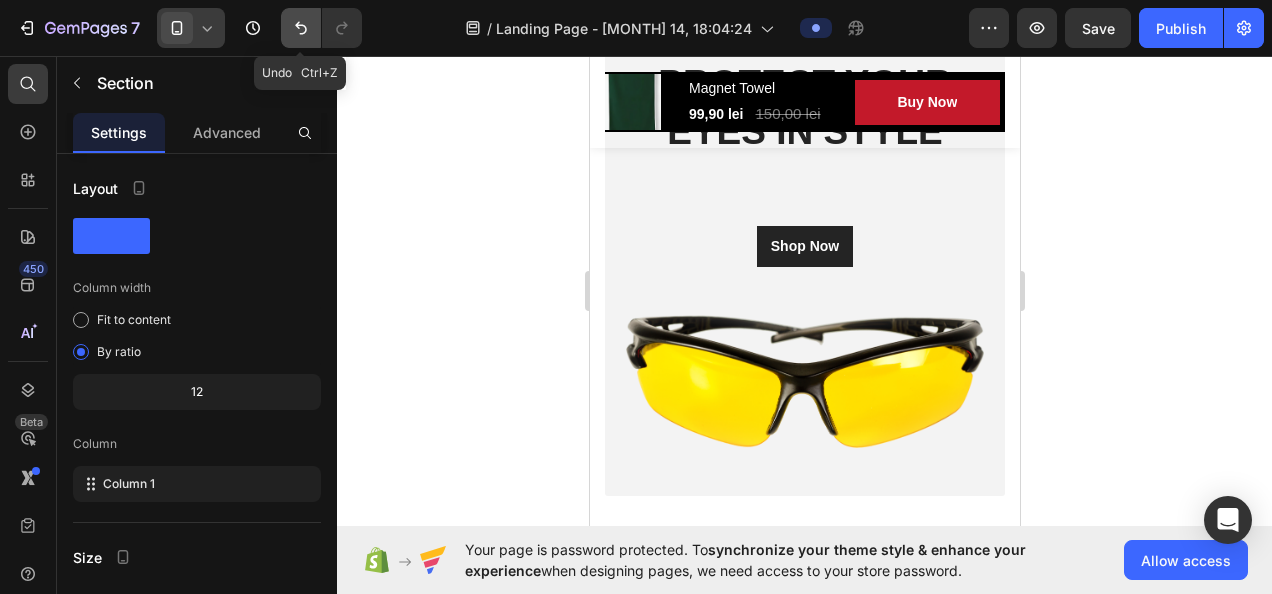 click 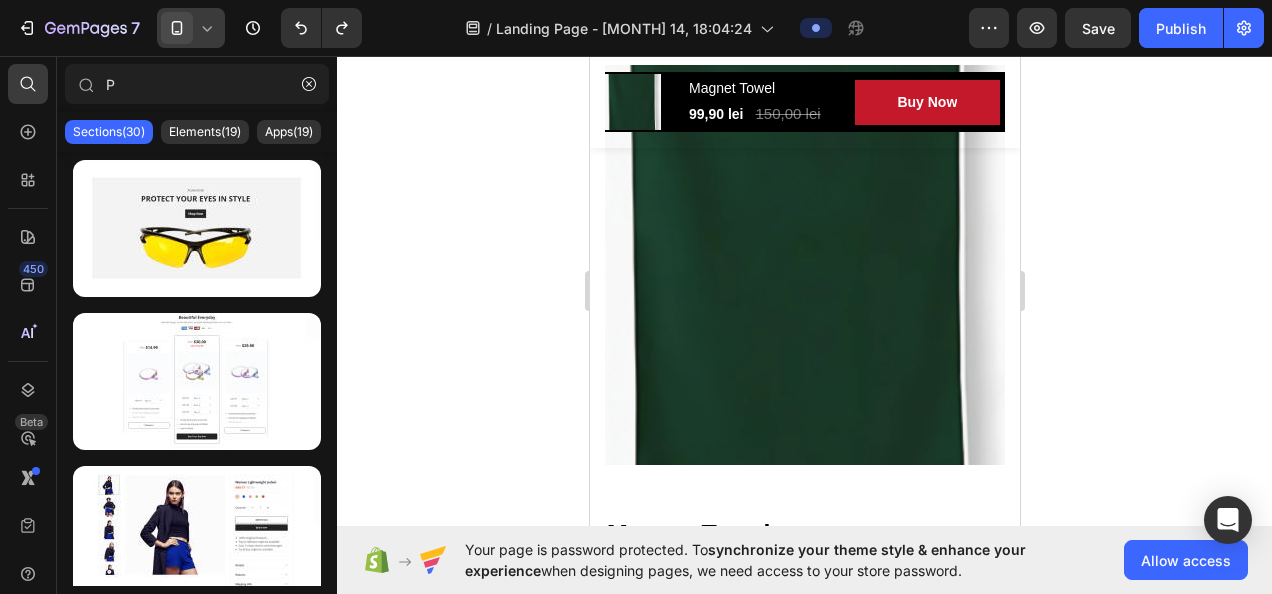 scroll, scrollTop: 346, scrollLeft: 0, axis: vertical 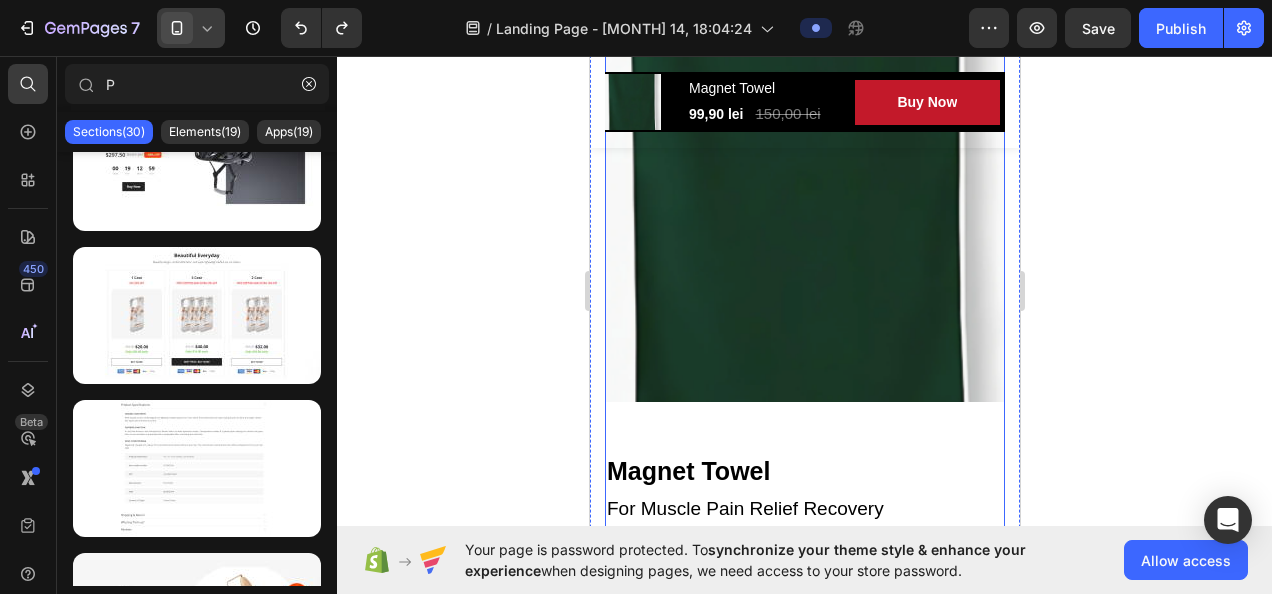 click at bounding box center (804, 202) 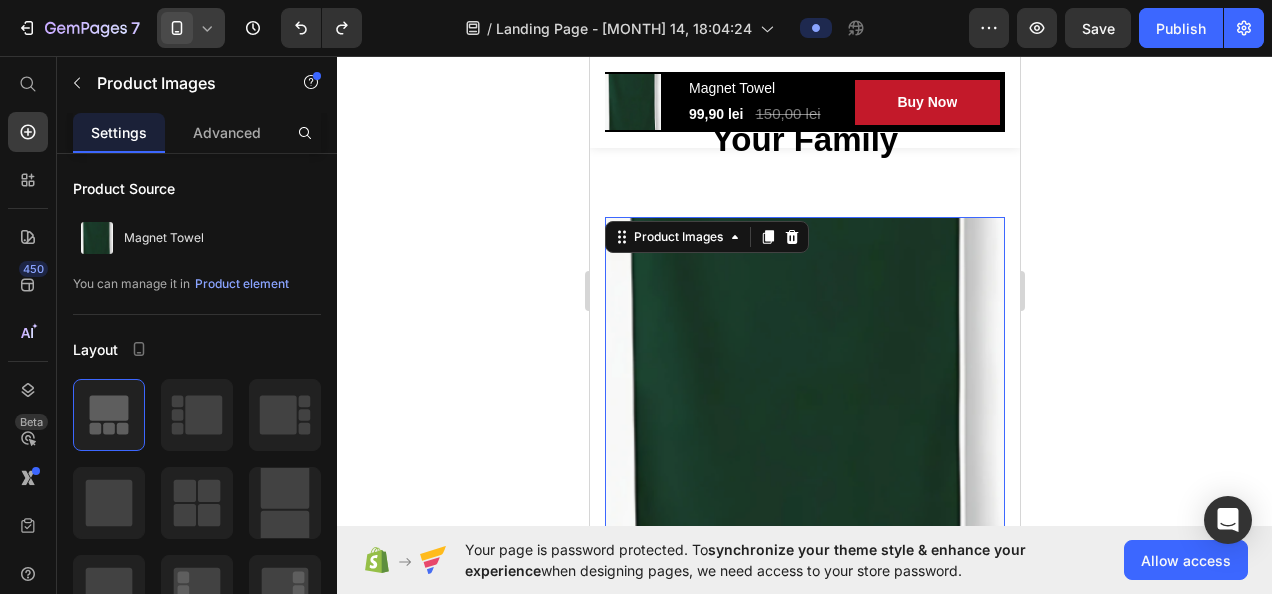 scroll, scrollTop: 0, scrollLeft: 0, axis: both 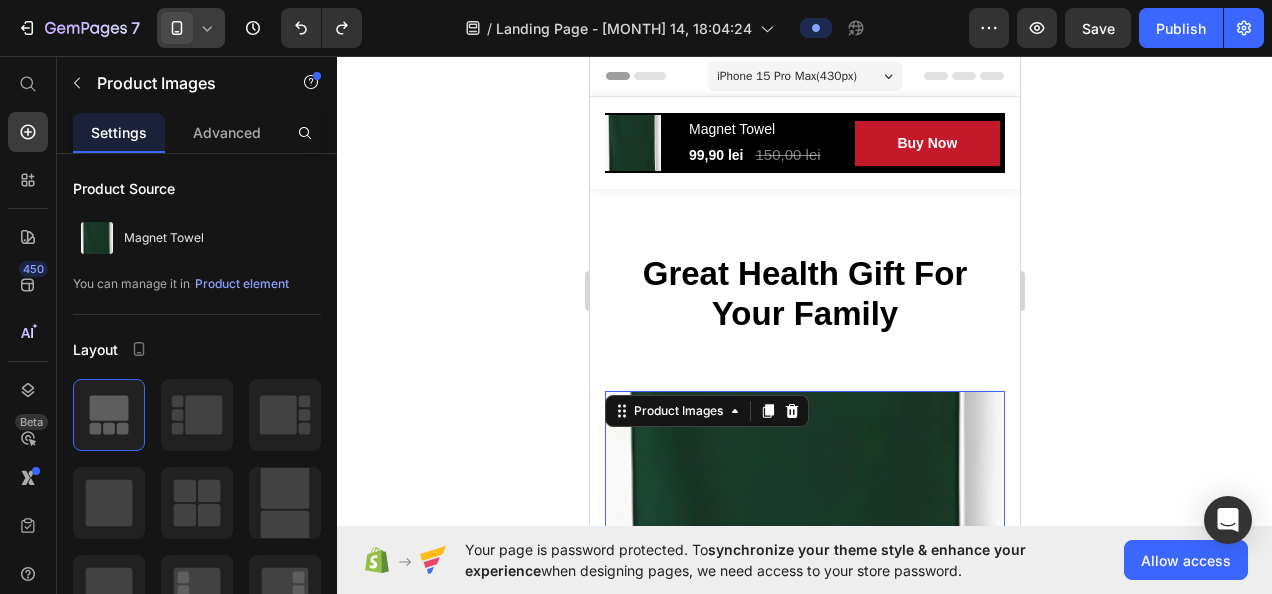 click on "Great Health Gift For Your Family" at bounding box center (804, 293) 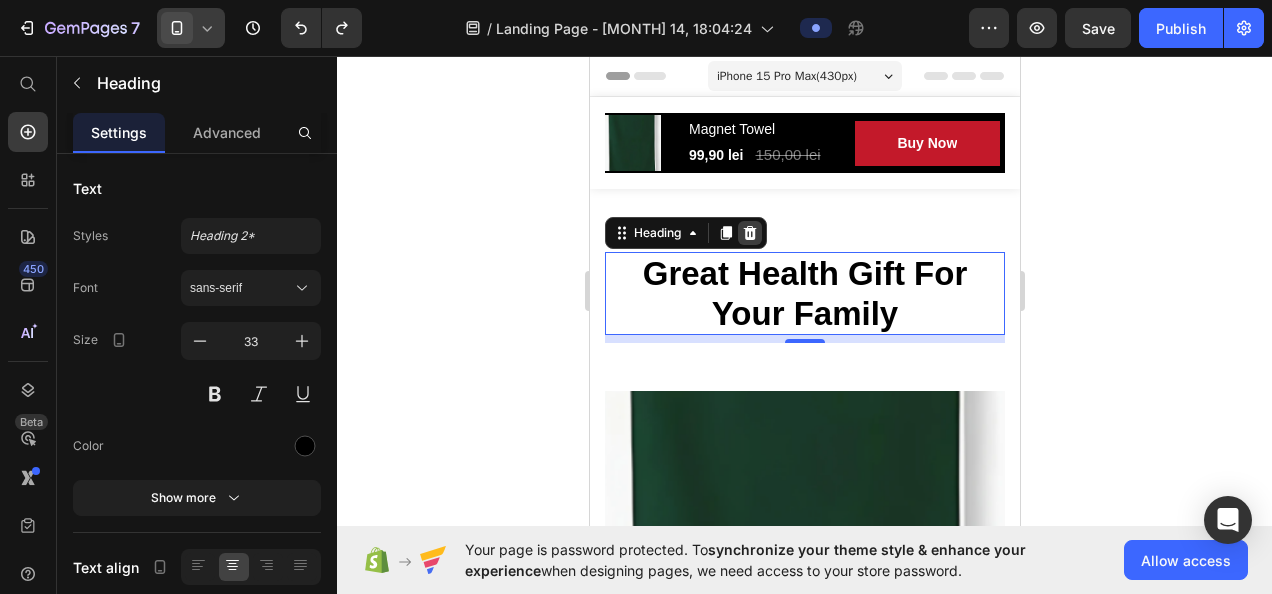 click 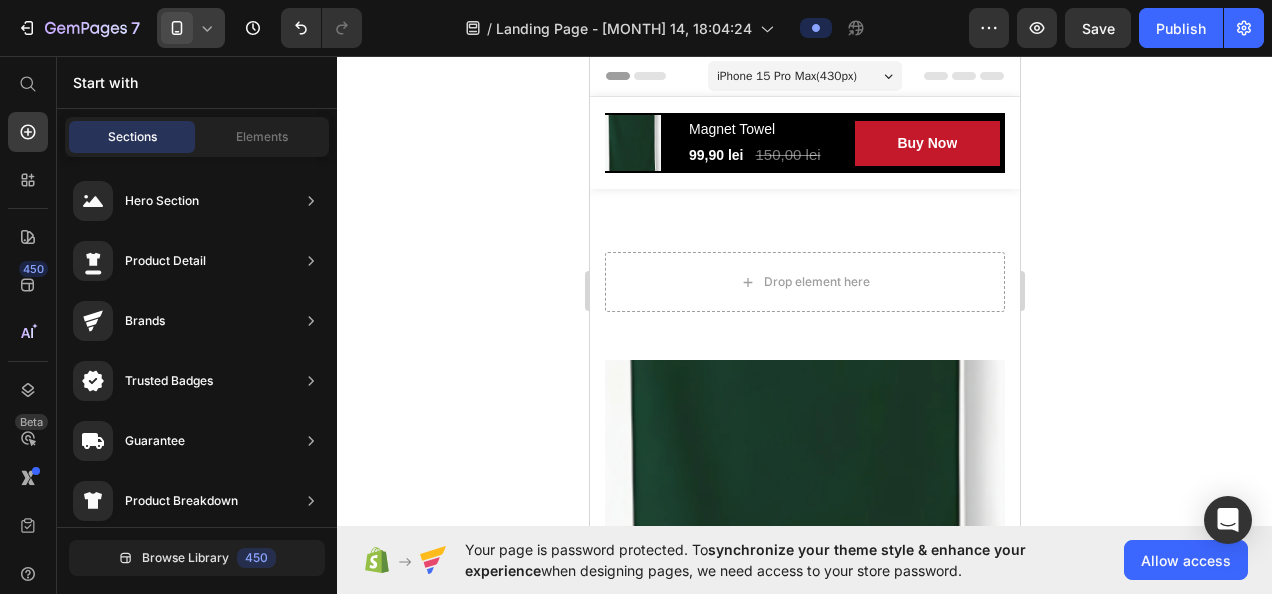 click on "Overview Button Description Button Reviews Button Row Product Images Magnet Towel (P) Title 99,90 lei (P) Price 150,00 lei (P) Price Row Buy Now (P) Cart Button Row Row Product Sticky" at bounding box center [804, 143] 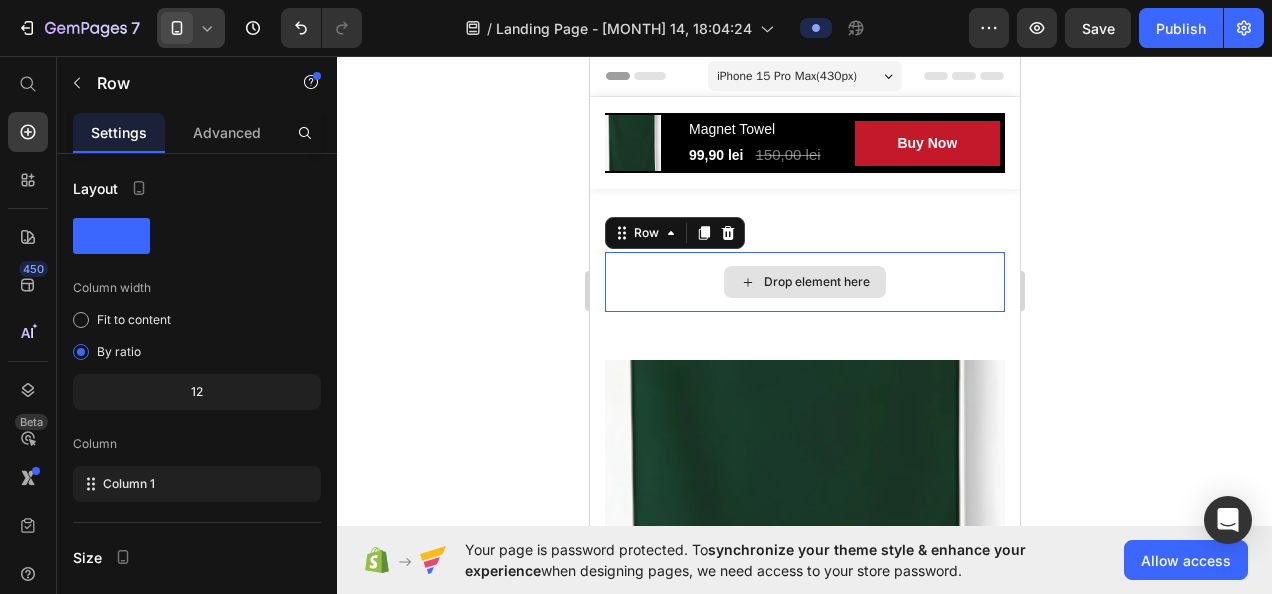 click on "Drop element here" at bounding box center [804, 282] 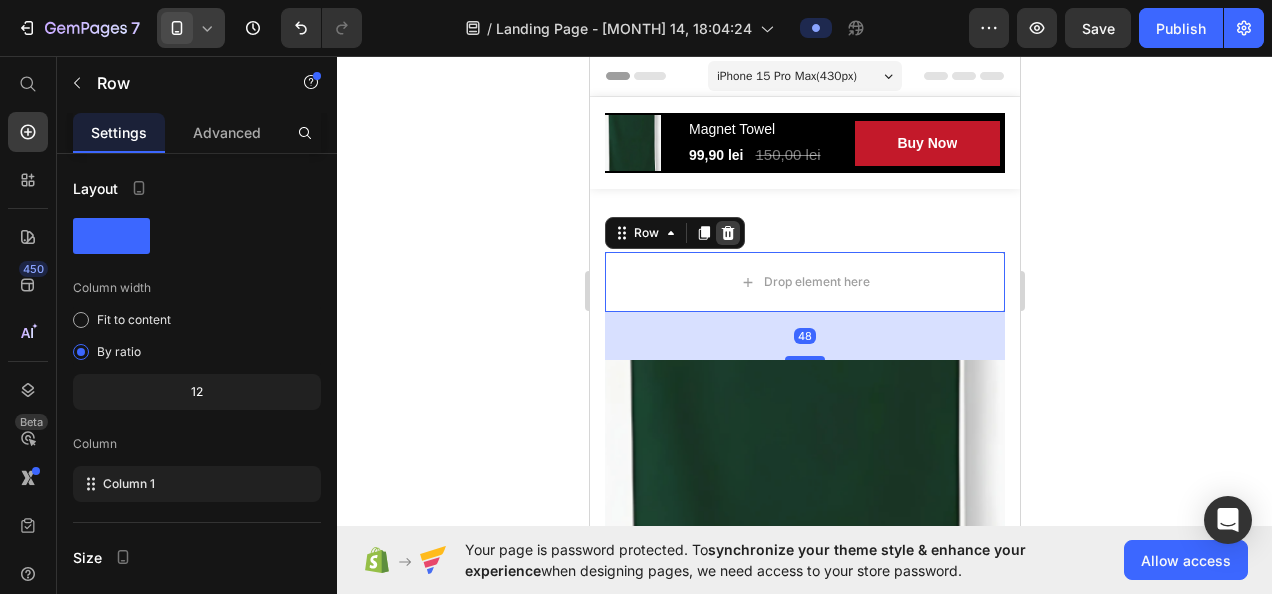 click 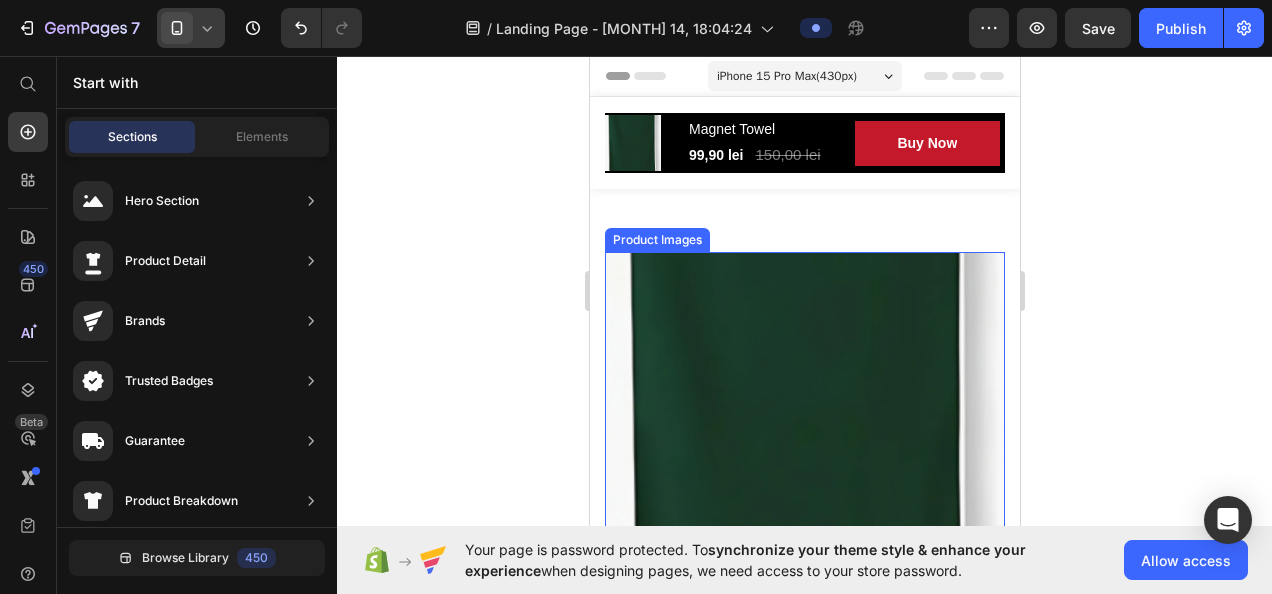 click at bounding box center (804, 452) 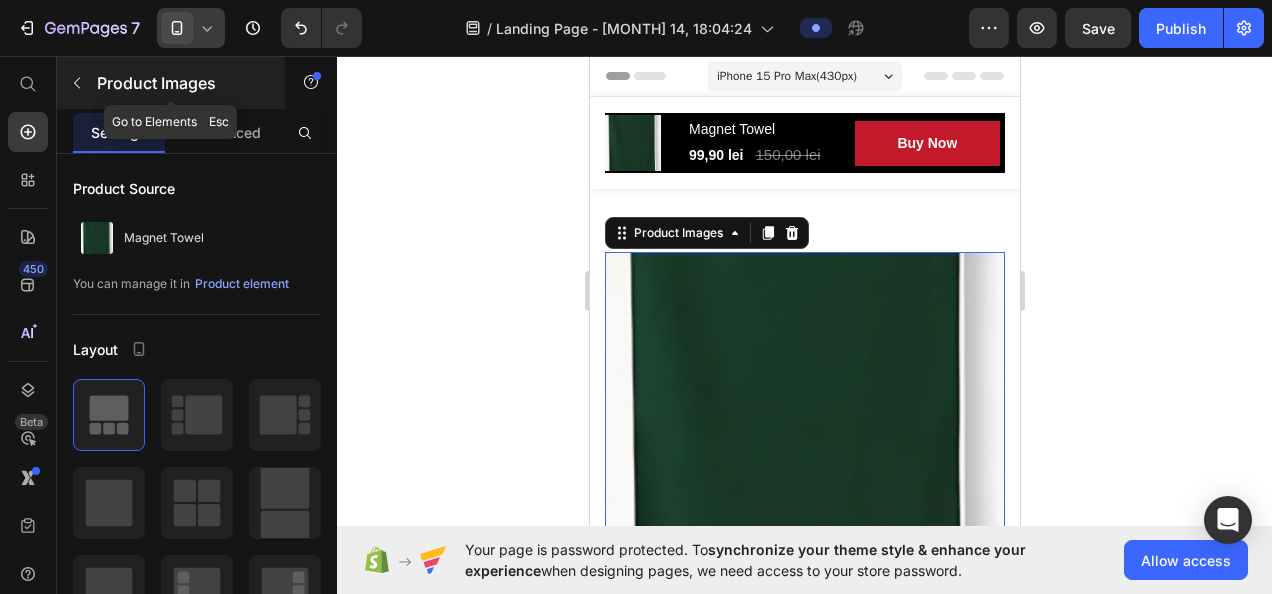 click at bounding box center [77, 83] 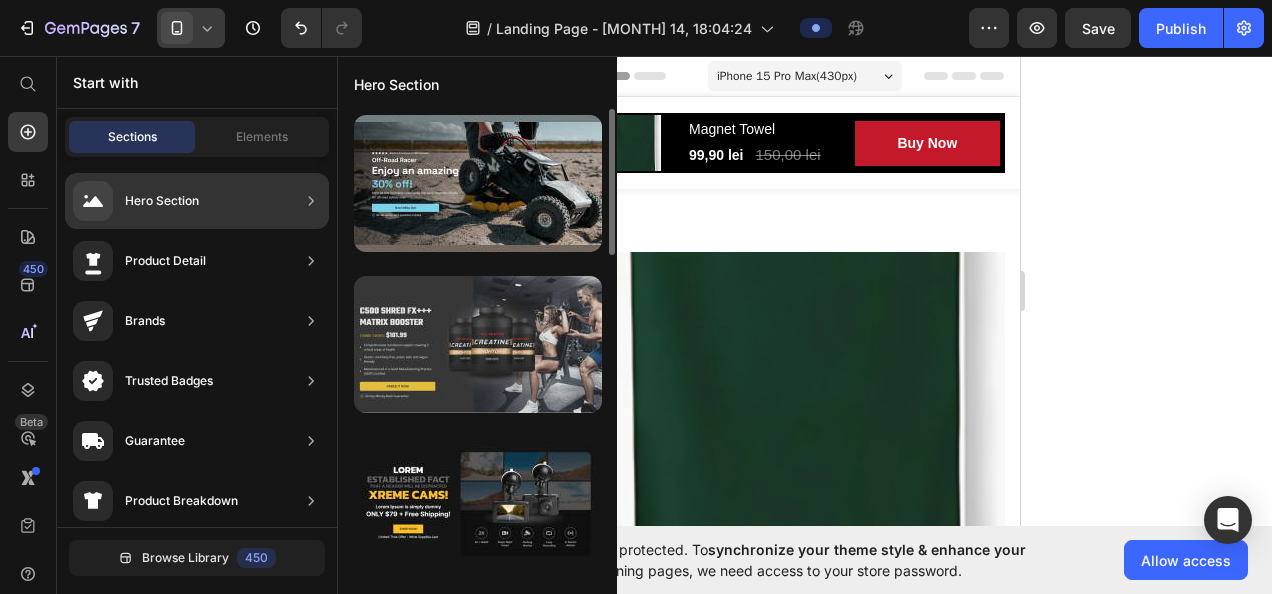 scroll, scrollTop: 0, scrollLeft: 0, axis: both 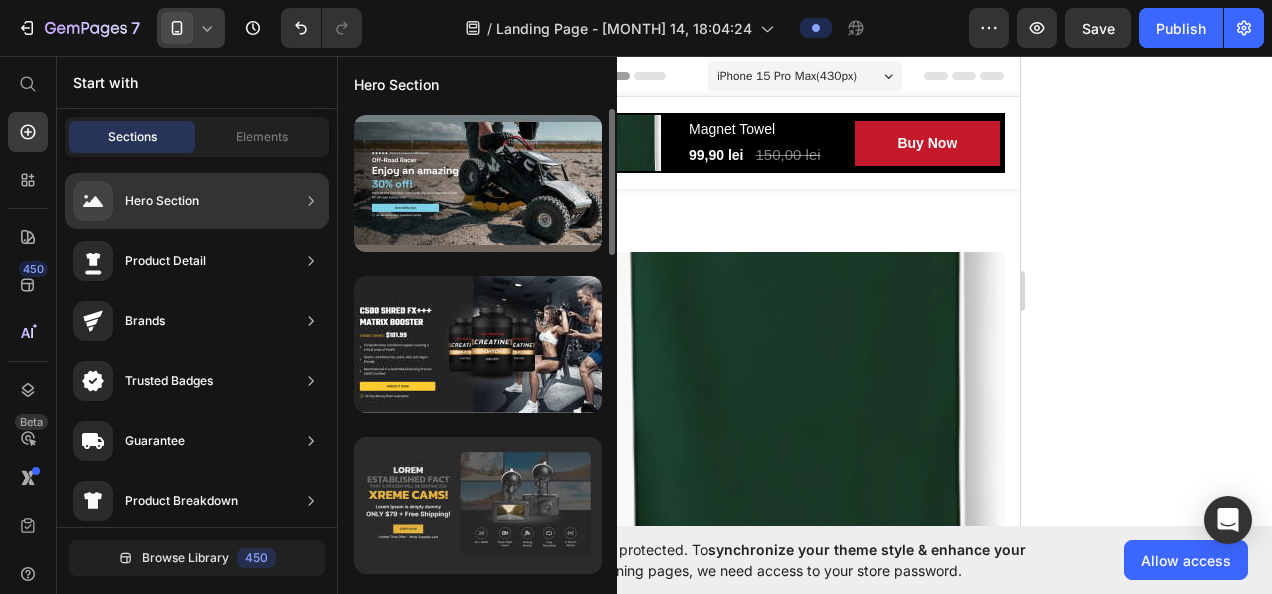 click at bounding box center [478, 505] 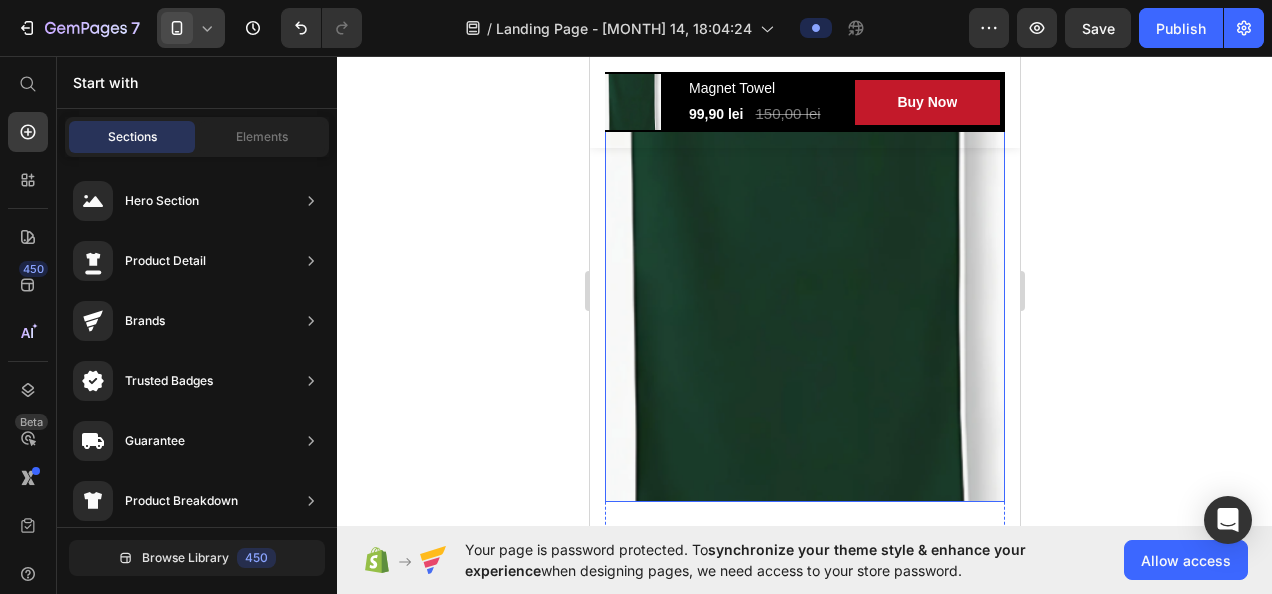 scroll, scrollTop: 149, scrollLeft: 0, axis: vertical 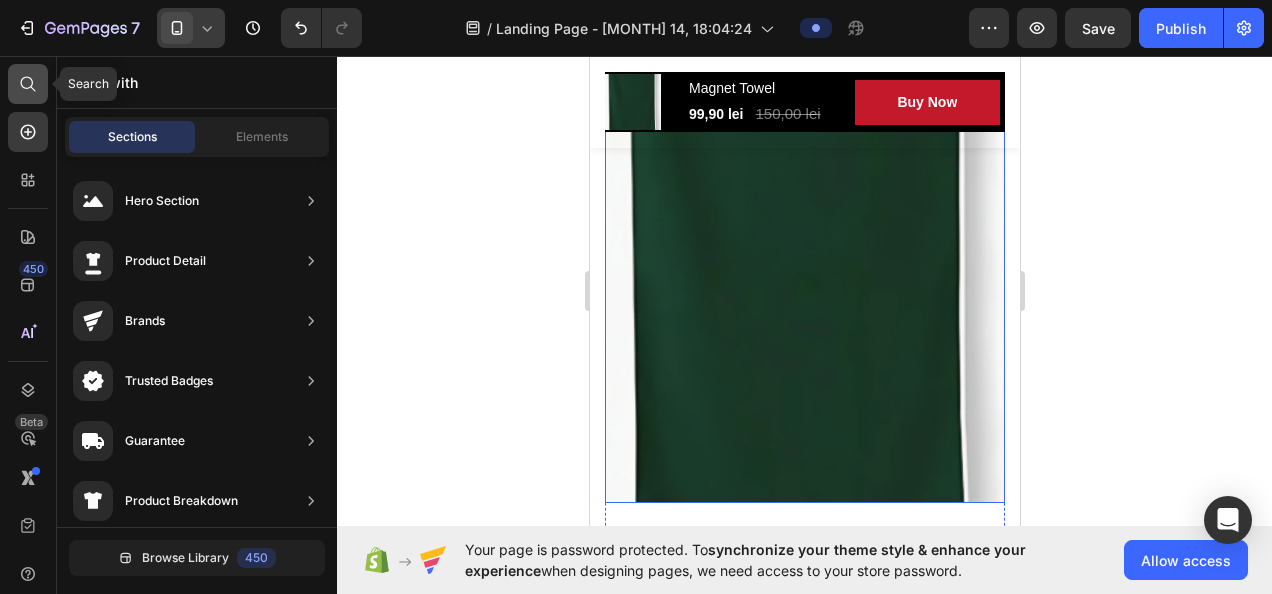 click 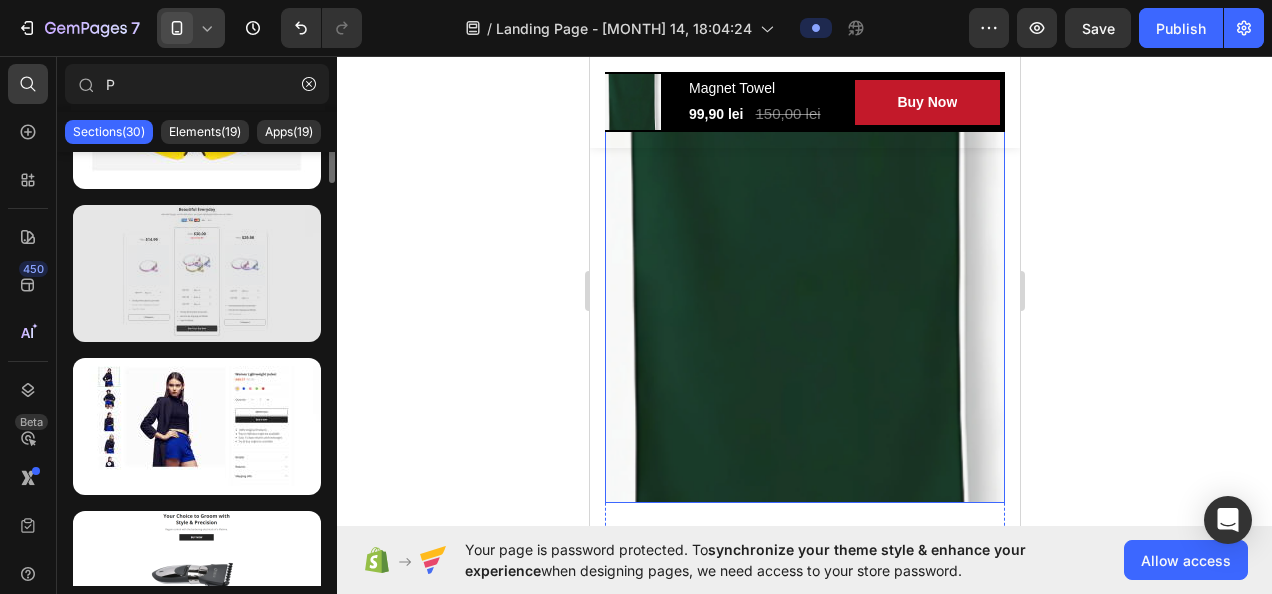 scroll, scrollTop: 0, scrollLeft: 0, axis: both 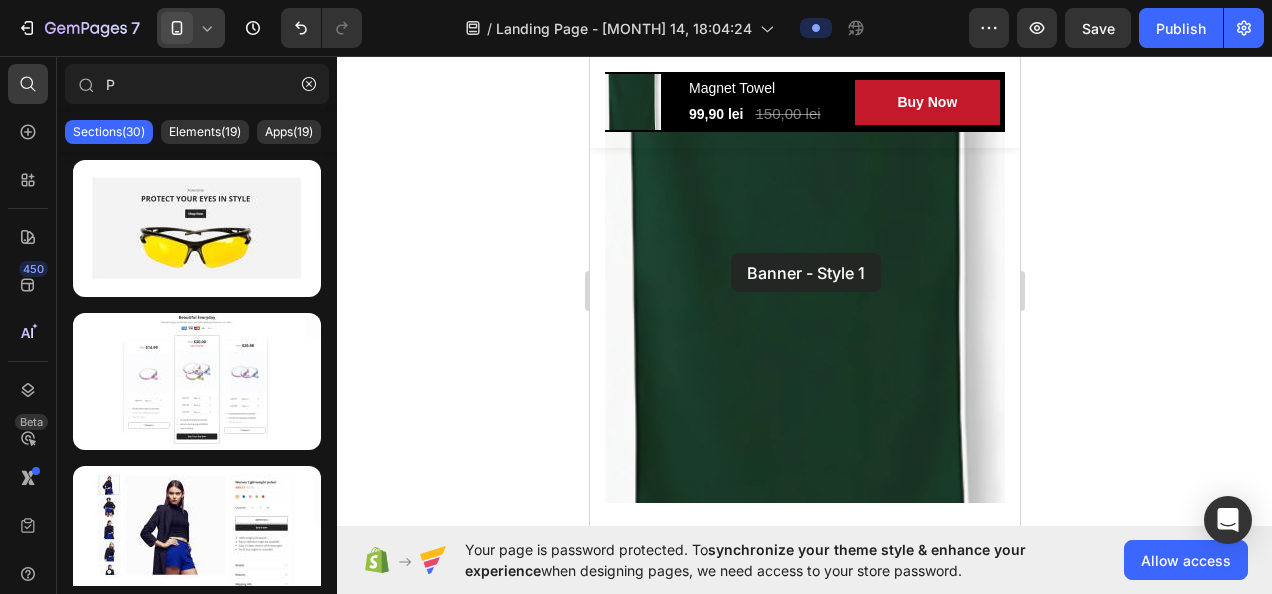 drag, startPoint x: 778, startPoint y: 264, endPoint x: 742, endPoint y: 259, distance: 36.345562 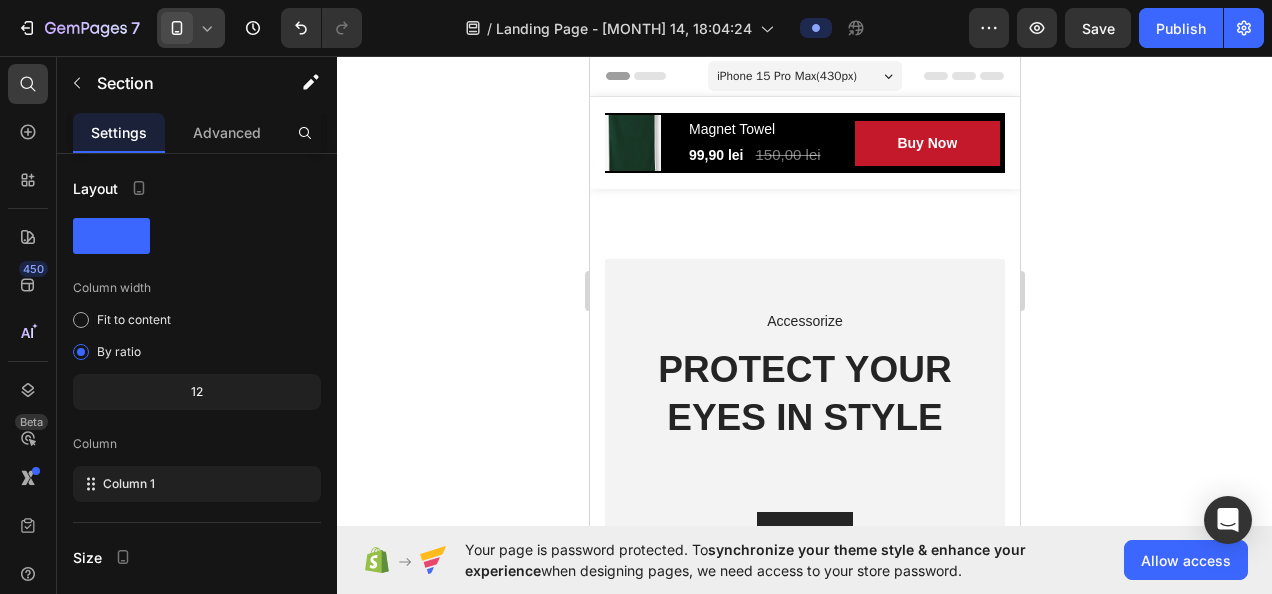 scroll, scrollTop: 191, scrollLeft: 0, axis: vertical 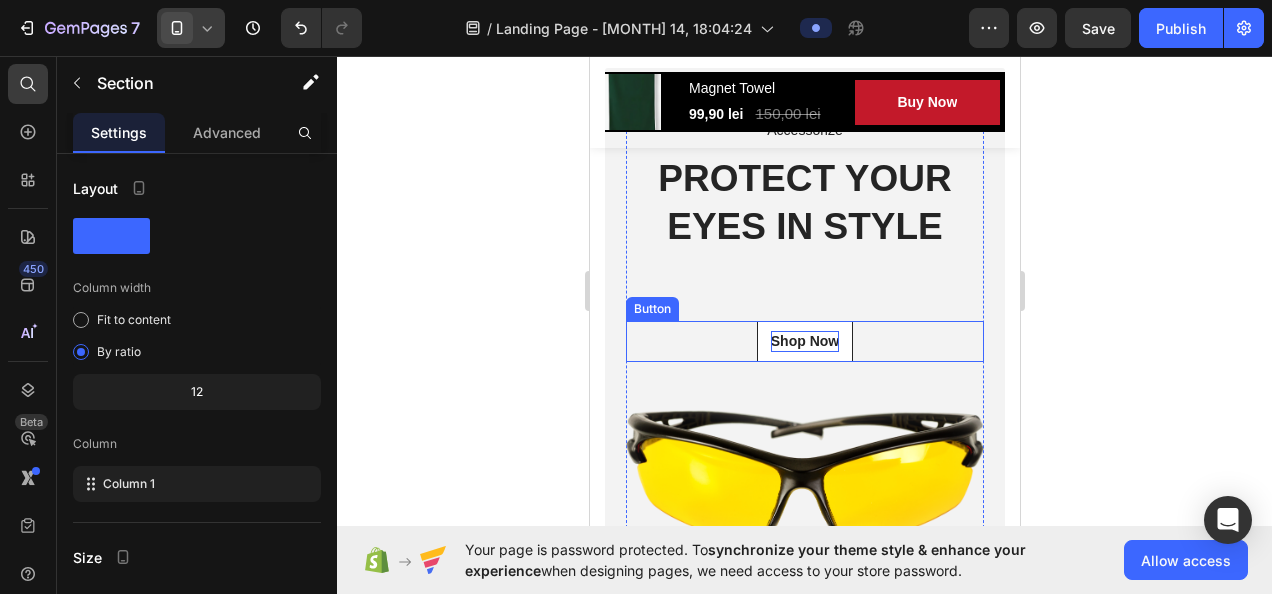 click on "Shop Now" at bounding box center [804, 341] 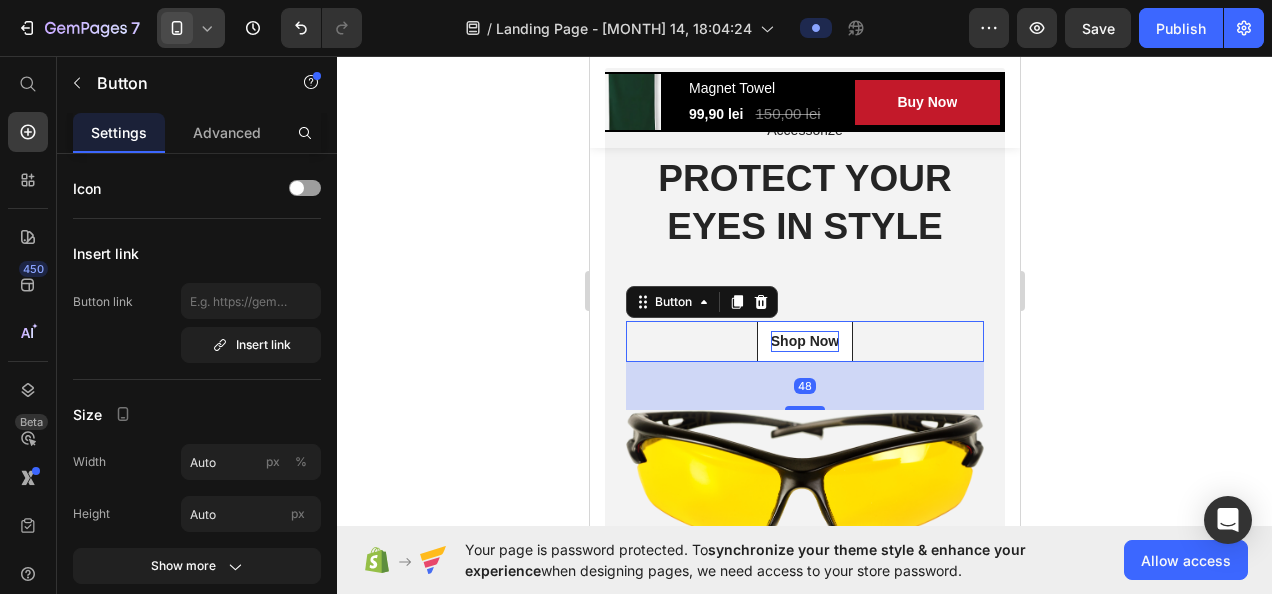 click on "Shop Now" at bounding box center [804, 341] 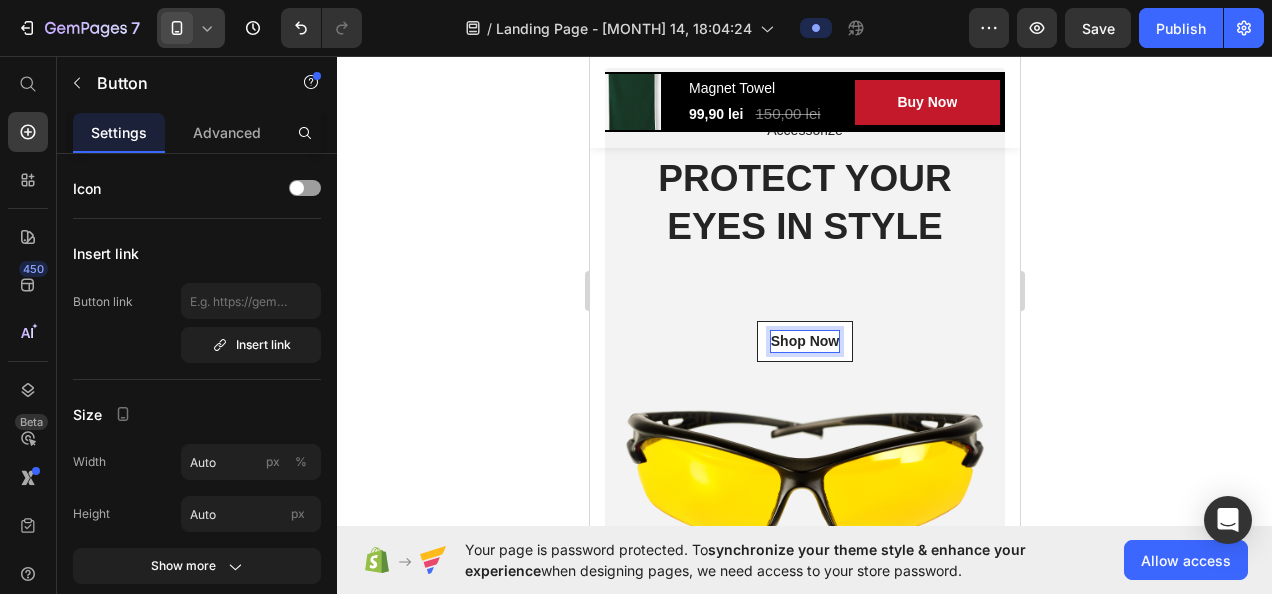 click on "Shop Now" at bounding box center (804, 341) 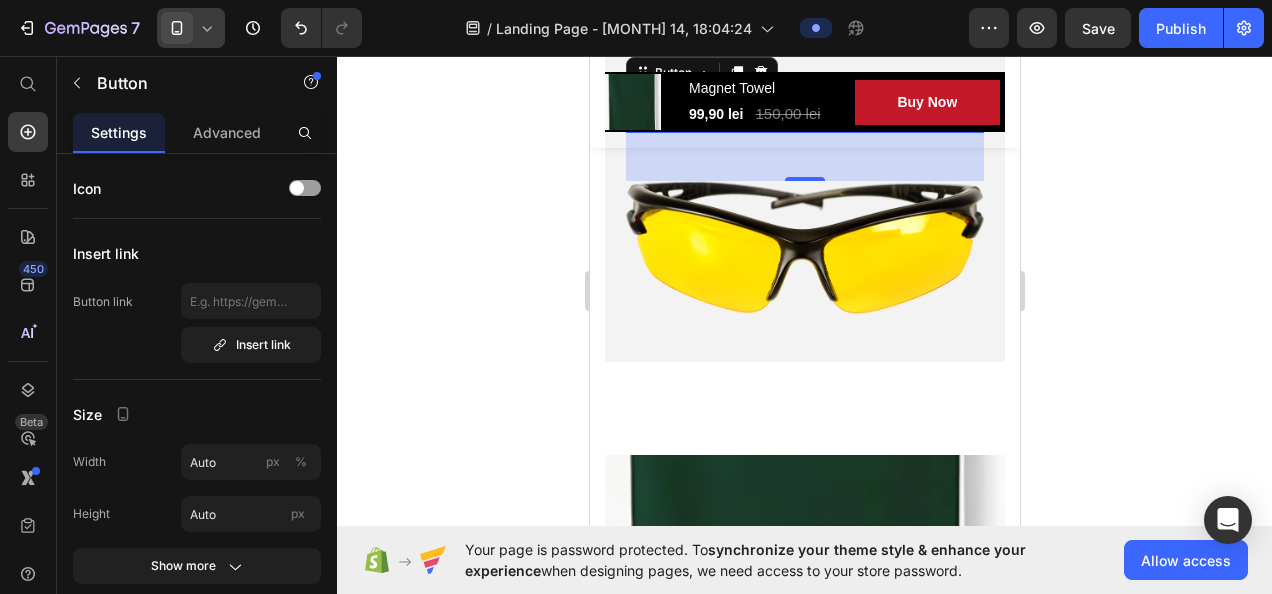 scroll, scrollTop: 418, scrollLeft: 0, axis: vertical 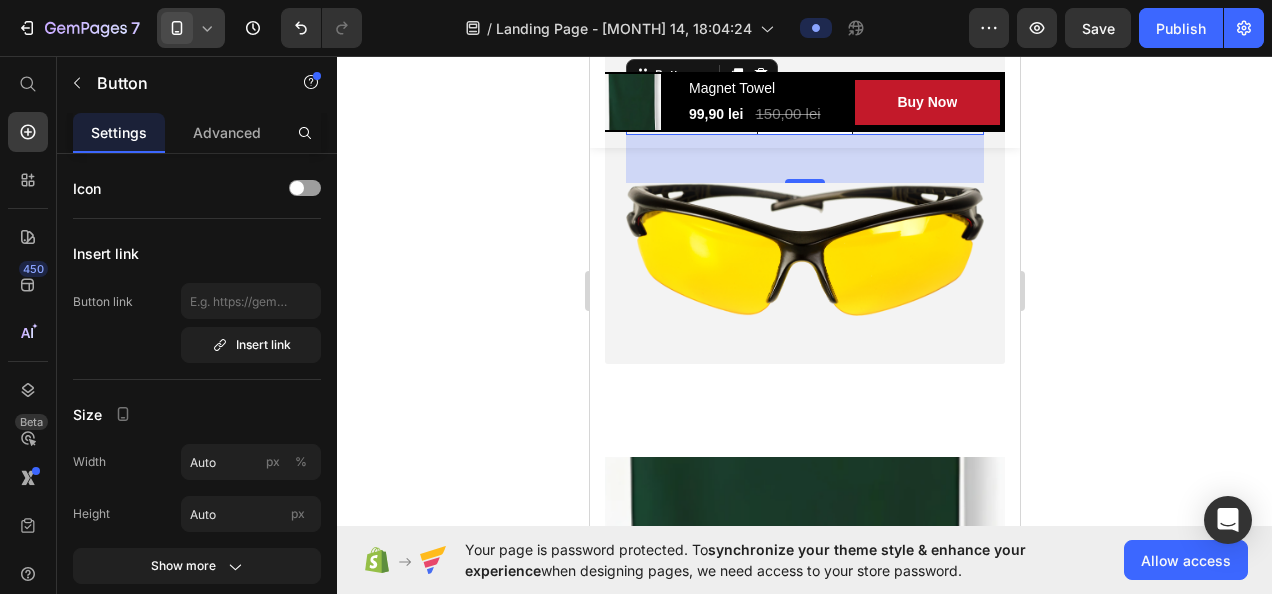 click on "Accessorize Text block PROTECT YOUR EYES IN STYLE Heading Shop Now Button   48 Image Row Row Section 2" at bounding box center [804, 82] 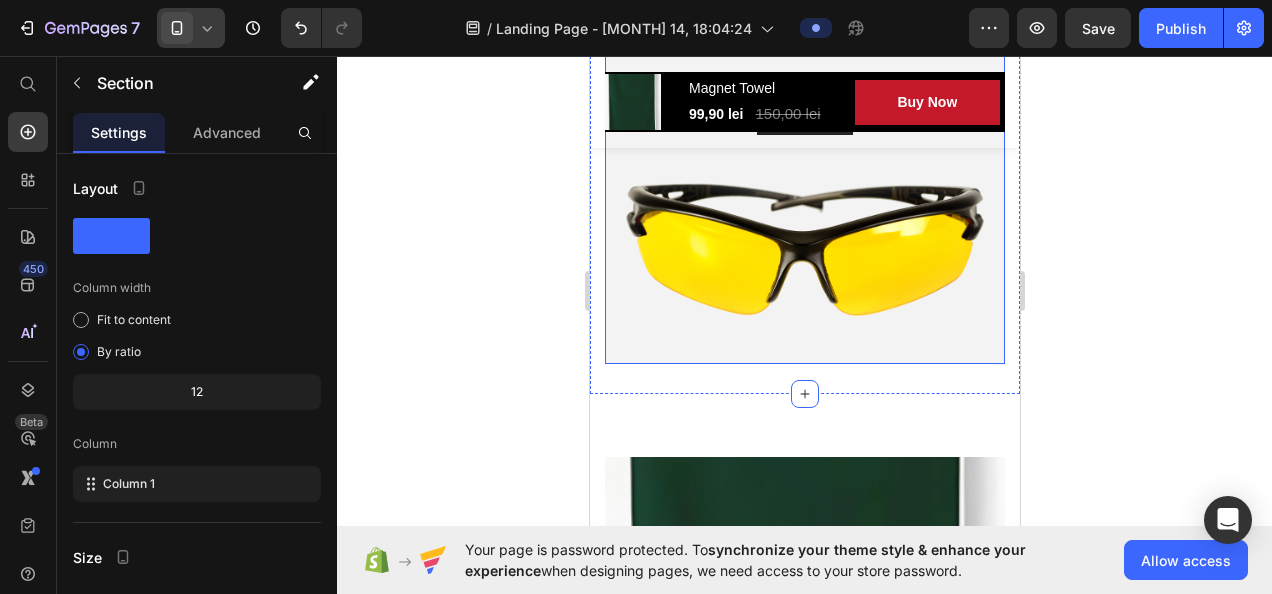 click on "Accessorize Text block PROTECT YOUR EYES IN STYLE Heading Shop Now Button Image Row Row" at bounding box center (804, 102) 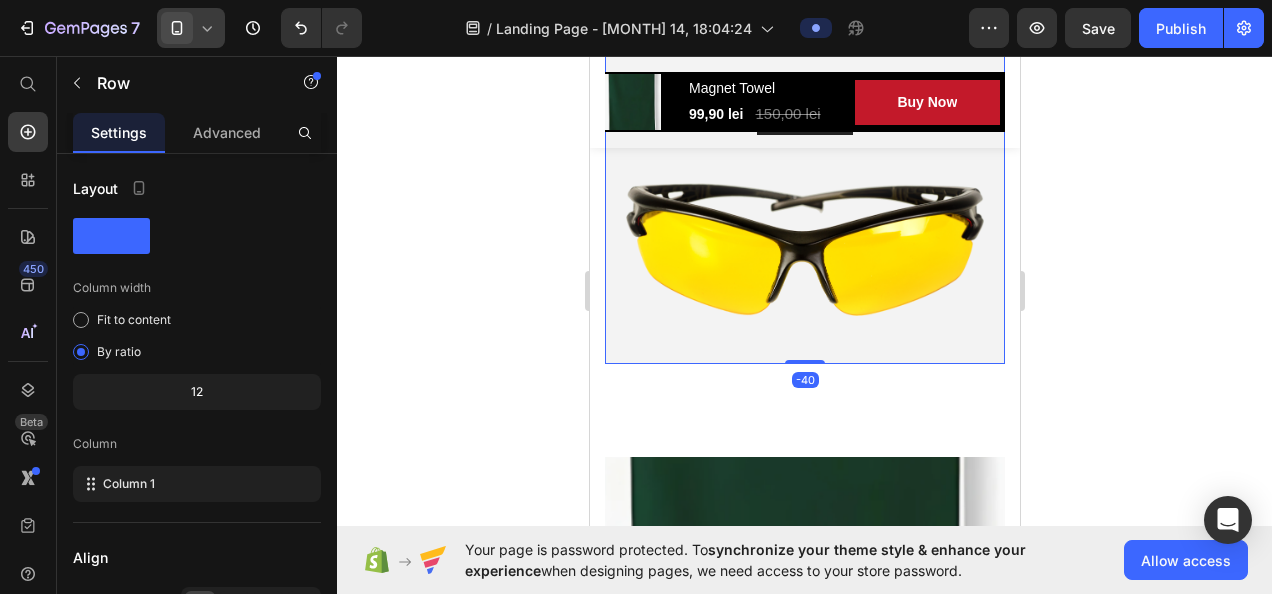 scroll, scrollTop: 0, scrollLeft: 0, axis: both 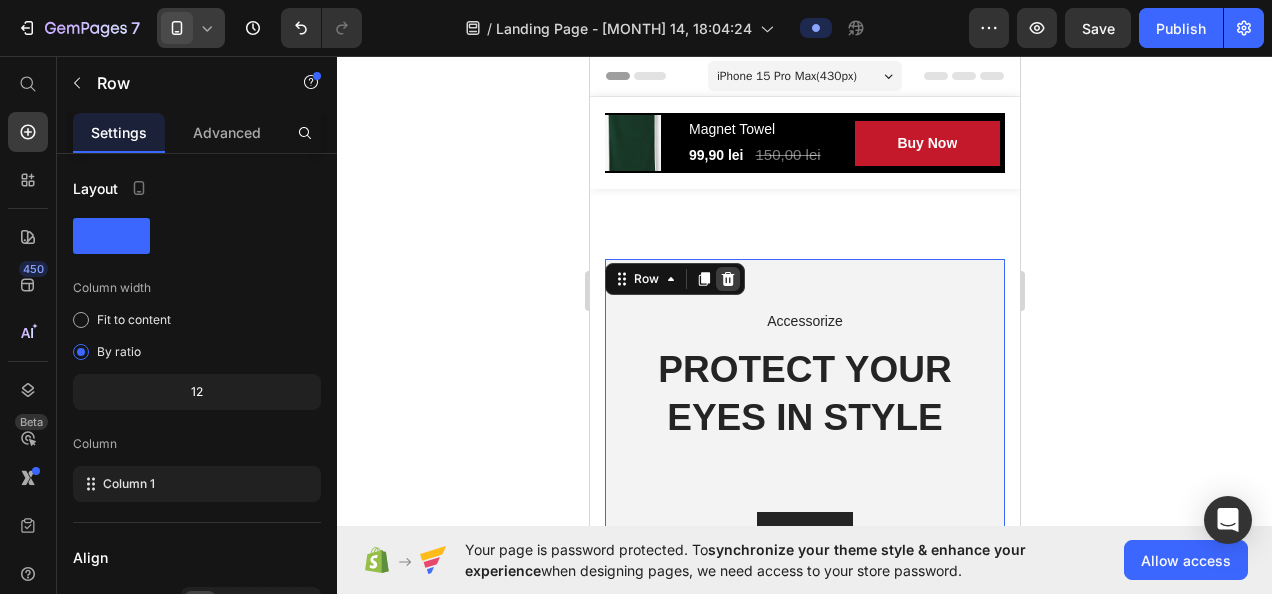 click 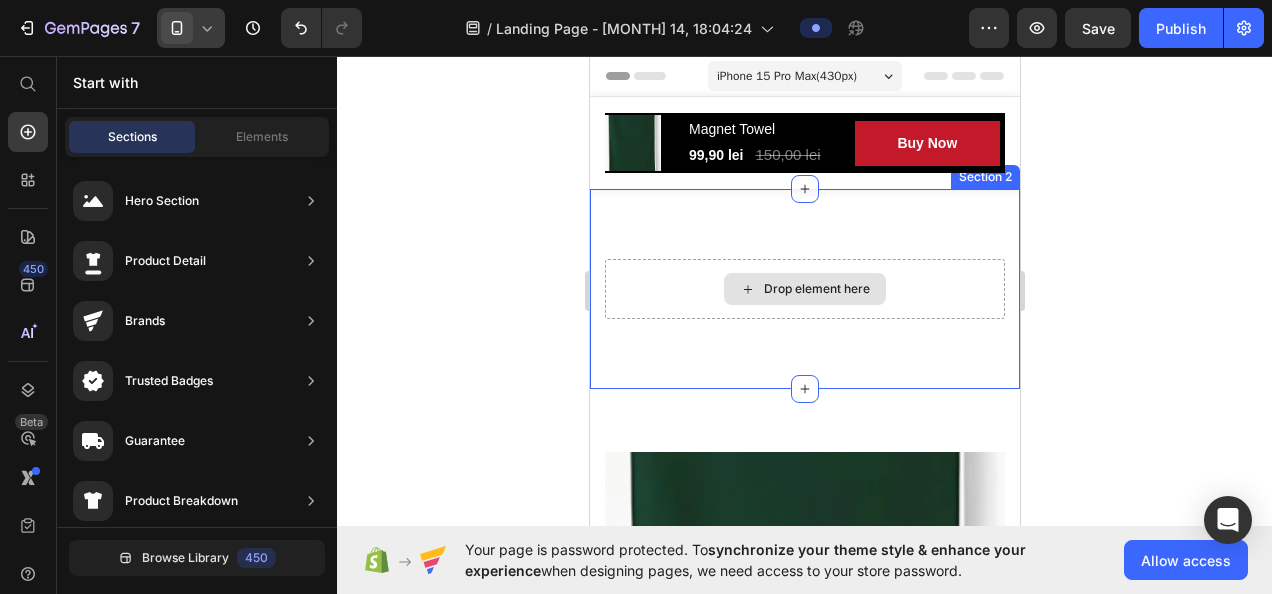 click on "Drop element here" at bounding box center (816, 289) 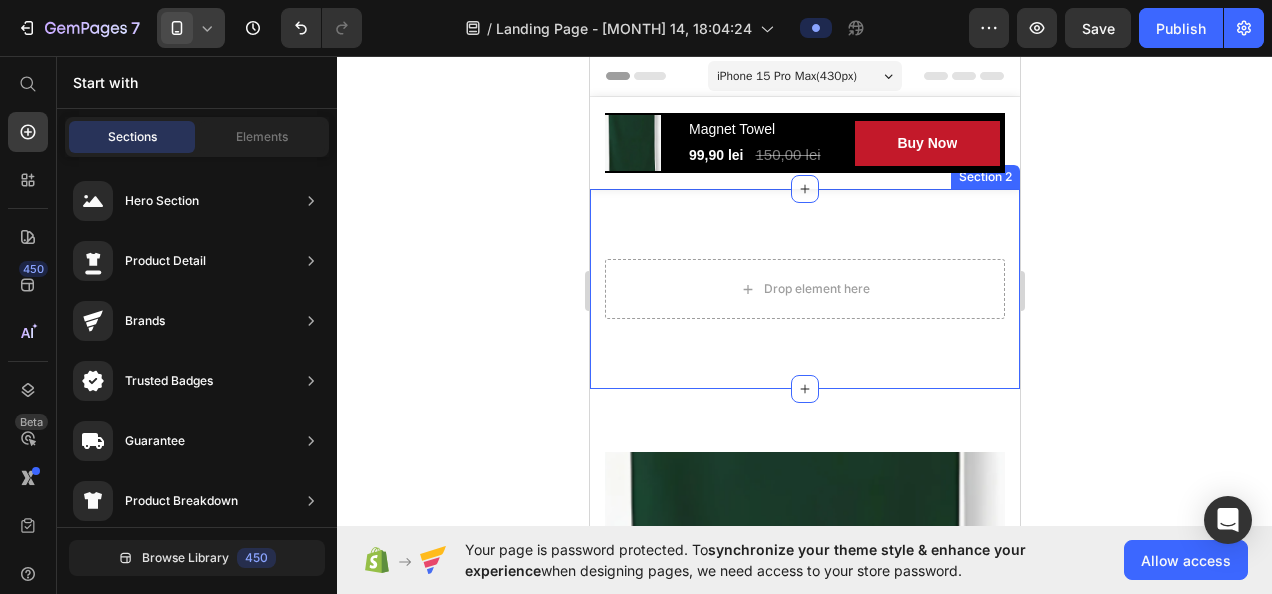click on "Drop element here Section 2" at bounding box center [804, 289] 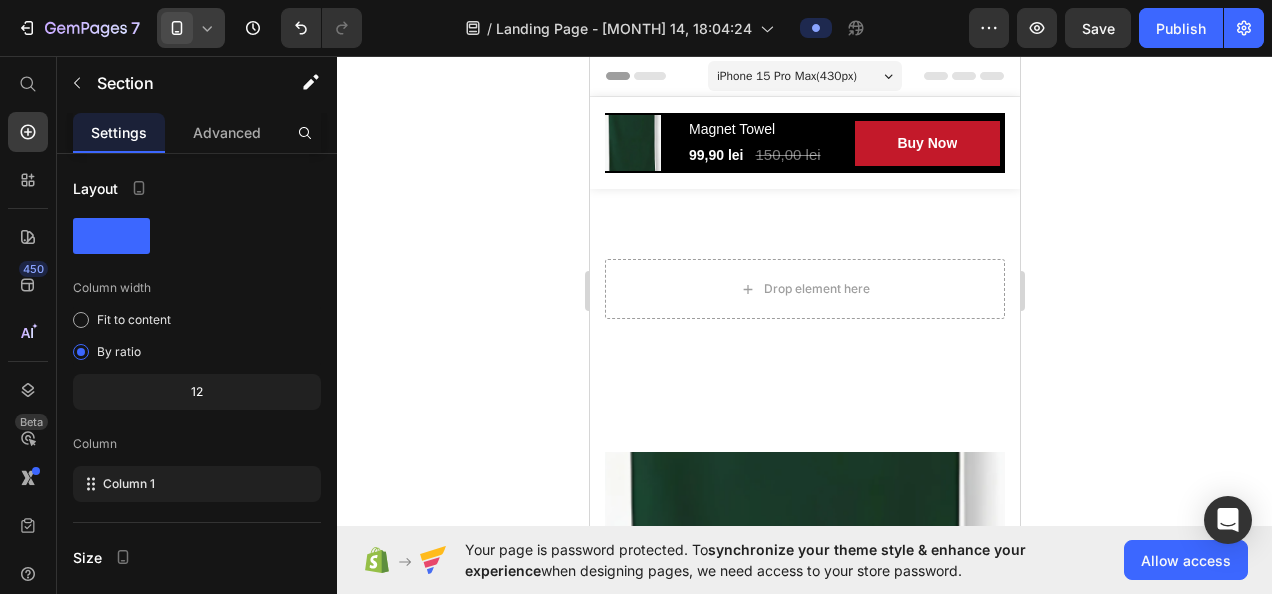 click on "Overview Button Description Button Reviews Button Row Product Images Magnet Towel (P) Title 99,90 lei (P) Price 150,00 lei (P) Price Row Buy Now (P) Cart Button Row Row Product Sticky" at bounding box center [804, 143] 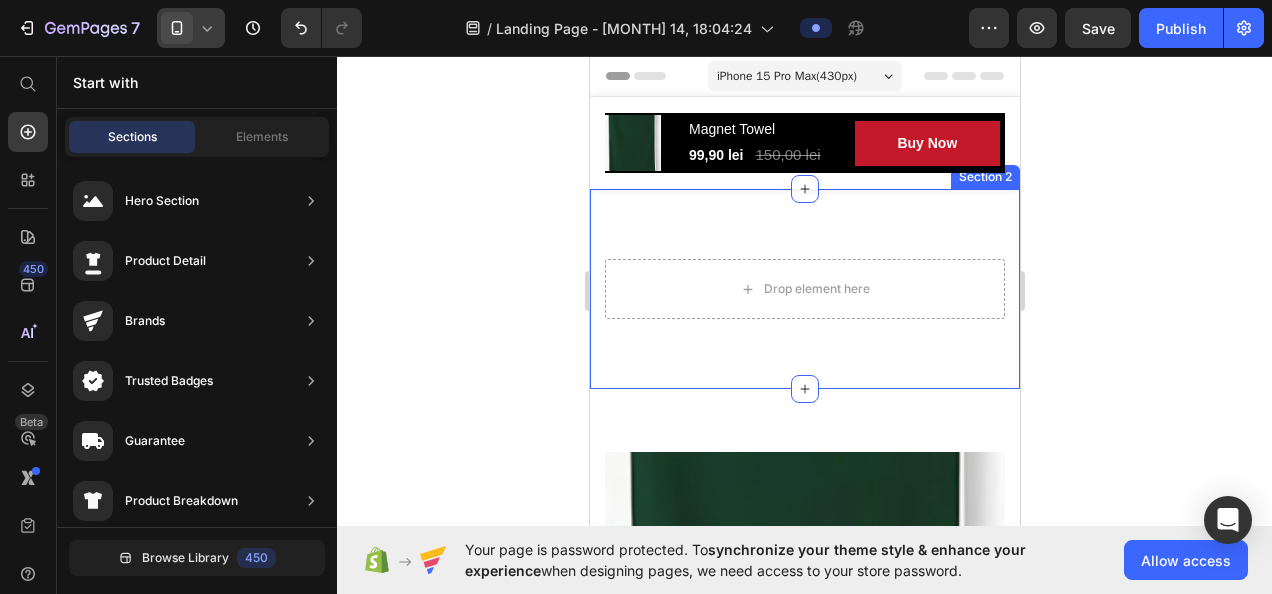 click on "Drop element here Section 2" at bounding box center [804, 289] 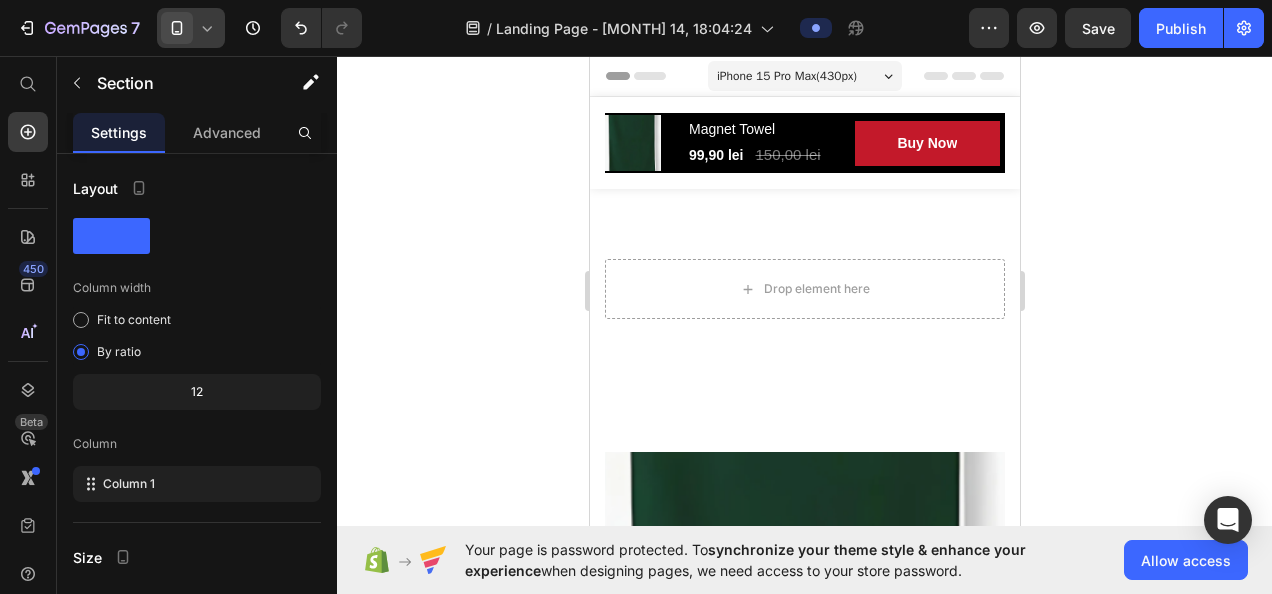 click on "Overview Button Description Button Reviews Button Row Product Images Magnet Towel (P) Title 99,90 lei (P) Price 150,00 lei (P) Price Row Buy Now (P) Cart Button Row Row Product Sticky" at bounding box center (804, 143) 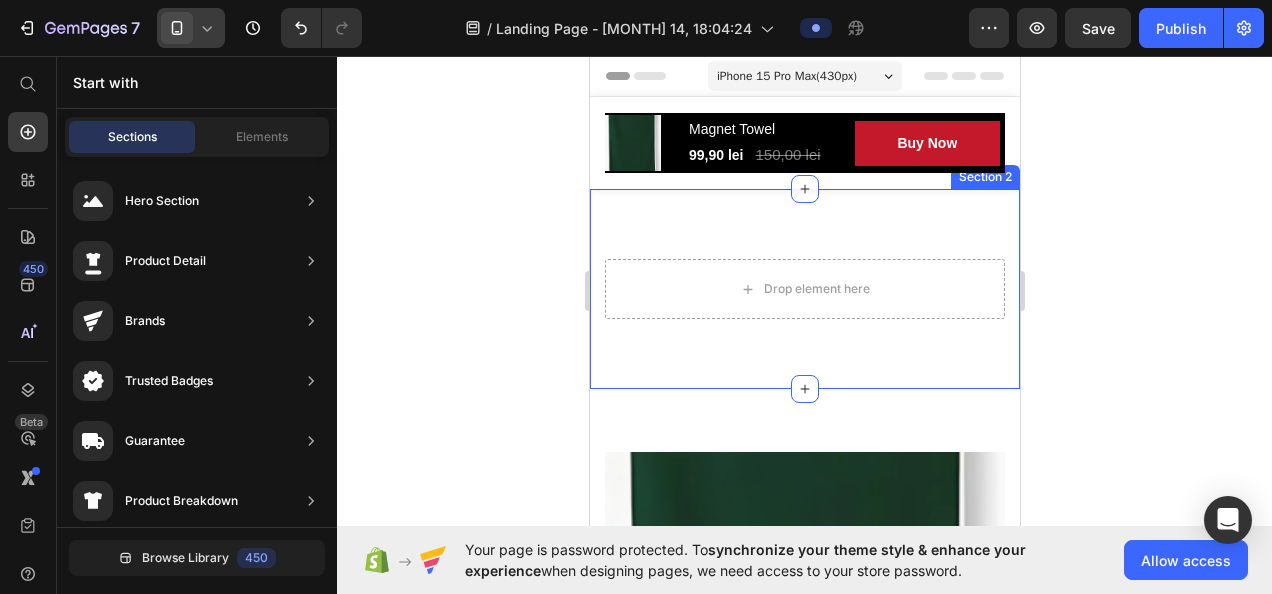 click on "Drop element here Section 2" at bounding box center (804, 289) 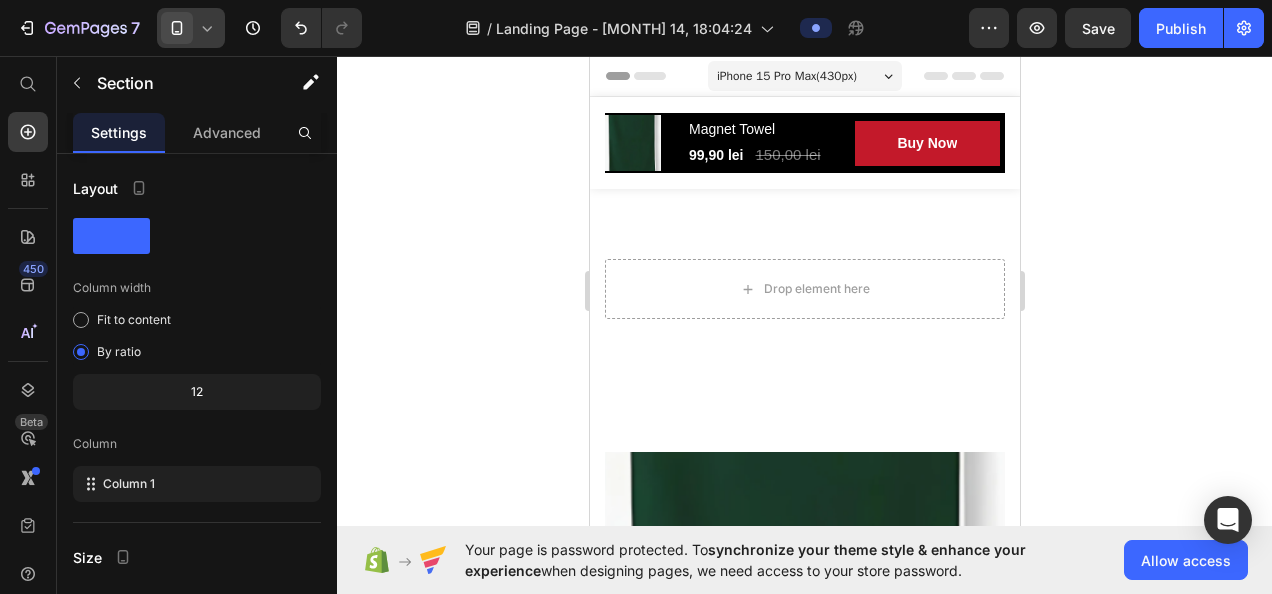 click on "Overview Button Description Button Reviews Button Row Product Images Magnet Towel (P) Title 99,90 lei (P) Price 150,00 lei (P) Price Row Buy Now (P) Cart Button Row Row Product Sticky" at bounding box center (804, 143) 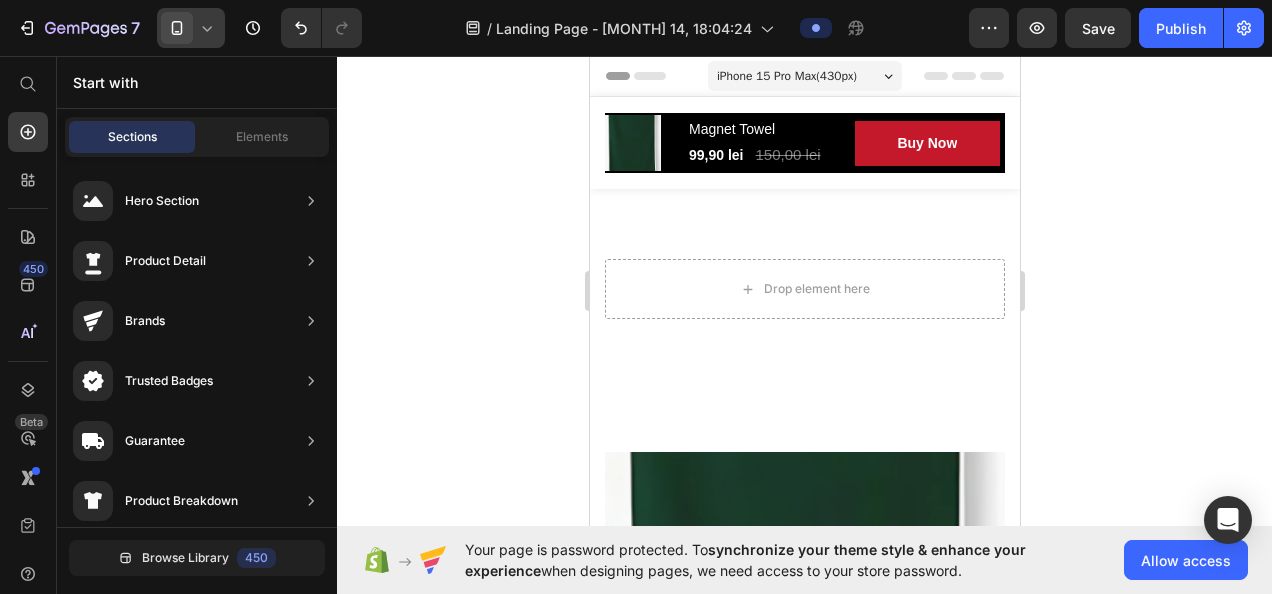 click on "Overview Button Description Button Reviews Button Row Product Images Magnet Towel (P) Title 99,90 lei (P) Price 150,00 lei (P) Price Row Buy Now (P) Cart Button Row Row Product Sticky" at bounding box center [804, 143] 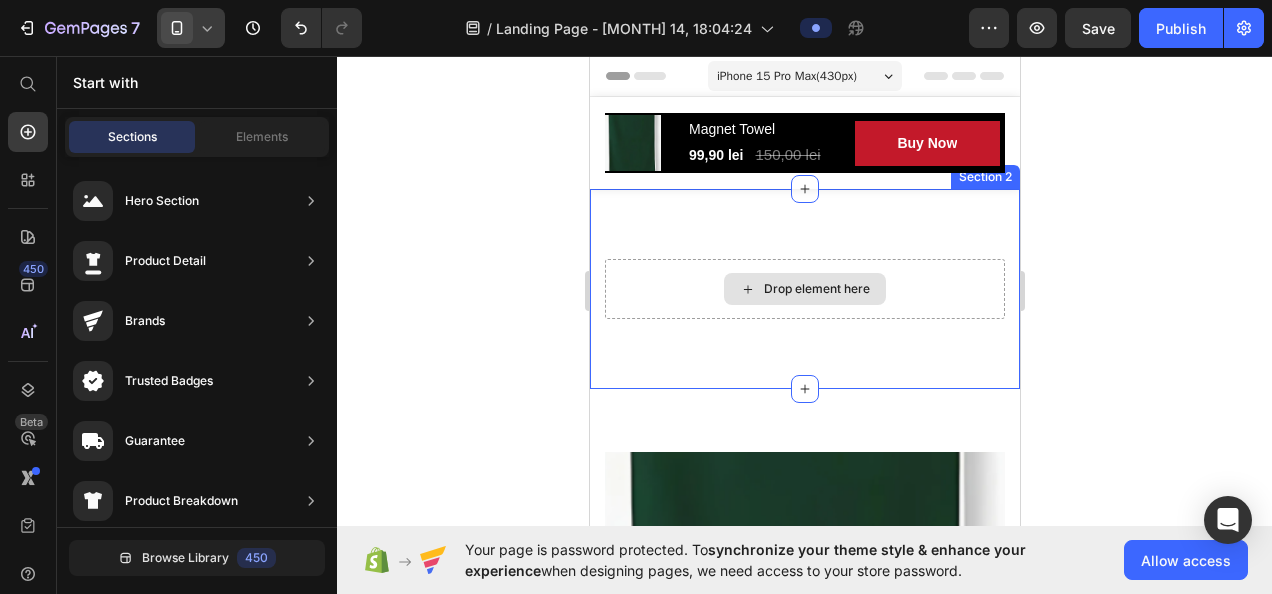 click on "Drop element here Section 2" at bounding box center (804, 289) 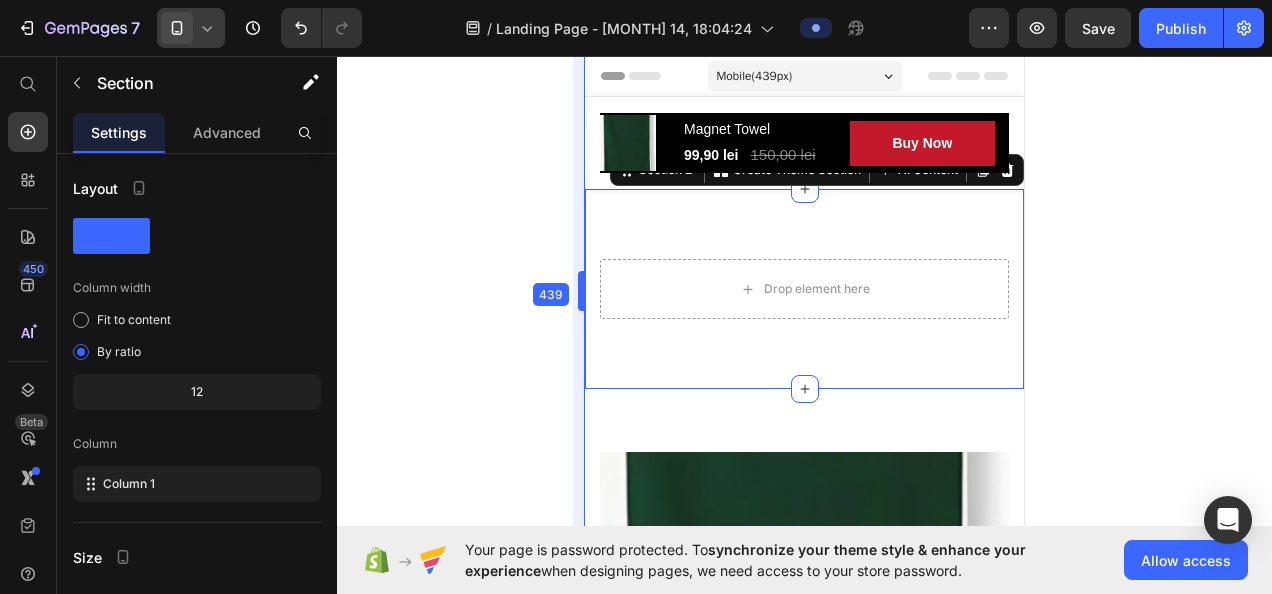 drag, startPoint x: 586, startPoint y: 202, endPoint x: 577, endPoint y: 318, distance: 116.34862 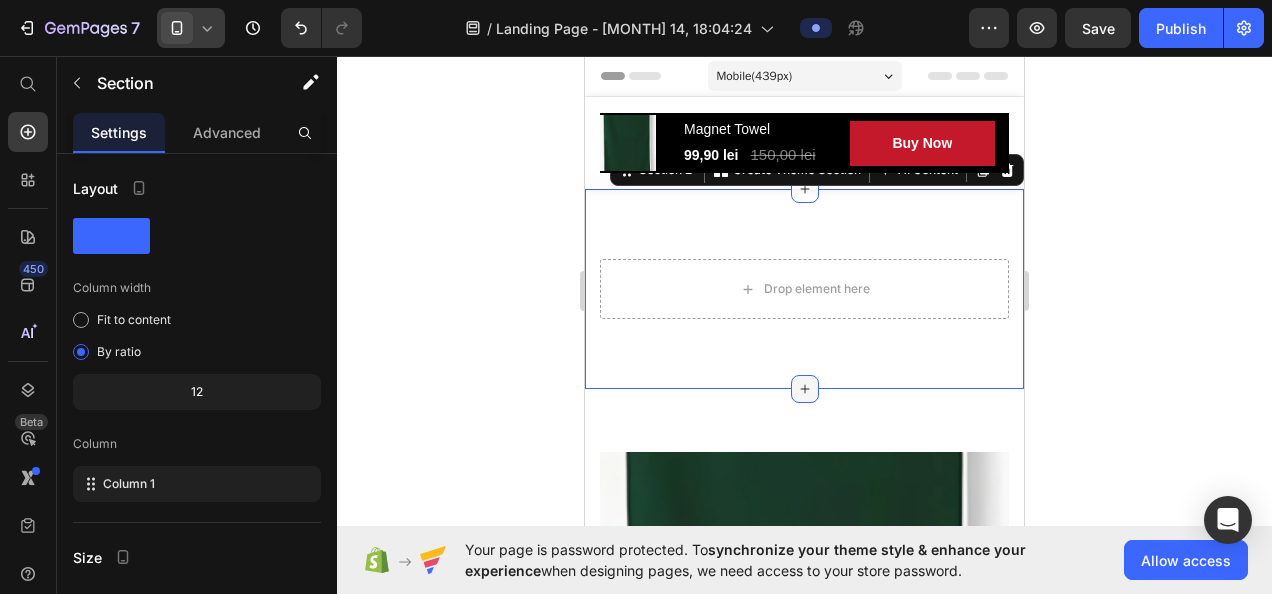 click 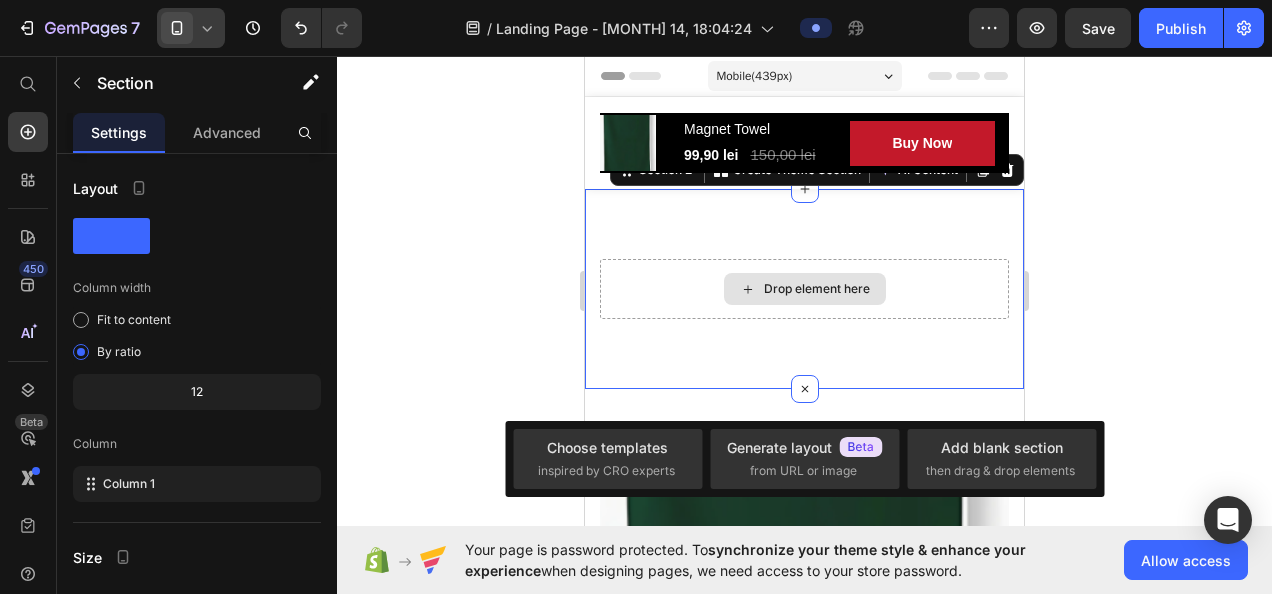 click on "Drop element here" at bounding box center (804, 289) 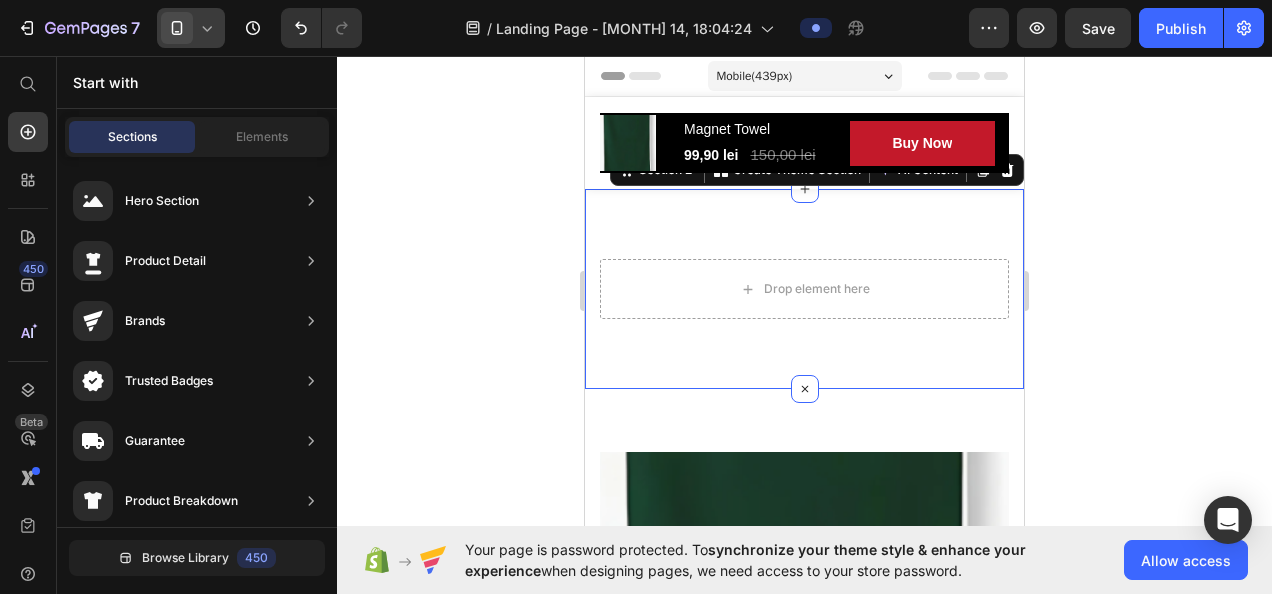 click on "Overview Button Description Button Reviews Button Row Product Images Magnet Towel (P) Title 99,90 lei (P) Price 150,00 lei (P) Price Row Buy Now (P) Cart Button Row Row Product Sticky" at bounding box center (804, 143) 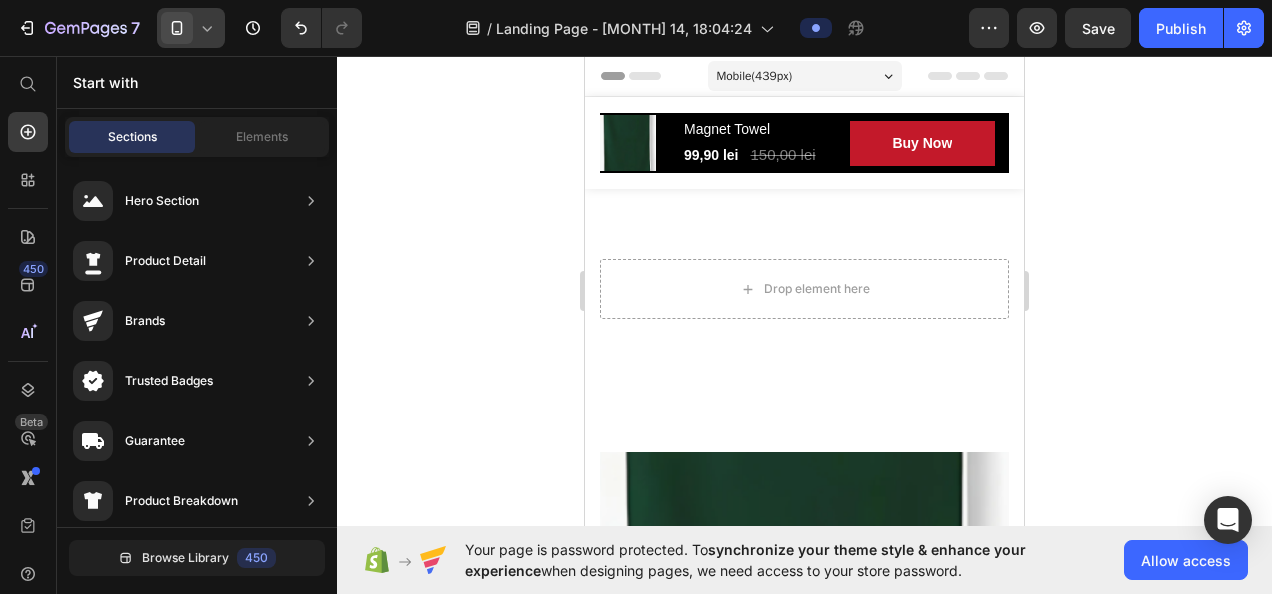 click on "Drop element here" at bounding box center [805, 289] 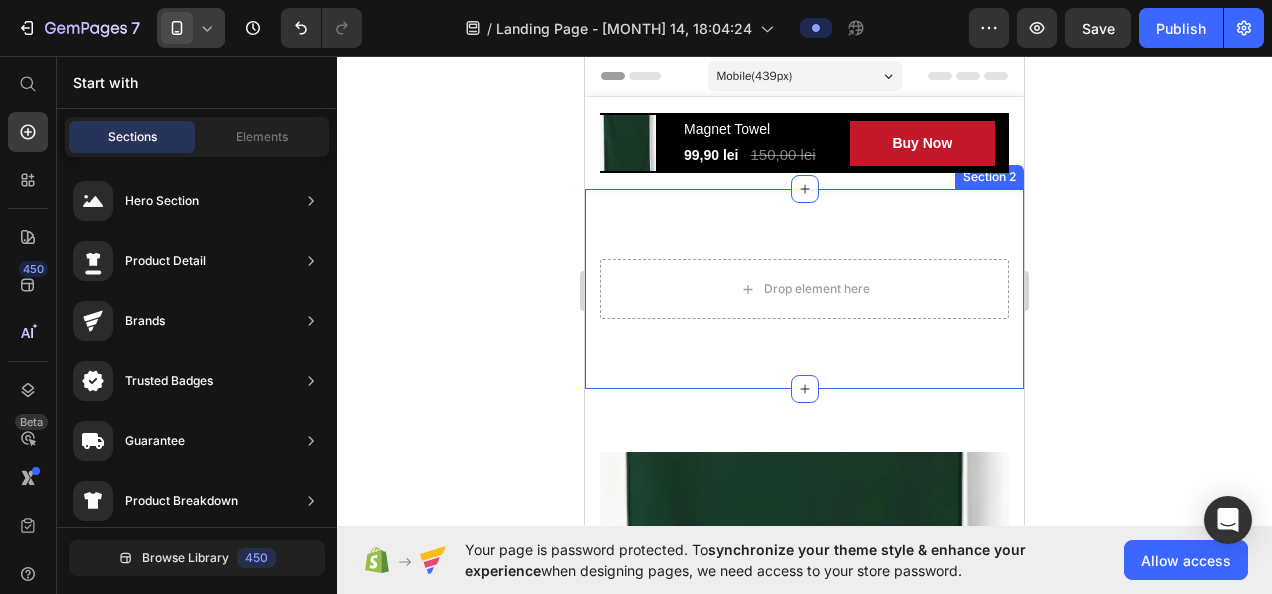 click on "Drop element here Section 2" at bounding box center [804, 289] 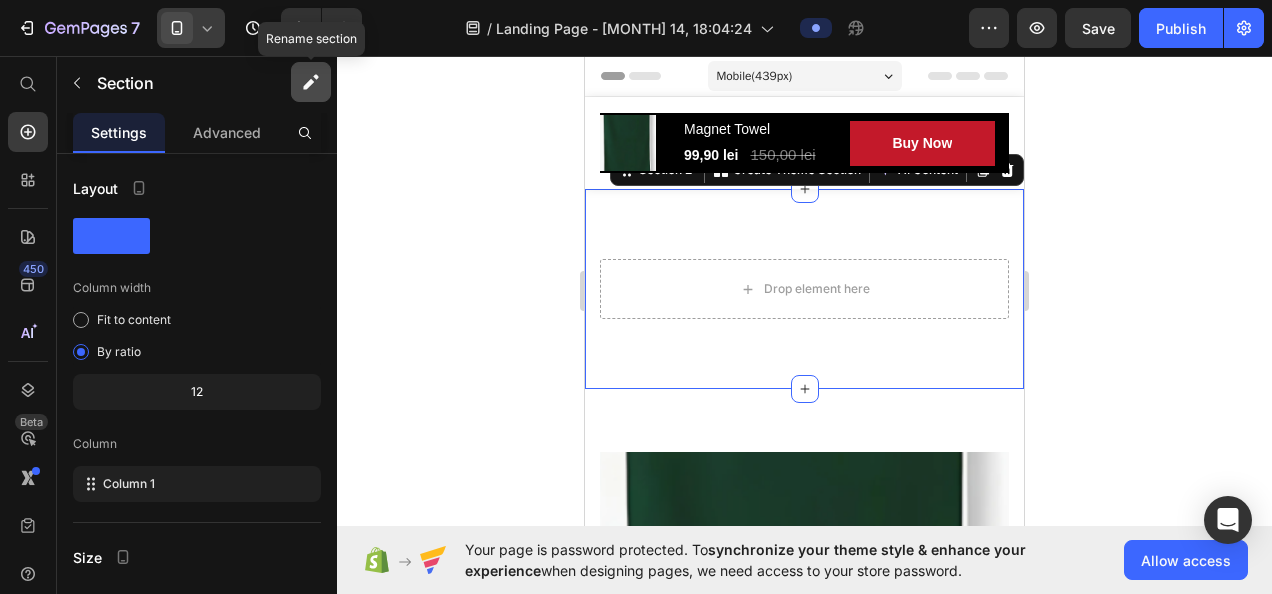 click 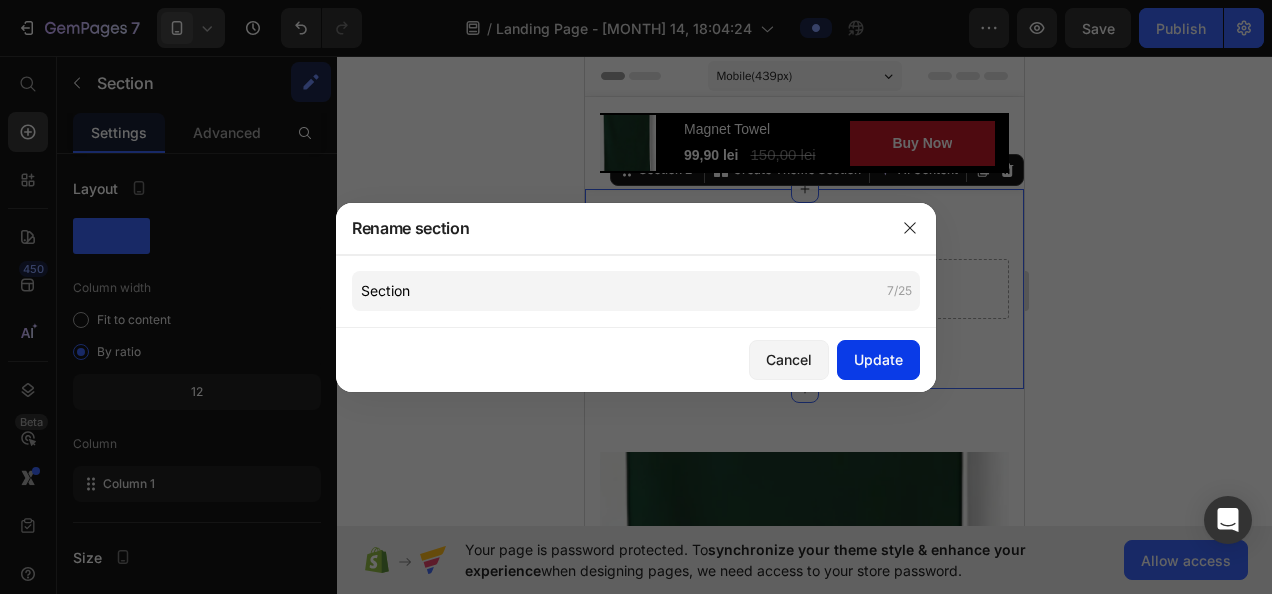 click on "Update" 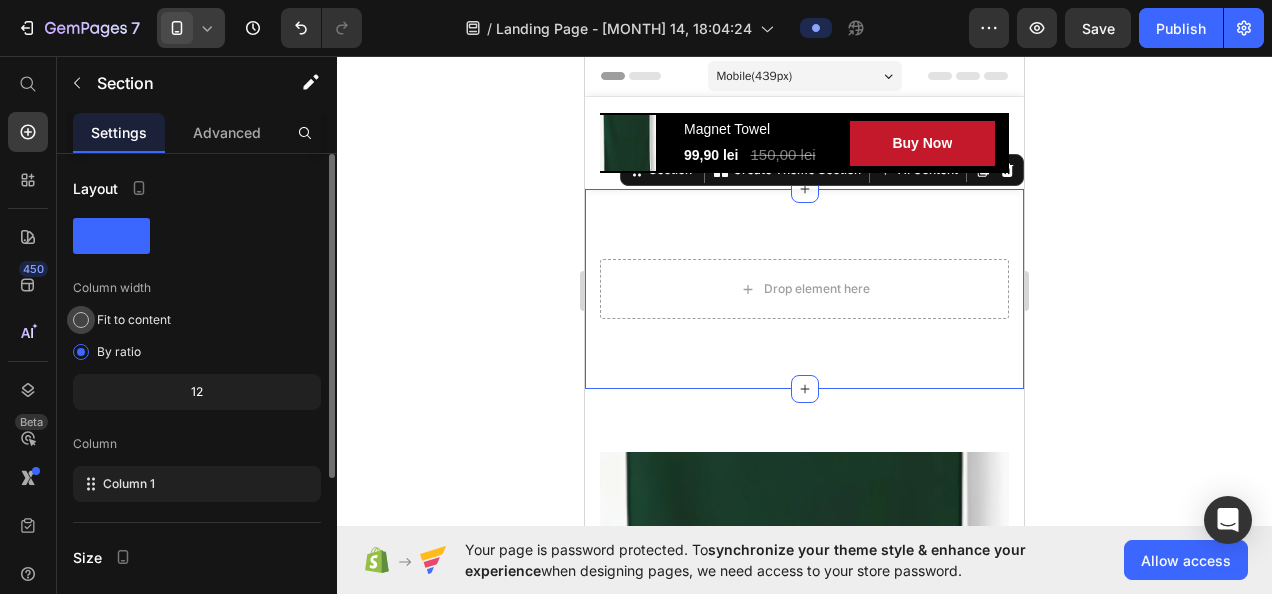 scroll, scrollTop: 265, scrollLeft: 0, axis: vertical 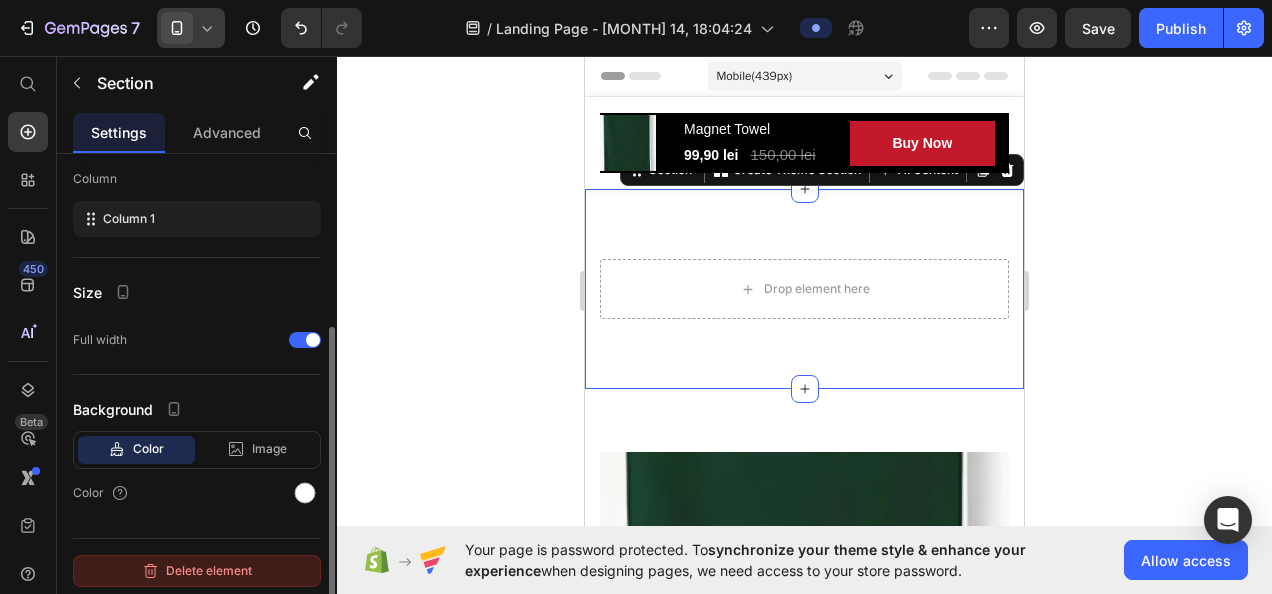 click on "Delete element" at bounding box center (197, 571) 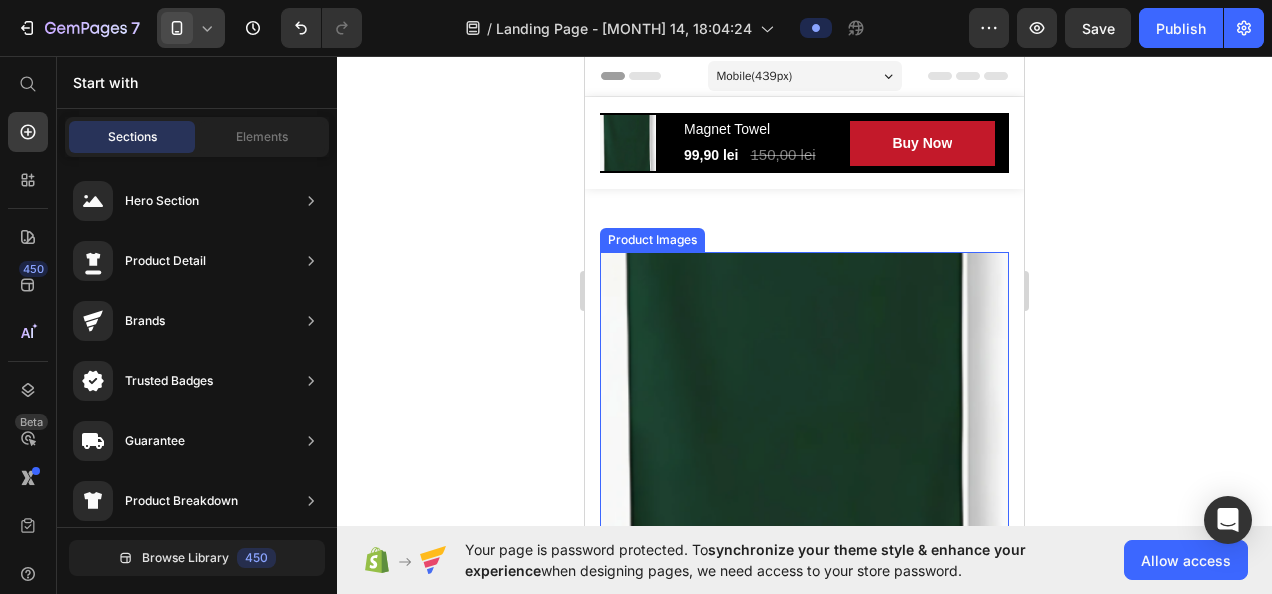 click at bounding box center (804, 456) 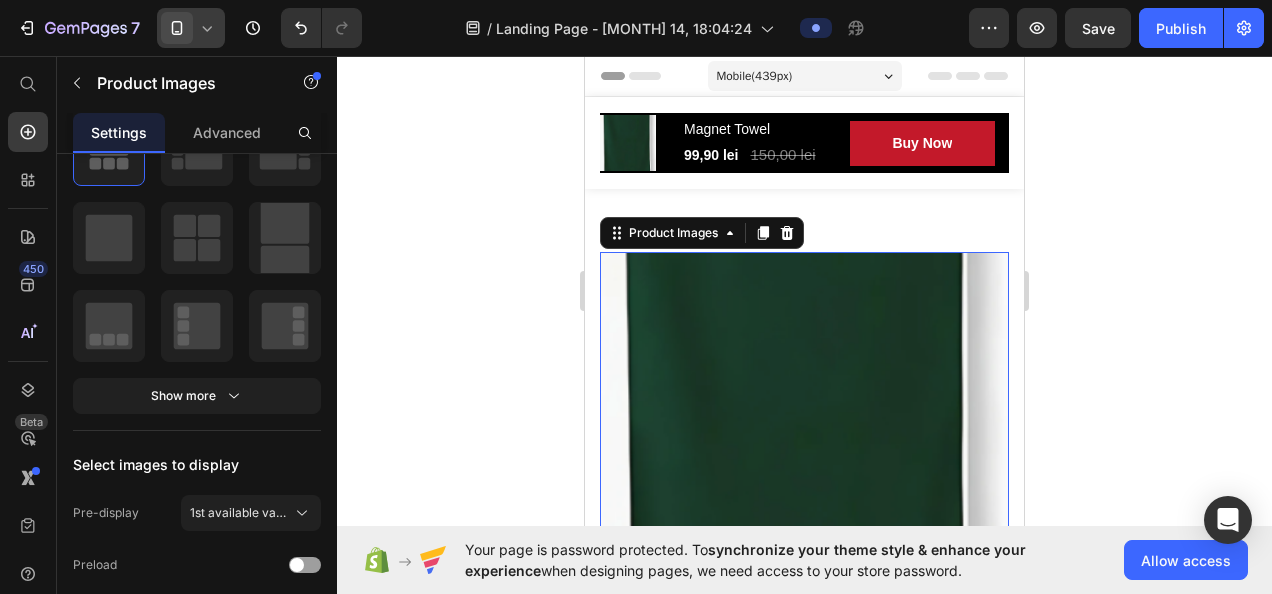 scroll, scrollTop: 0, scrollLeft: 0, axis: both 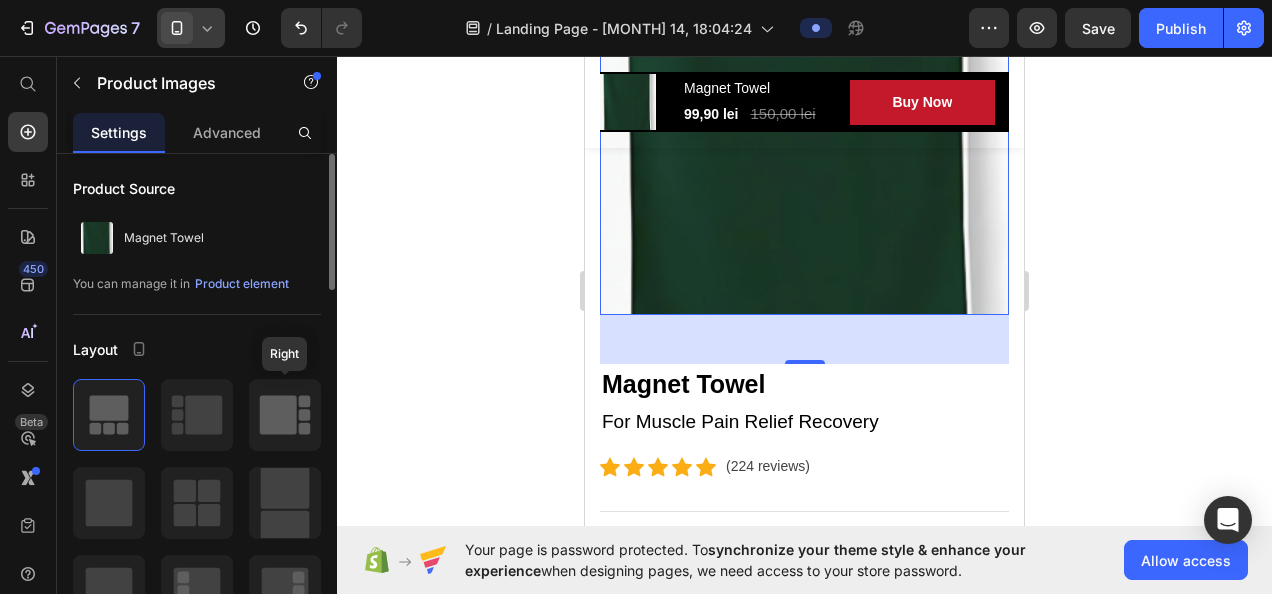 click 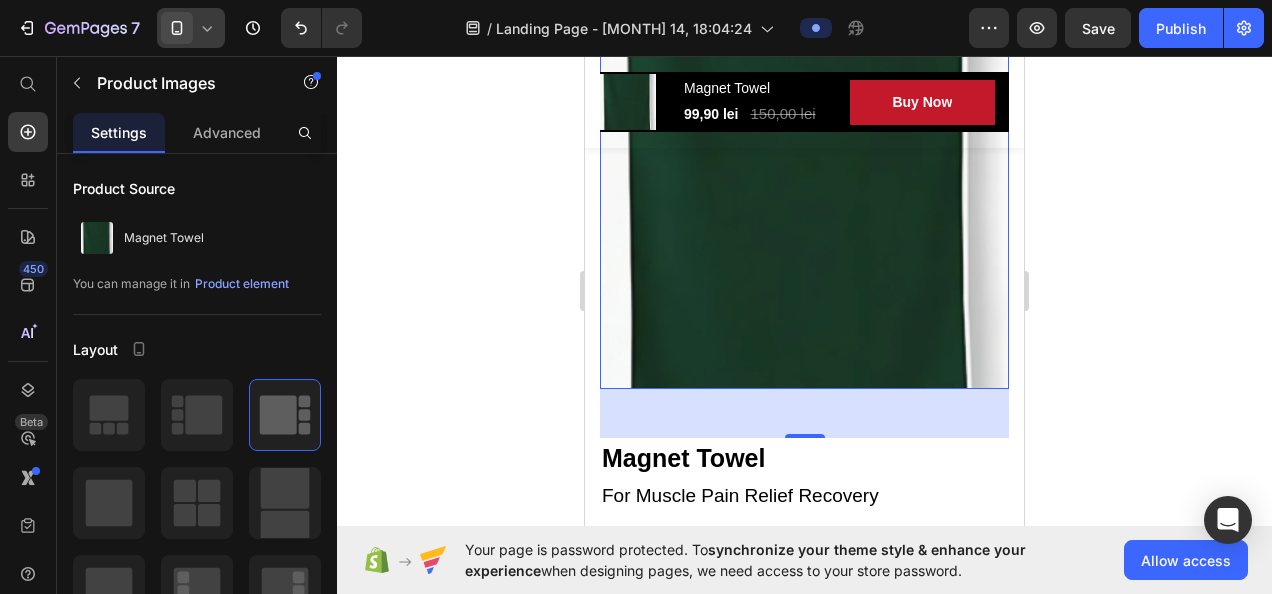 scroll, scrollTop: 406, scrollLeft: 0, axis: vertical 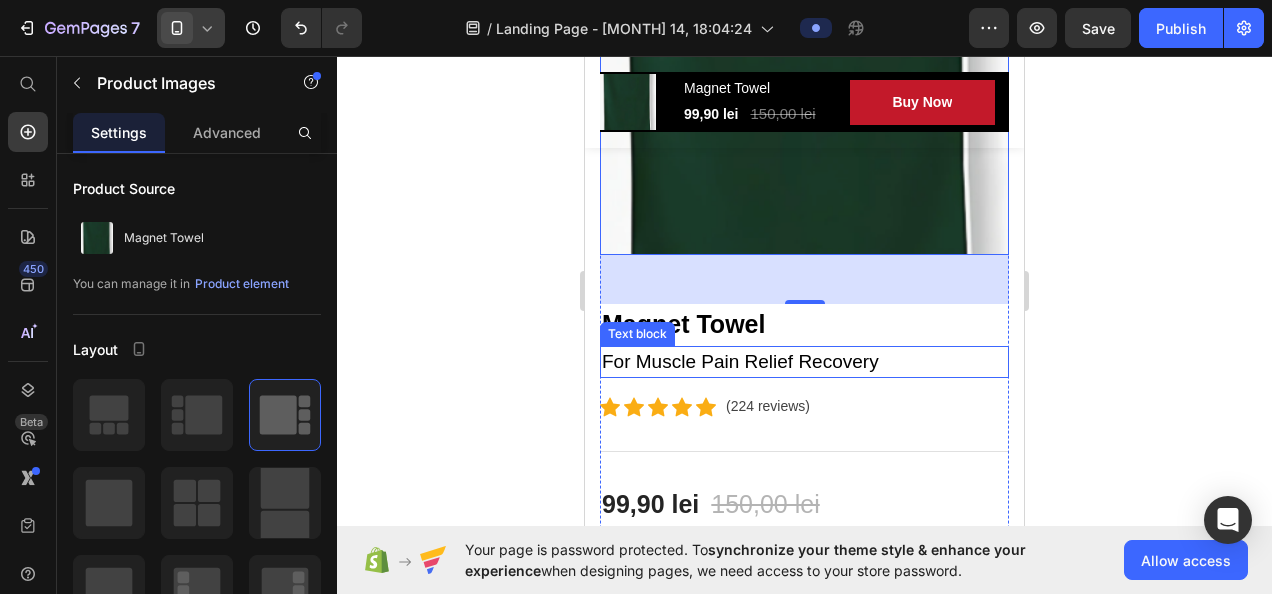 click on "For Muscle Pain Relief Recovery" at bounding box center (804, 362) 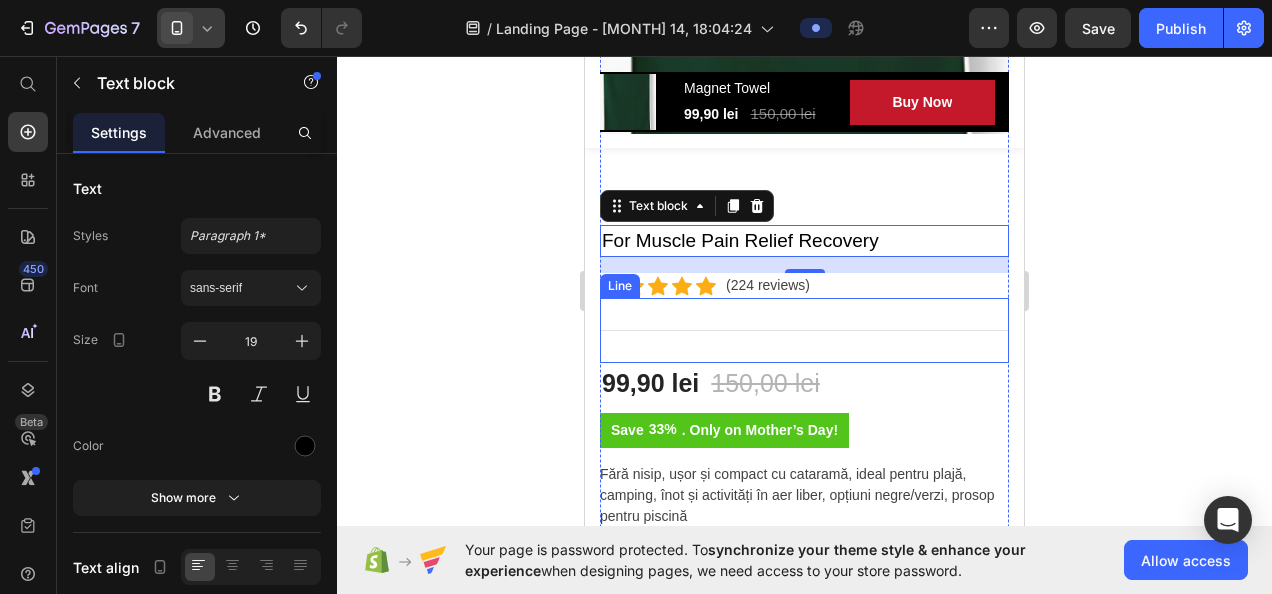 scroll, scrollTop: 529, scrollLeft: 0, axis: vertical 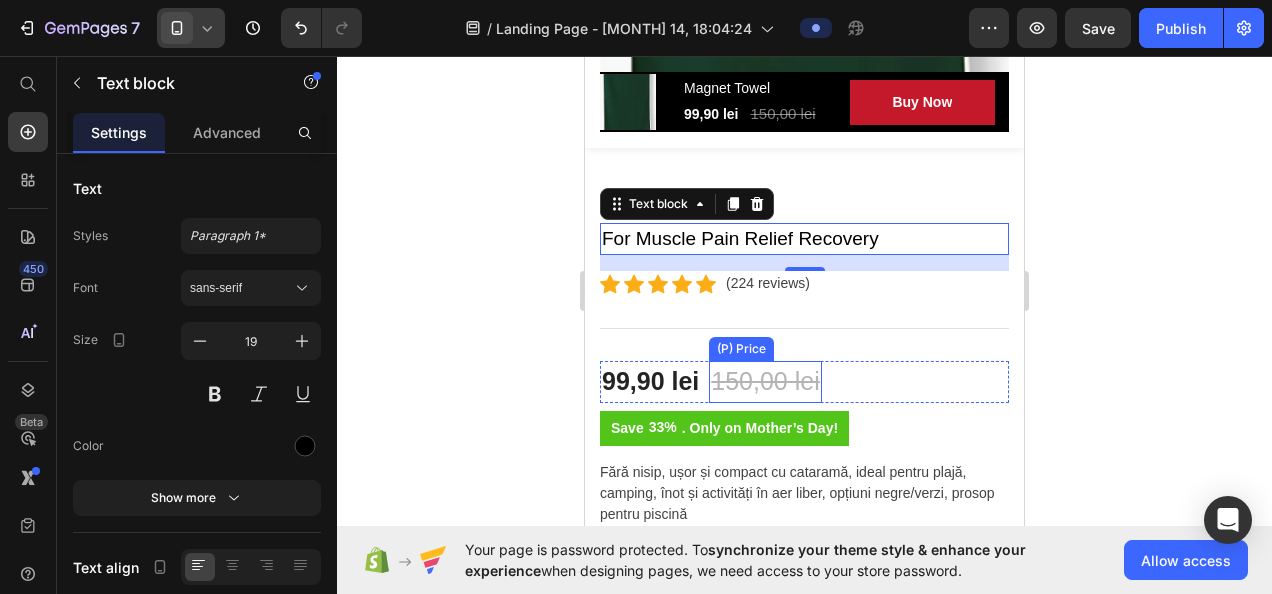 click on "Title Line" at bounding box center (804, 328) 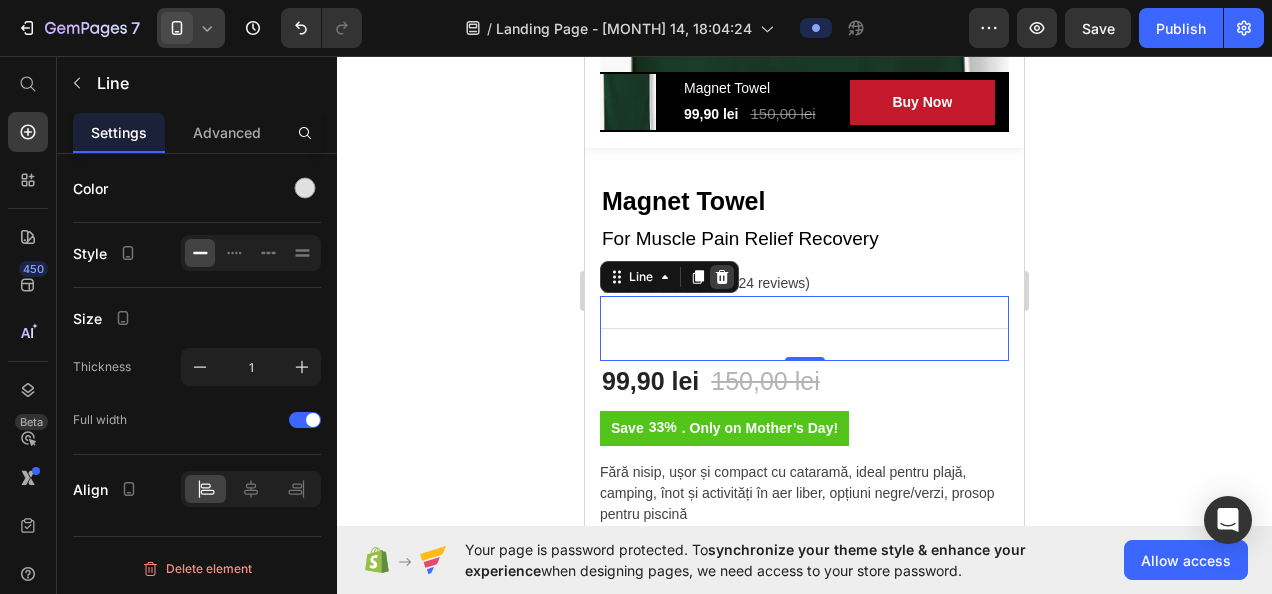 click 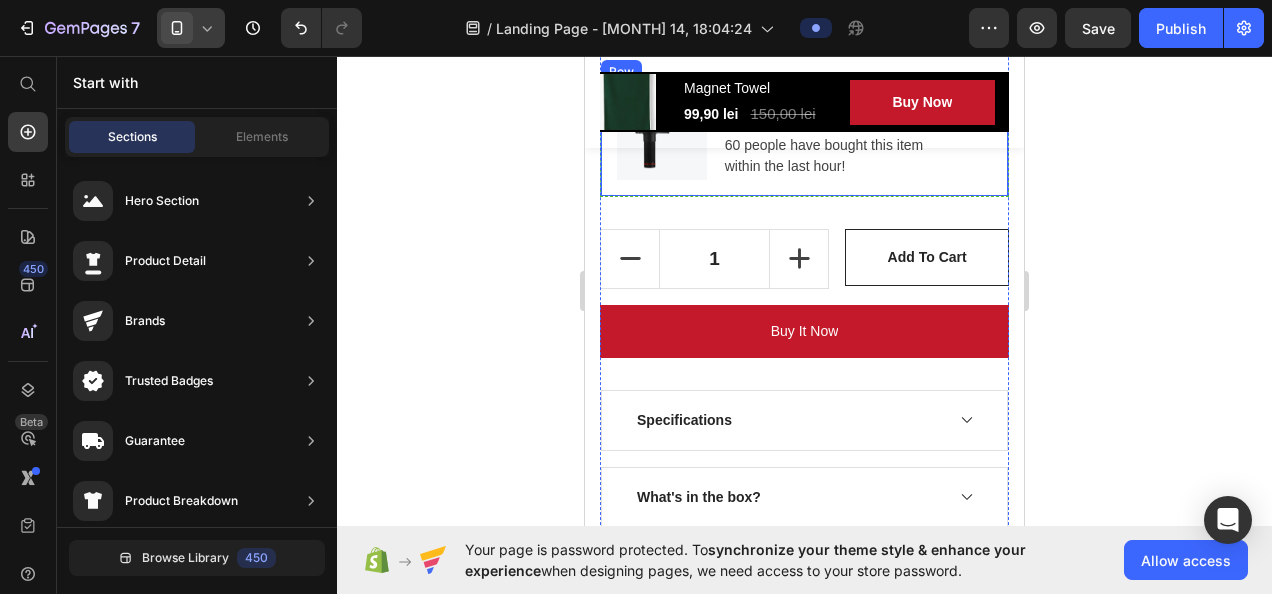 scroll, scrollTop: 977, scrollLeft: 0, axis: vertical 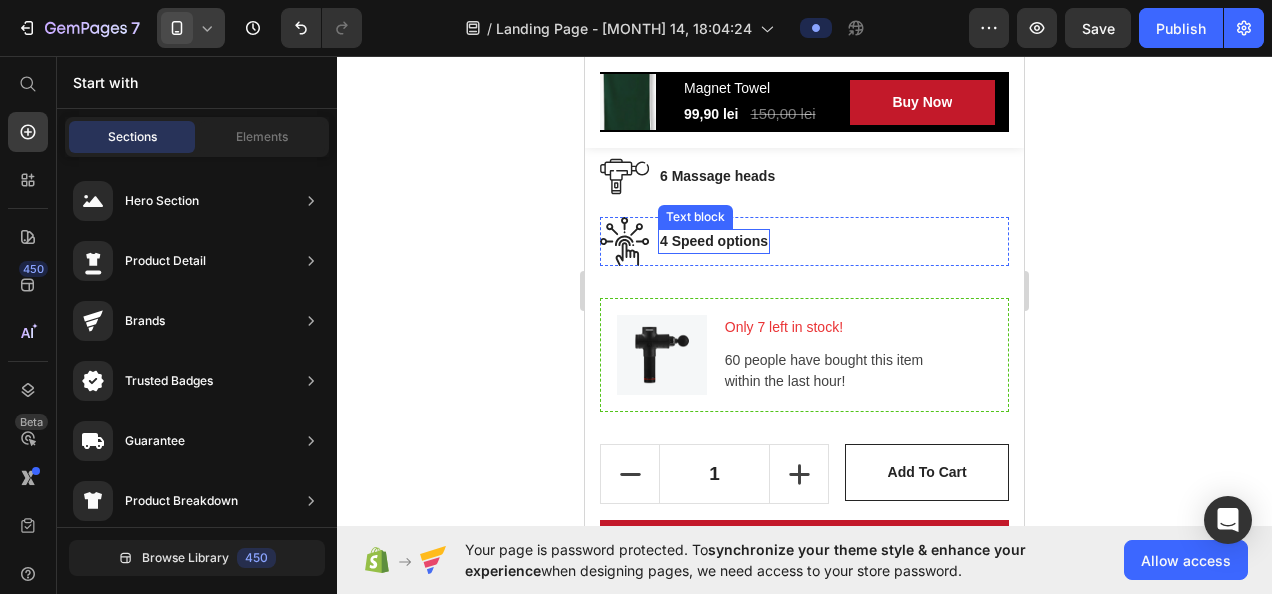 click on "4 Speed options" at bounding box center (714, 241) 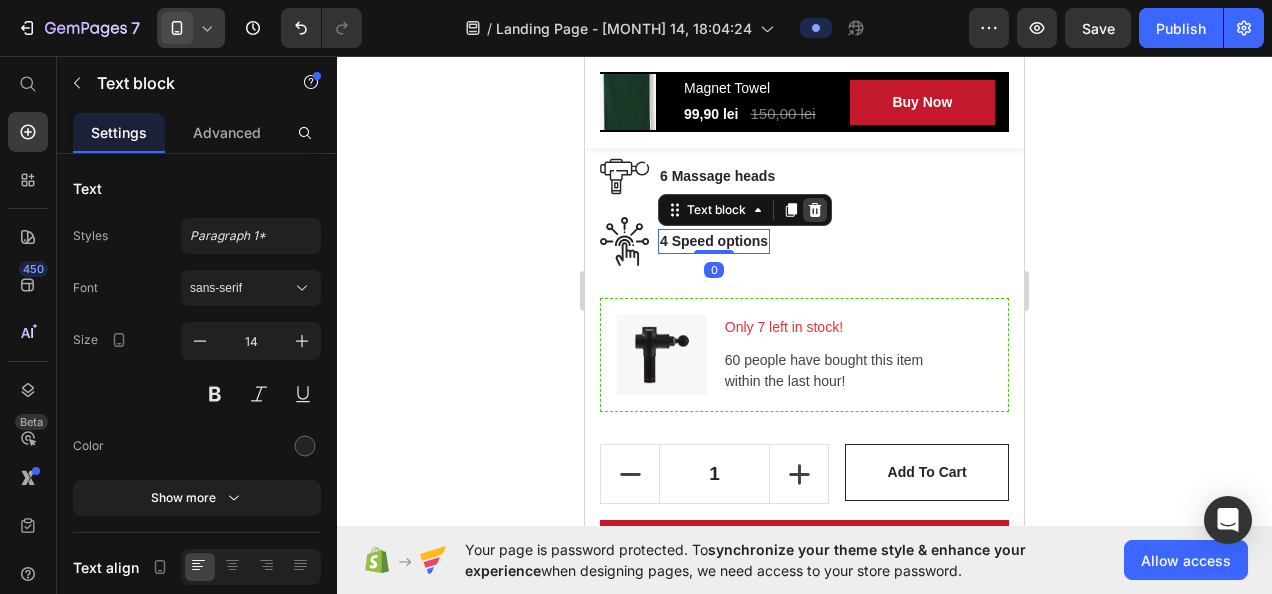 click 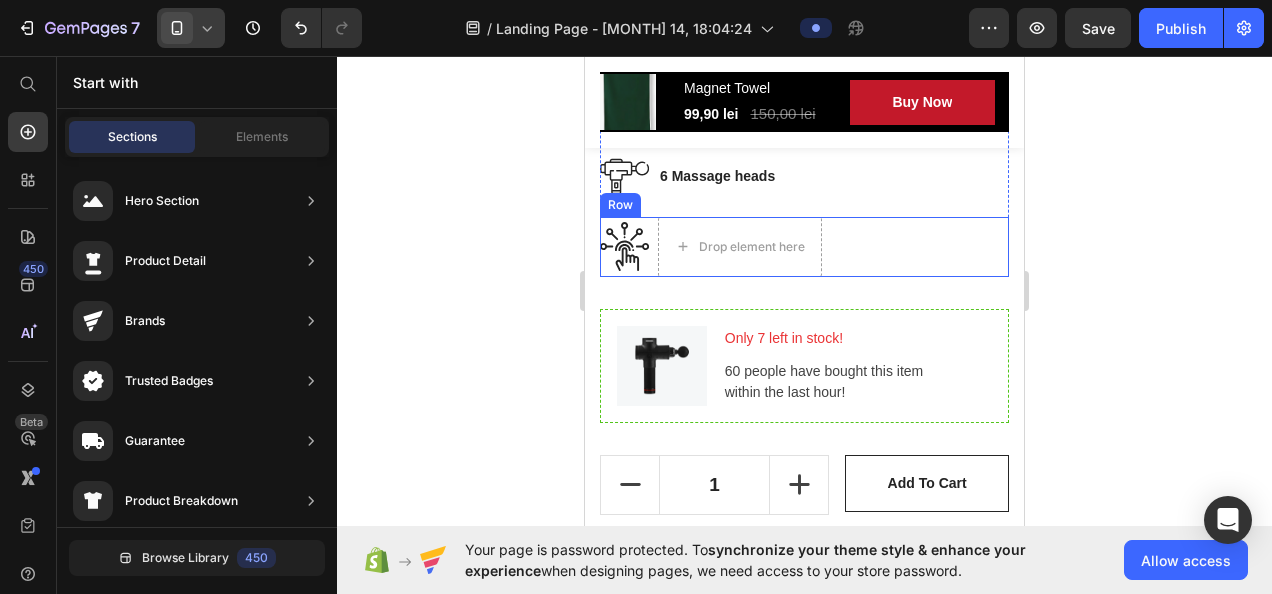 scroll, scrollTop: 880, scrollLeft: 0, axis: vertical 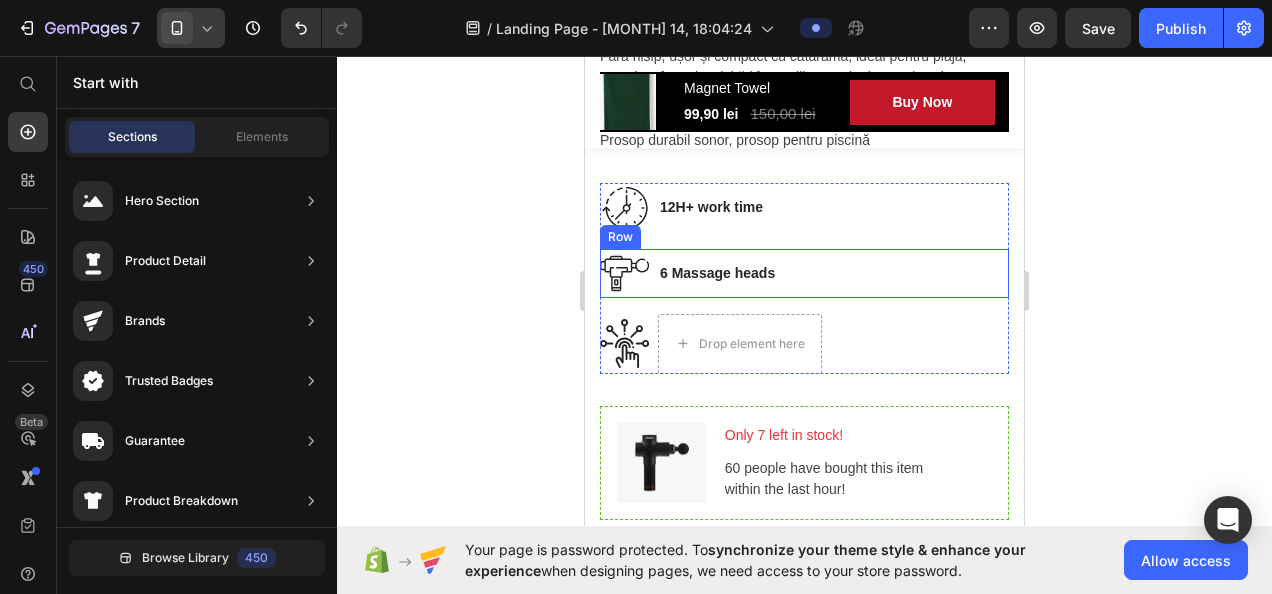 click on "Image 6 Massage heads  Text block Row" at bounding box center [804, 273] 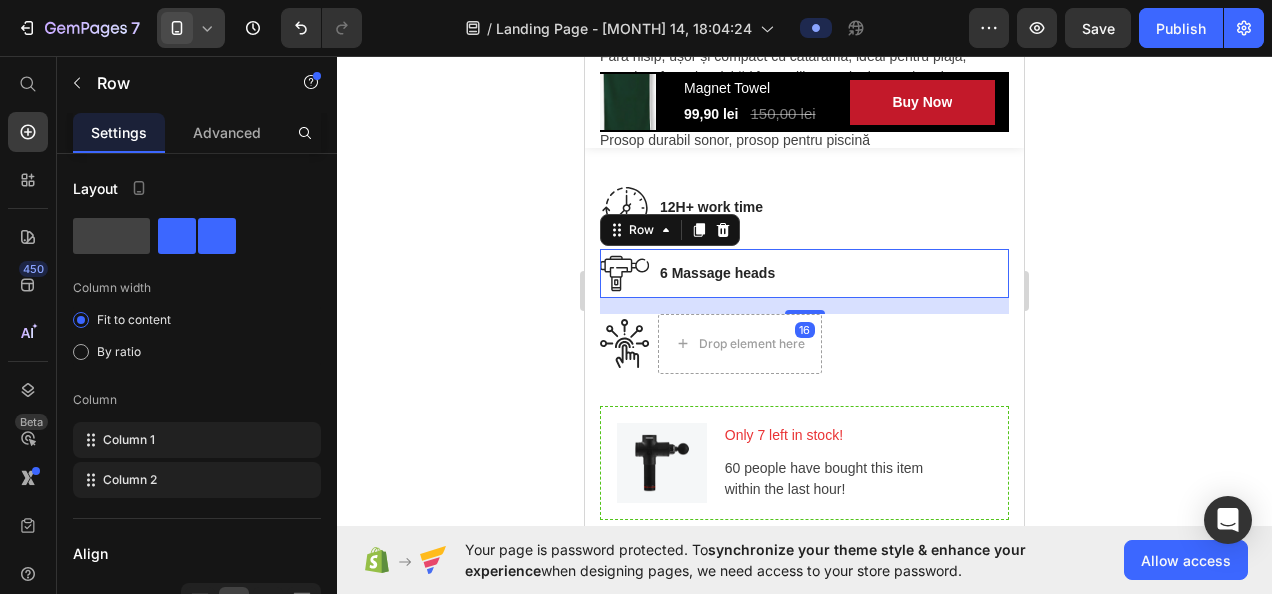 click on "Image
Drop element here Row" at bounding box center (804, 344) 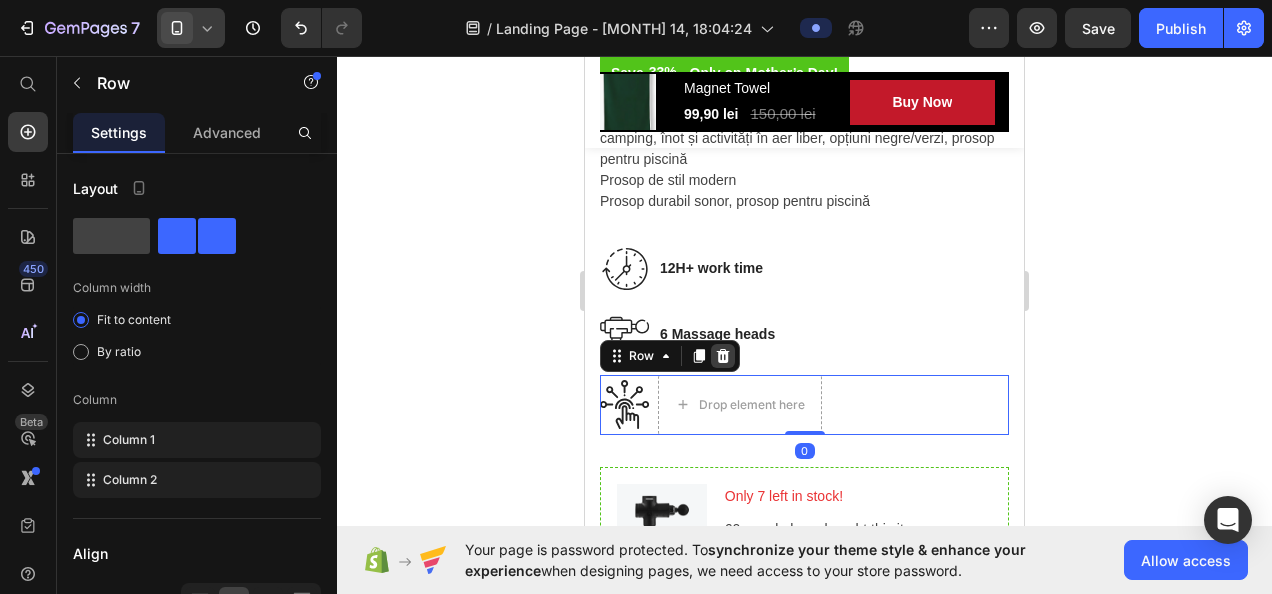 scroll, scrollTop: 808, scrollLeft: 0, axis: vertical 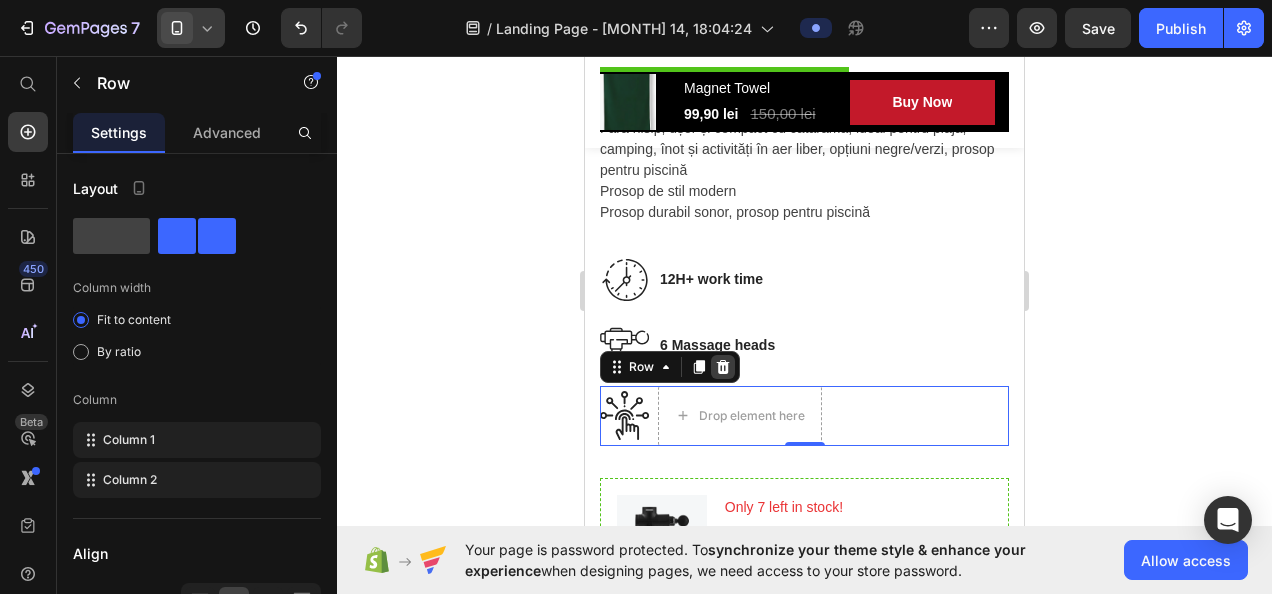 click 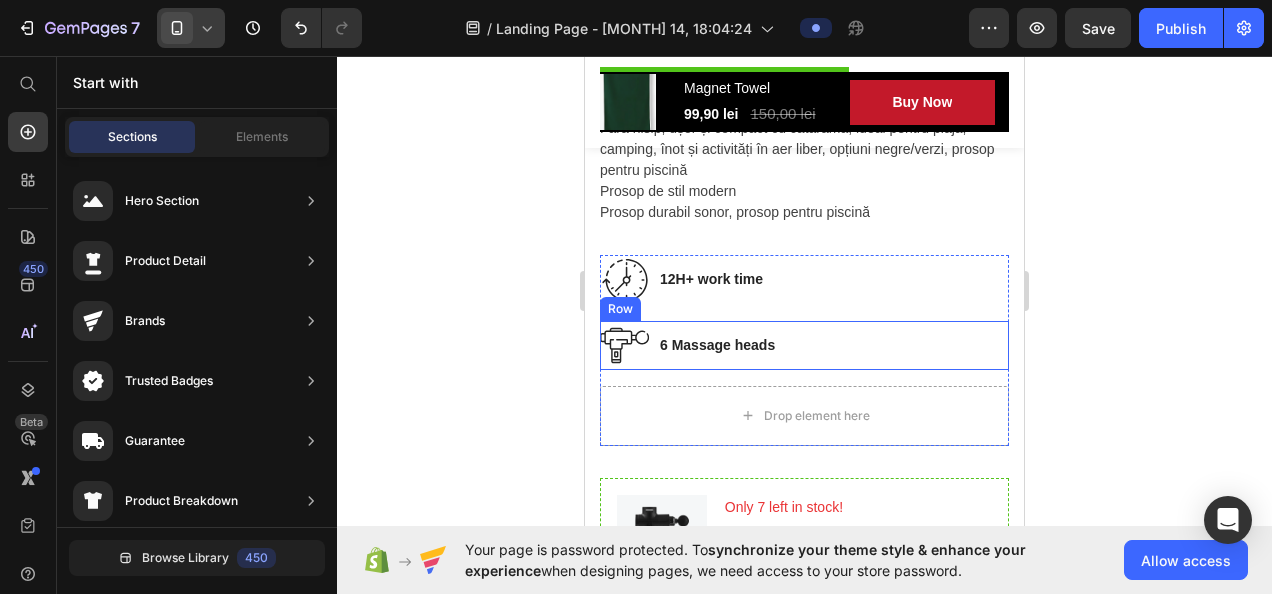 click on "Image 6 Massage heads  Text block Row" at bounding box center (804, 345) 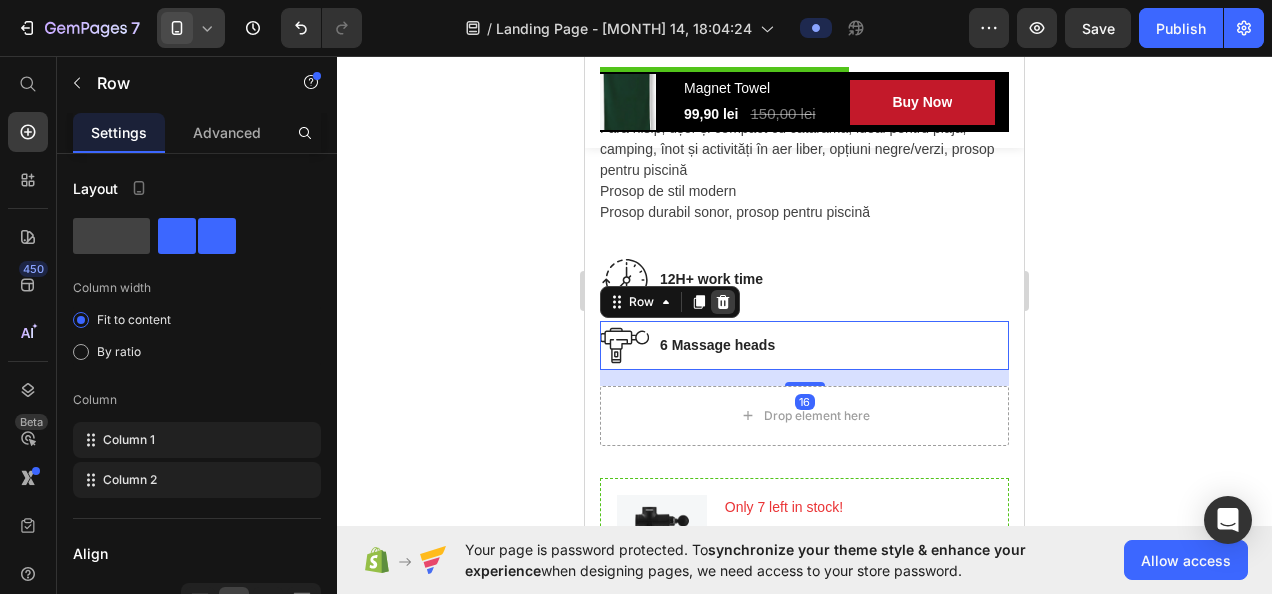 click 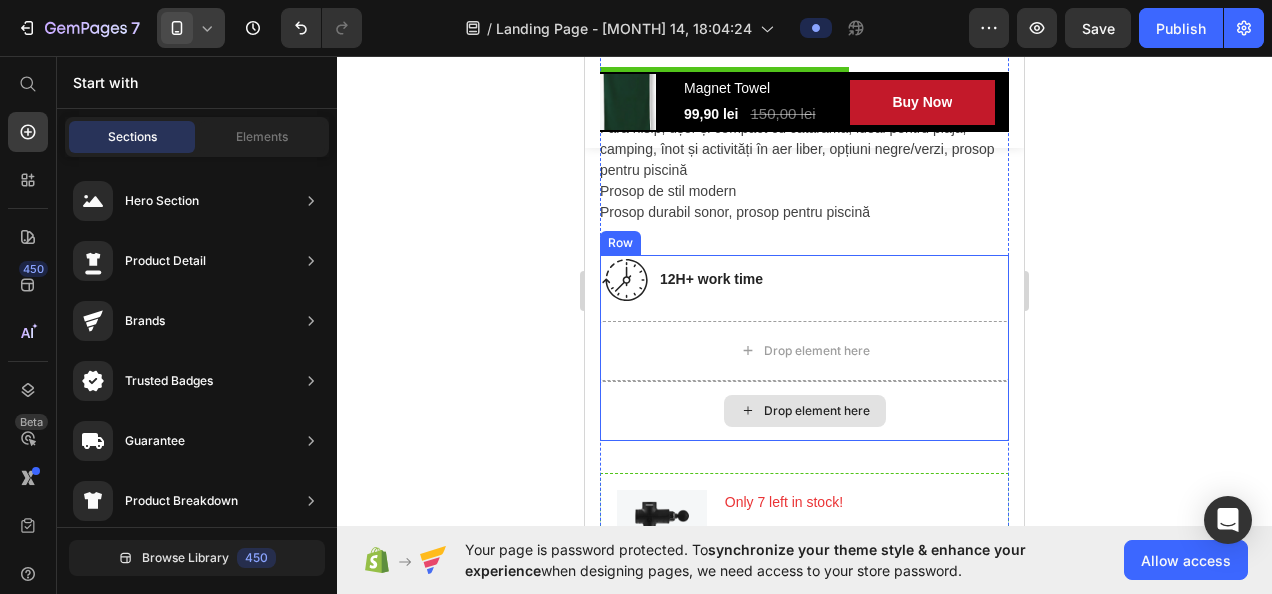 click on "Drop element here" at bounding box center (804, 411) 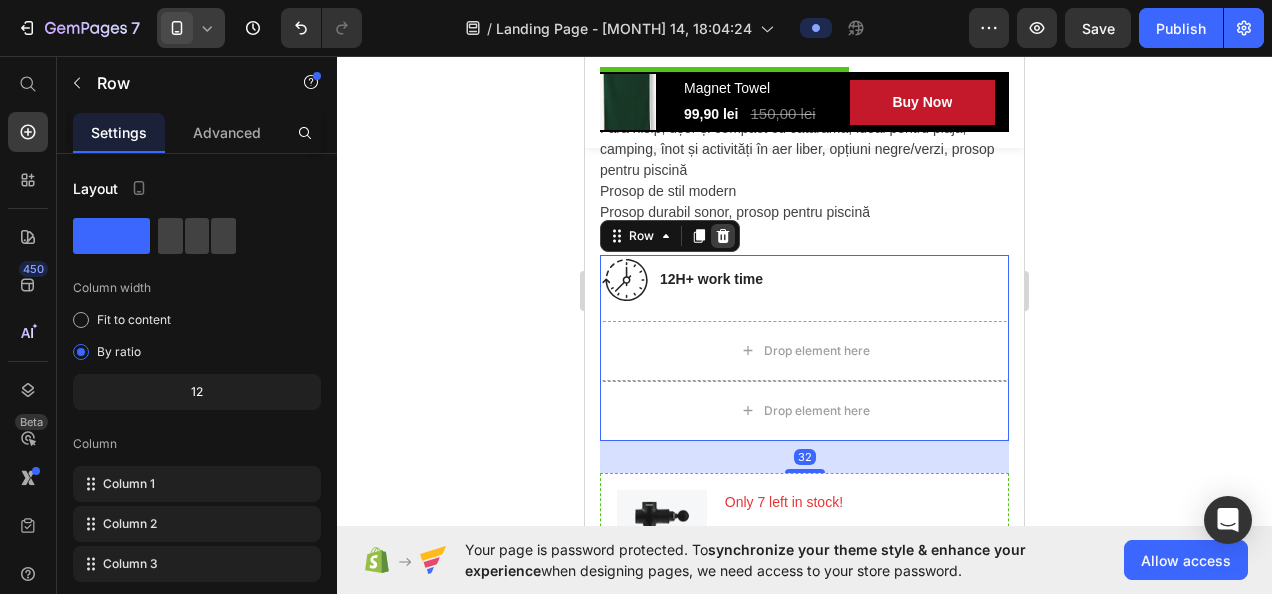 click 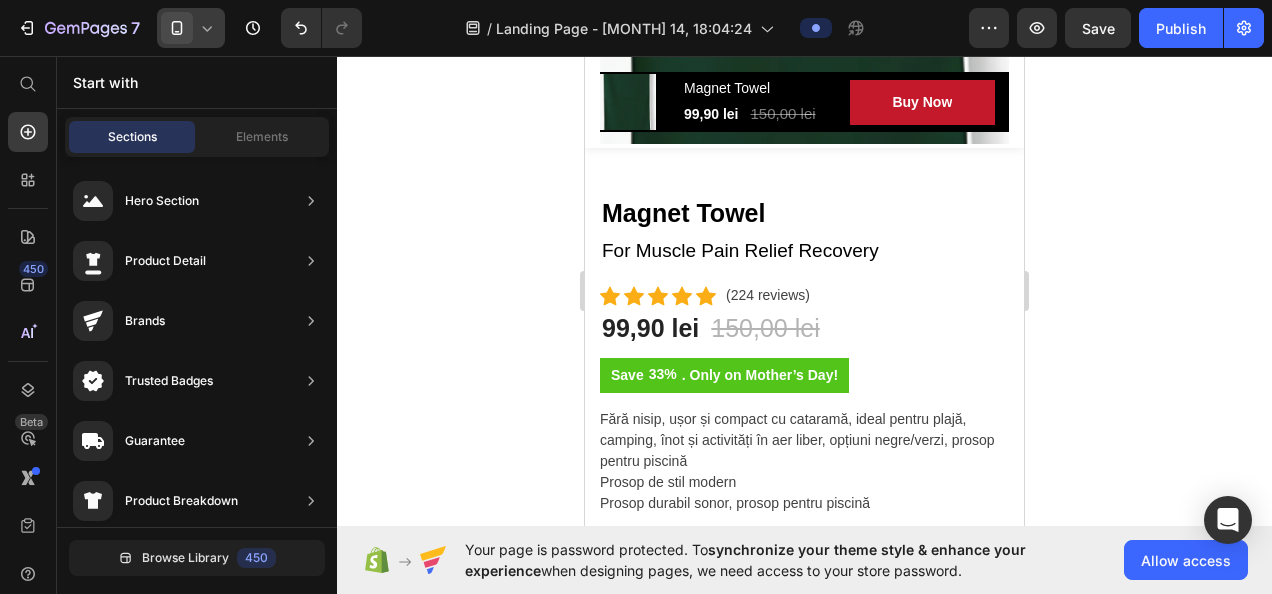 scroll, scrollTop: 529, scrollLeft: 0, axis: vertical 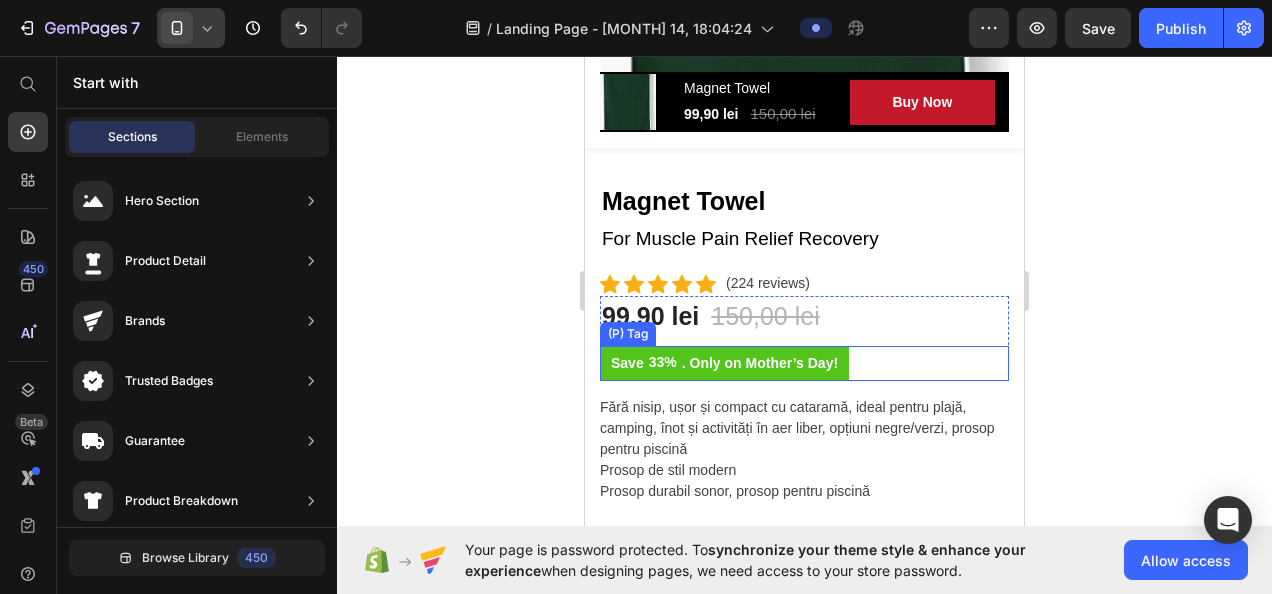 click on "Save" at bounding box center [627, 363] 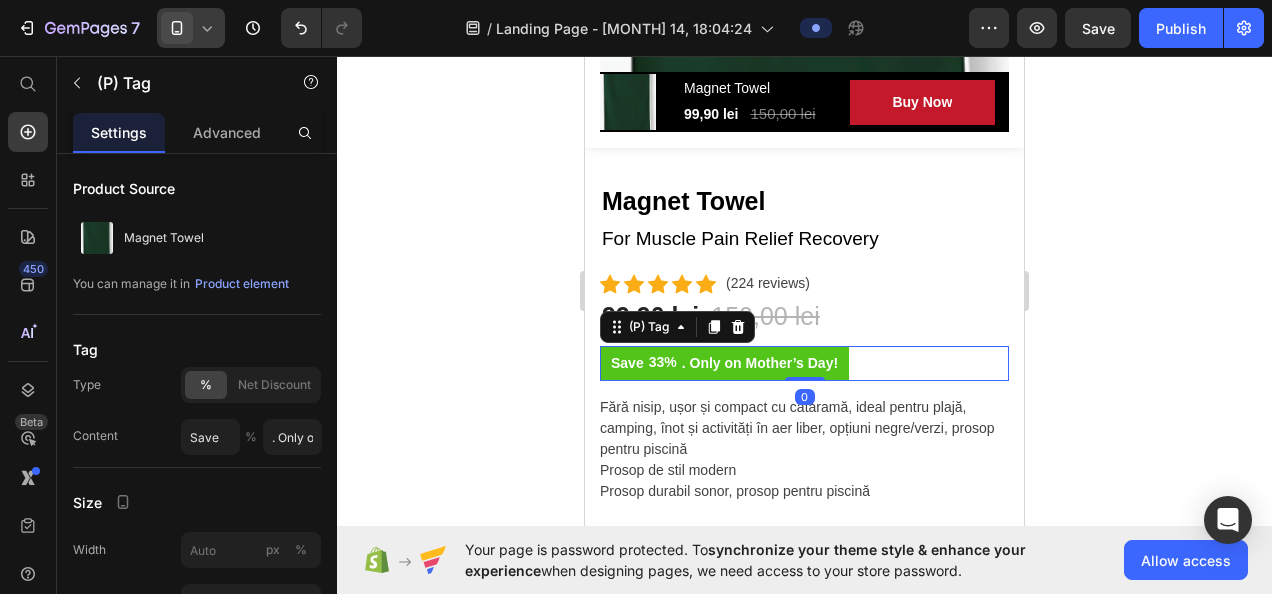 click on ". Only on Mother’s Day!" at bounding box center (760, 363) 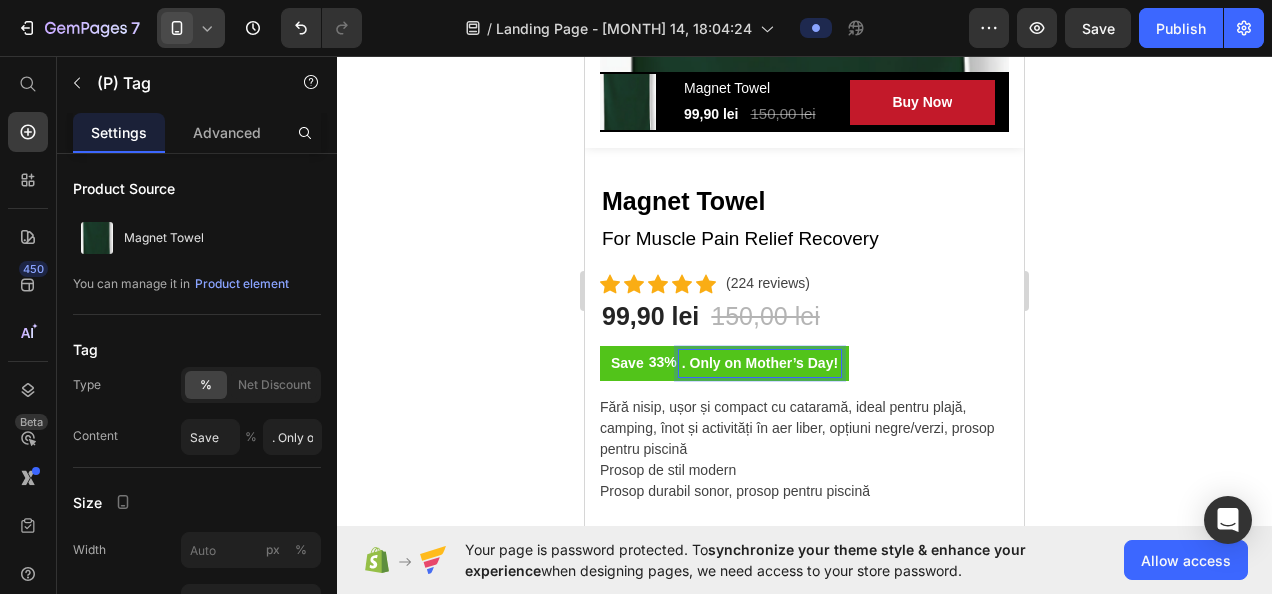 click on "Save 33% . Only on Mother’s Day!" at bounding box center (724, 363) 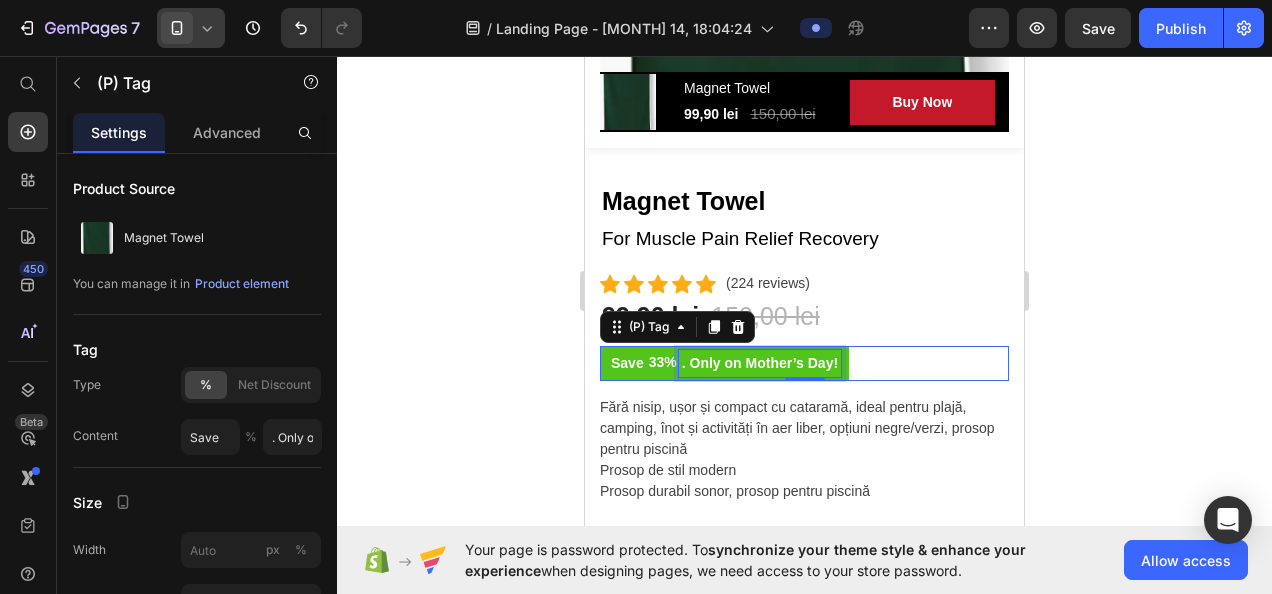 click on ". Only on Mother’s Day!" at bounding box center [760, 363] 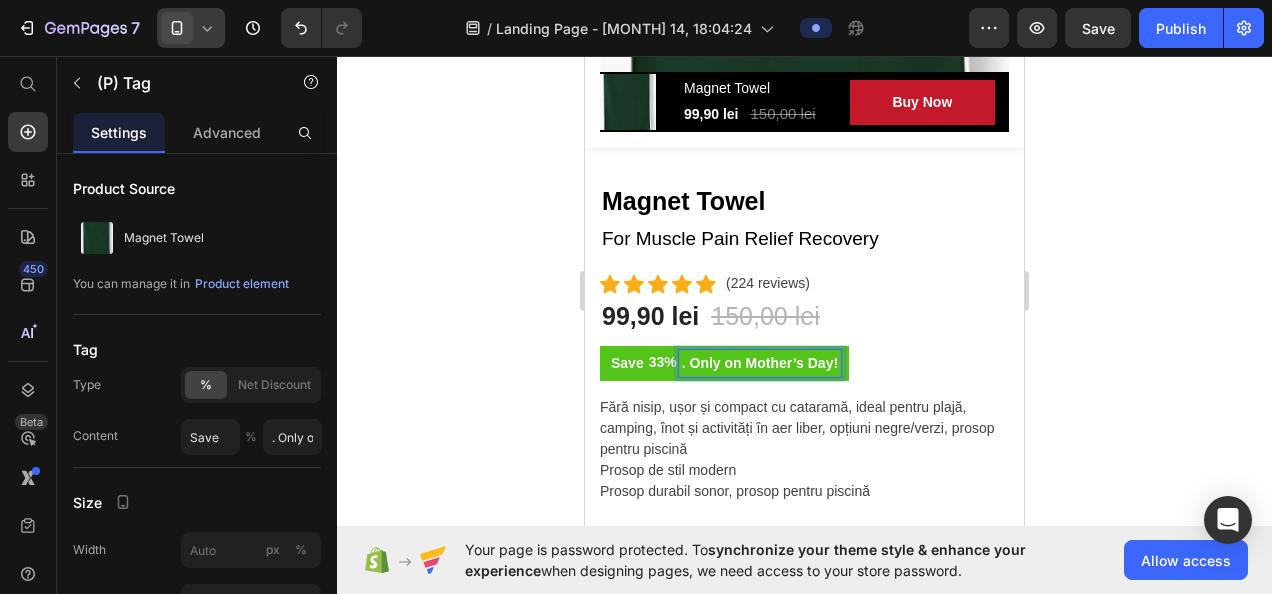 click on "33%" at bounding box center [663, 362] 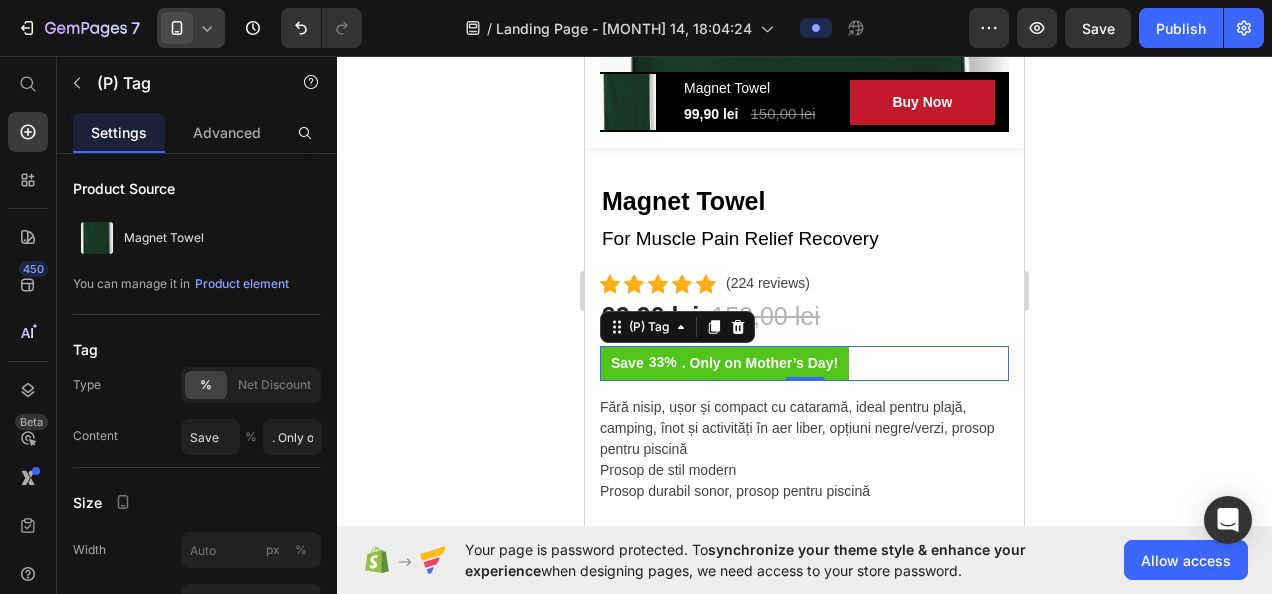 click on "Save" at bounding box center [627, 363] 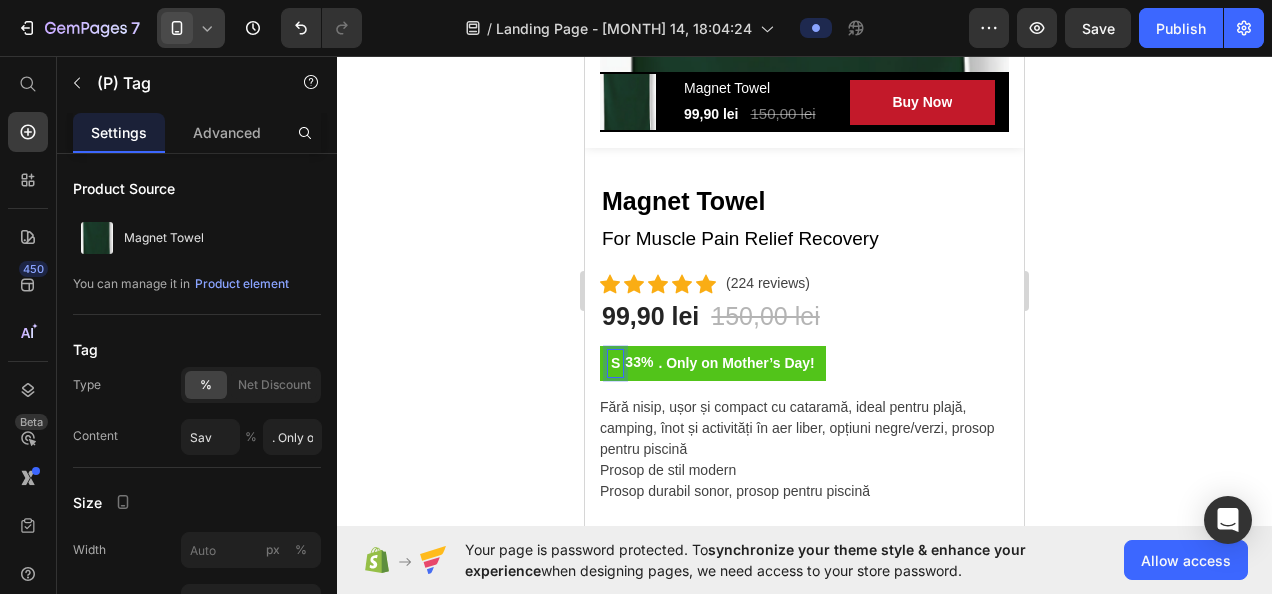 type on "S" 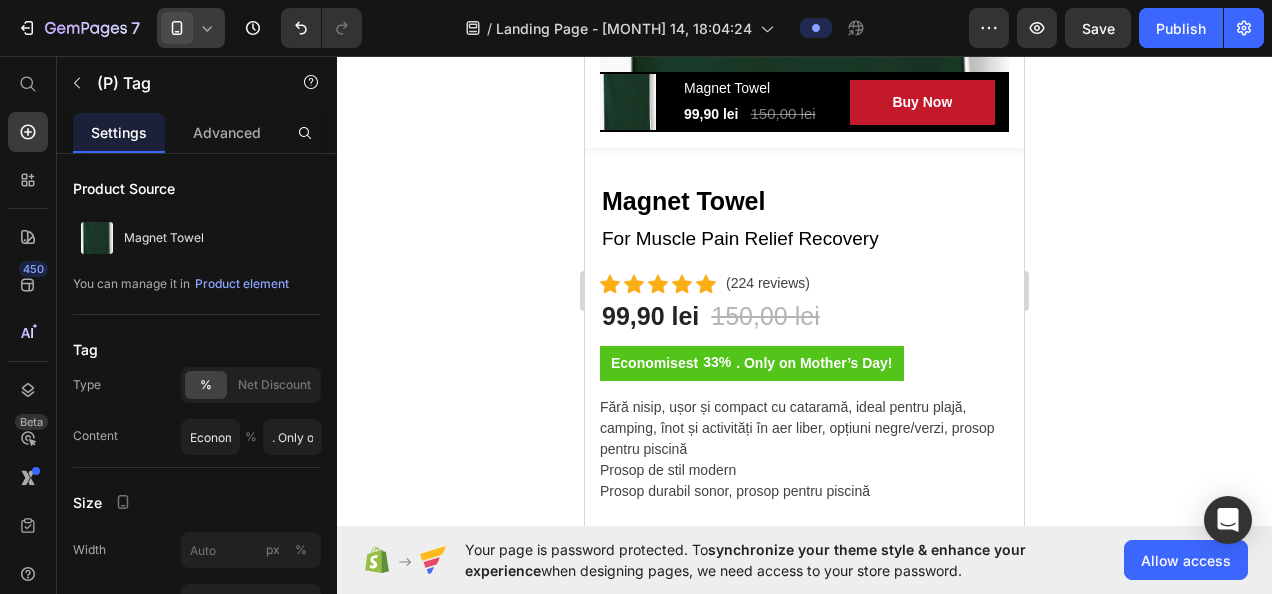 type on "Economiseste" 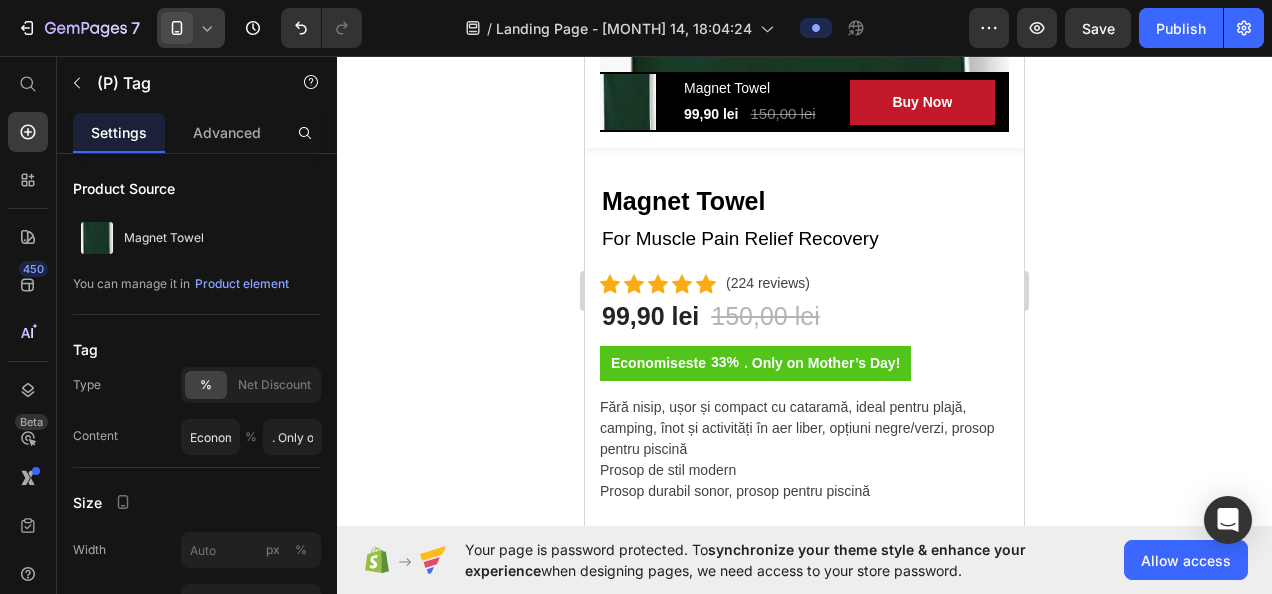 click on "33%" at bounding box center [725, 362] 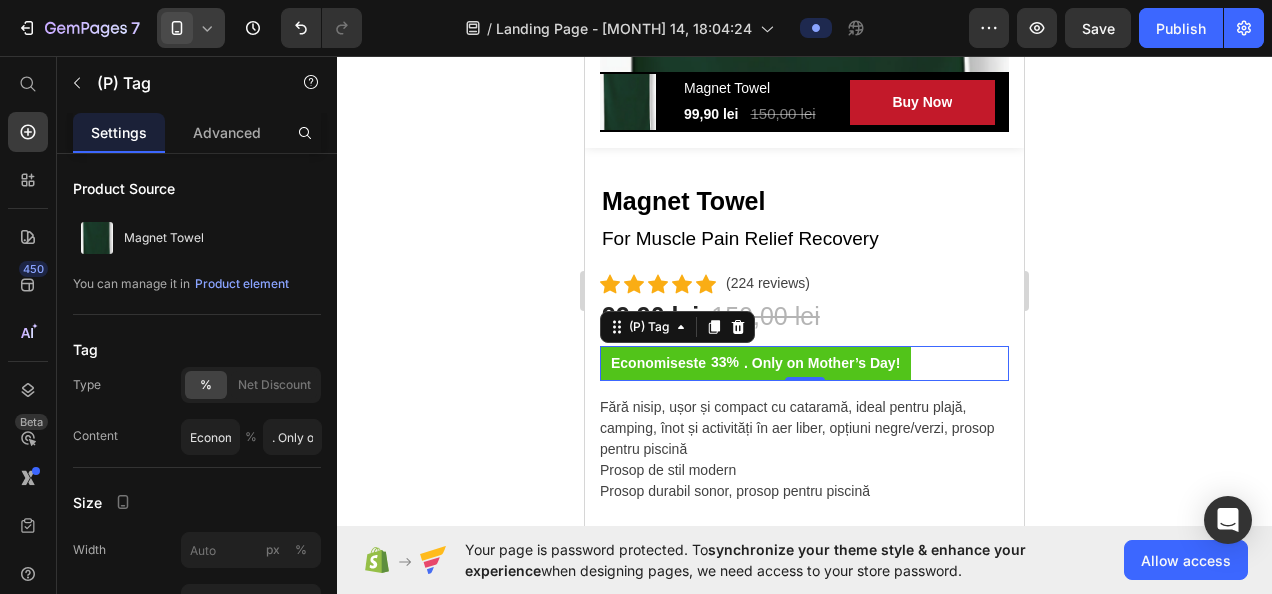 click on "33%" at bounding box center [725, 362] 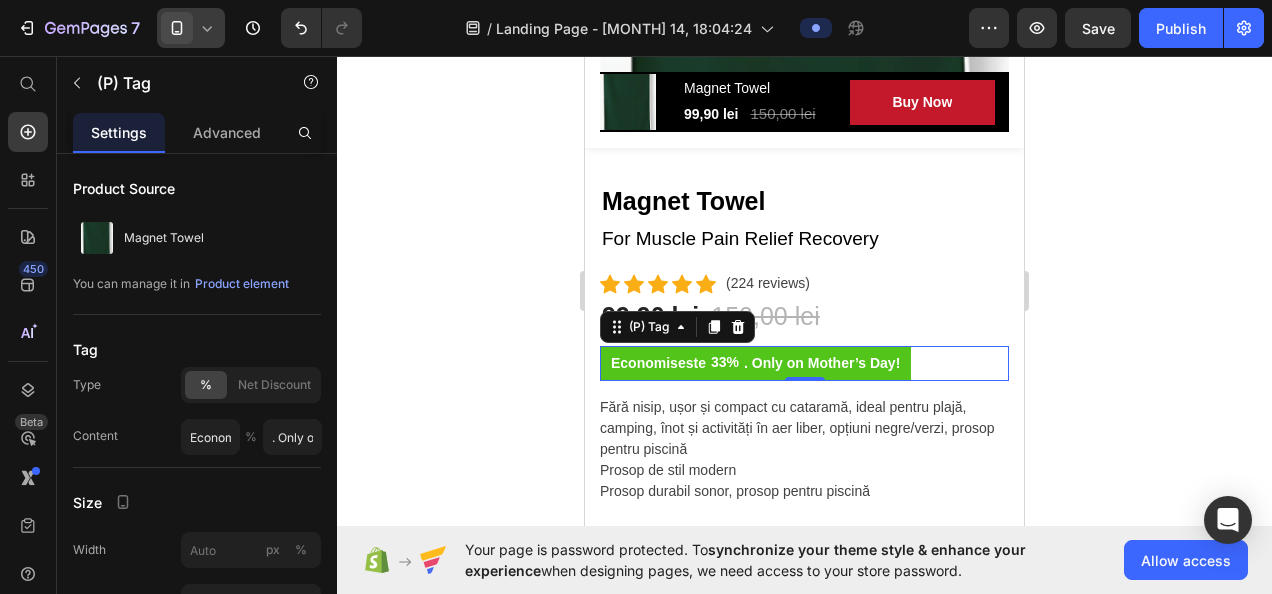 click on ". Only on Mother’s Day!" at bounding box center [822, 363] 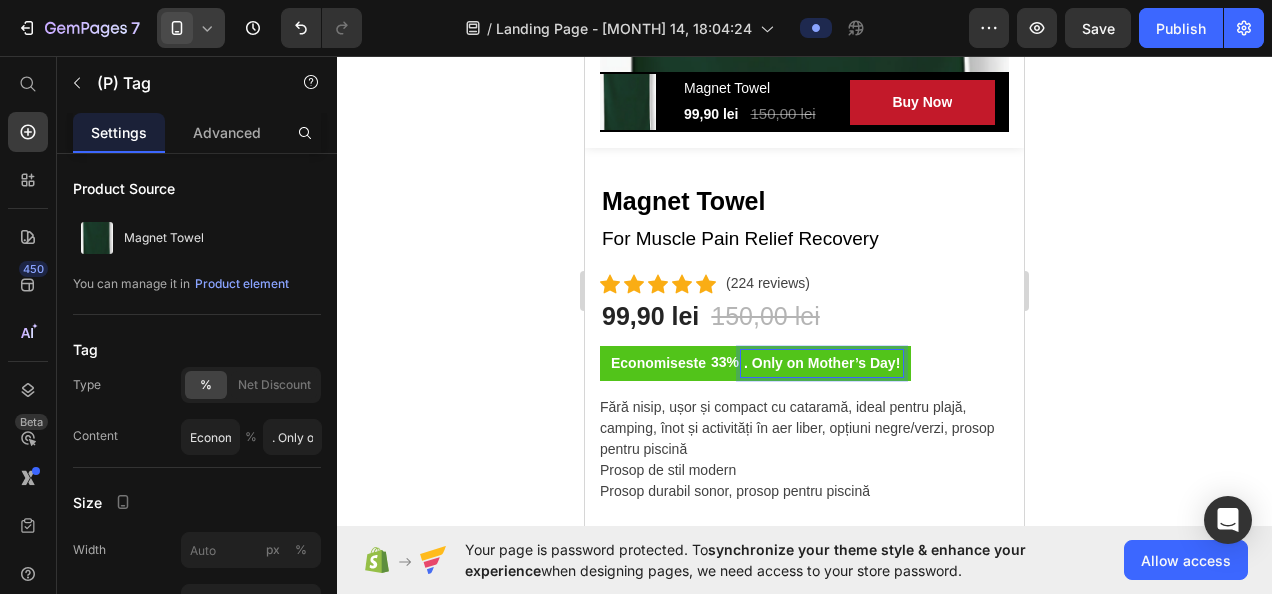 click on ". Only on Mother’s Day!" at bounding box center (822, 363) 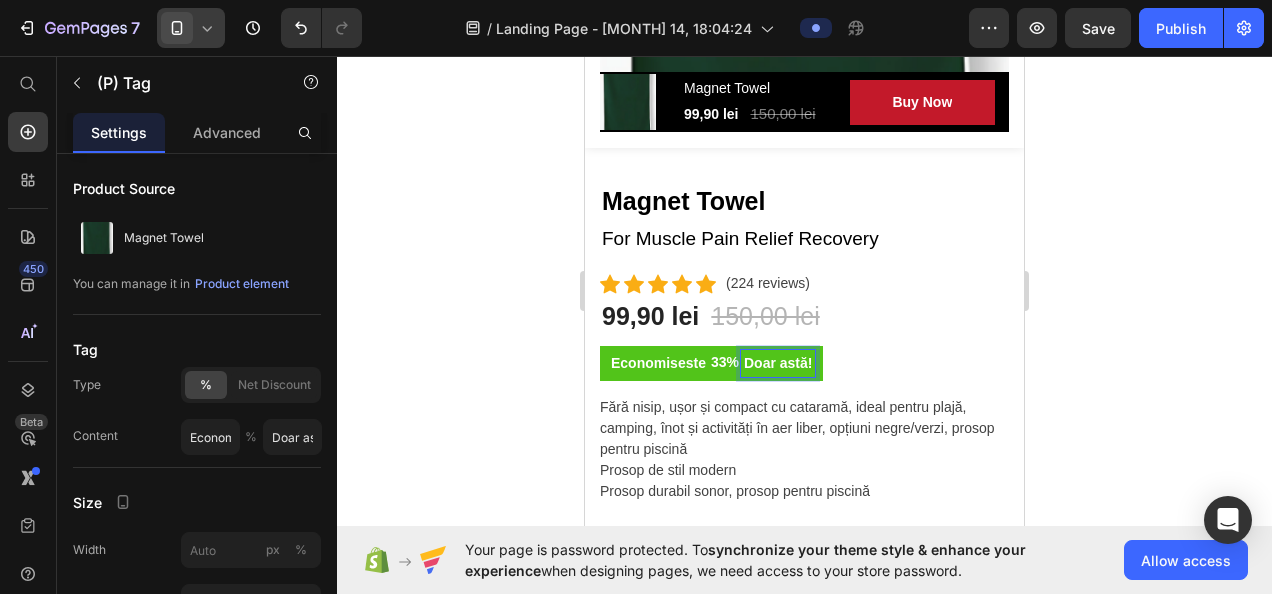 type on "Doar astăzi!" 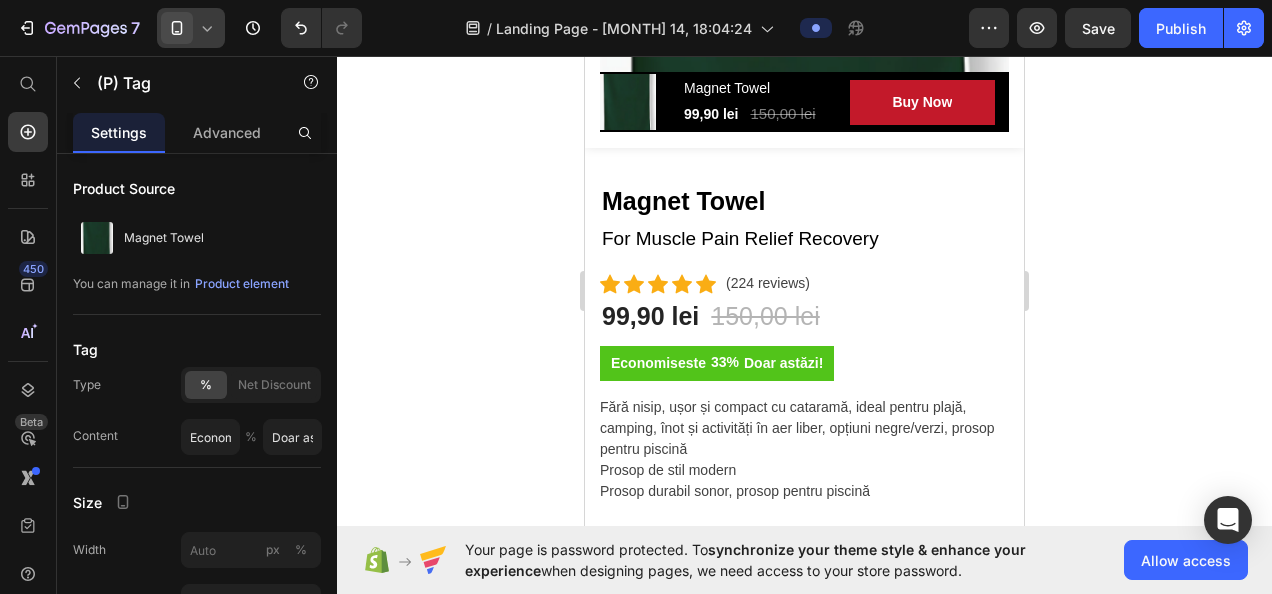 click on "Economiseste 33% Doar astăzi!" at bounding box center (804, 363) 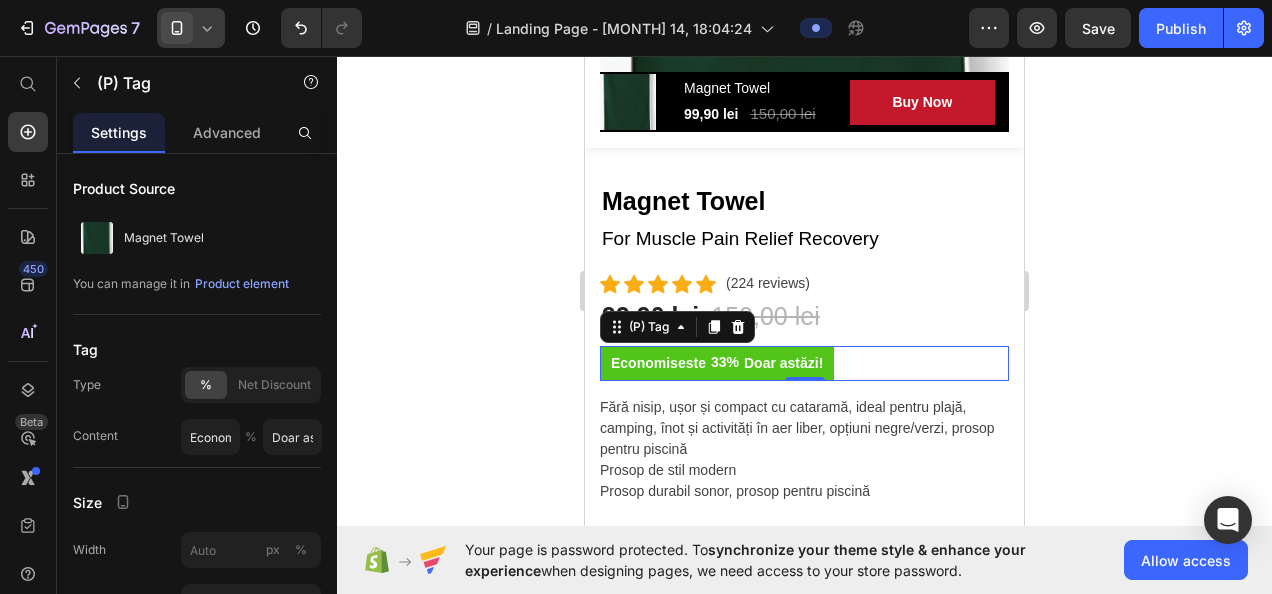 click on "Economiseste" at bounding box center [658, 363] 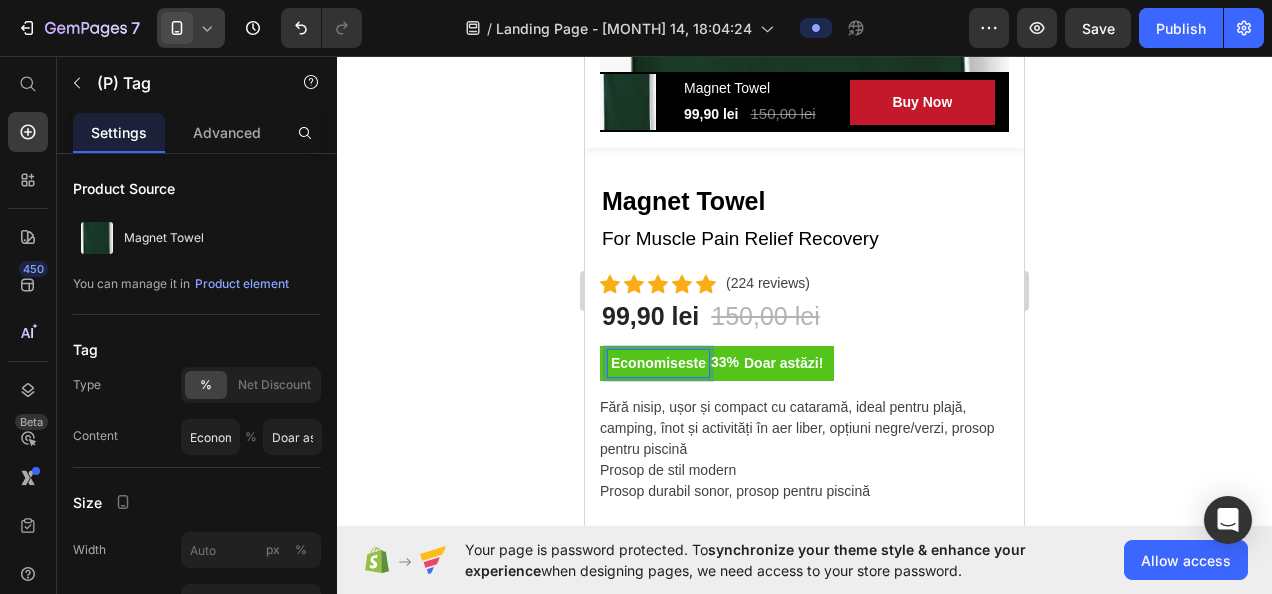 click on "Economiseste" at bounding box center [658, 363] 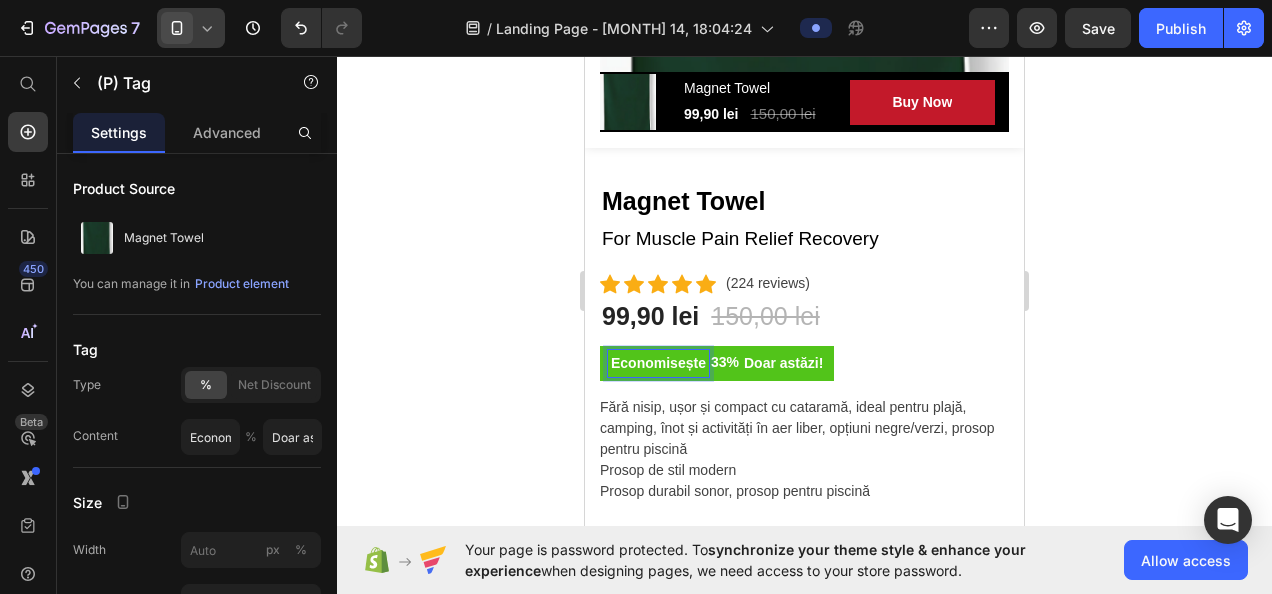 type on "Economisește" 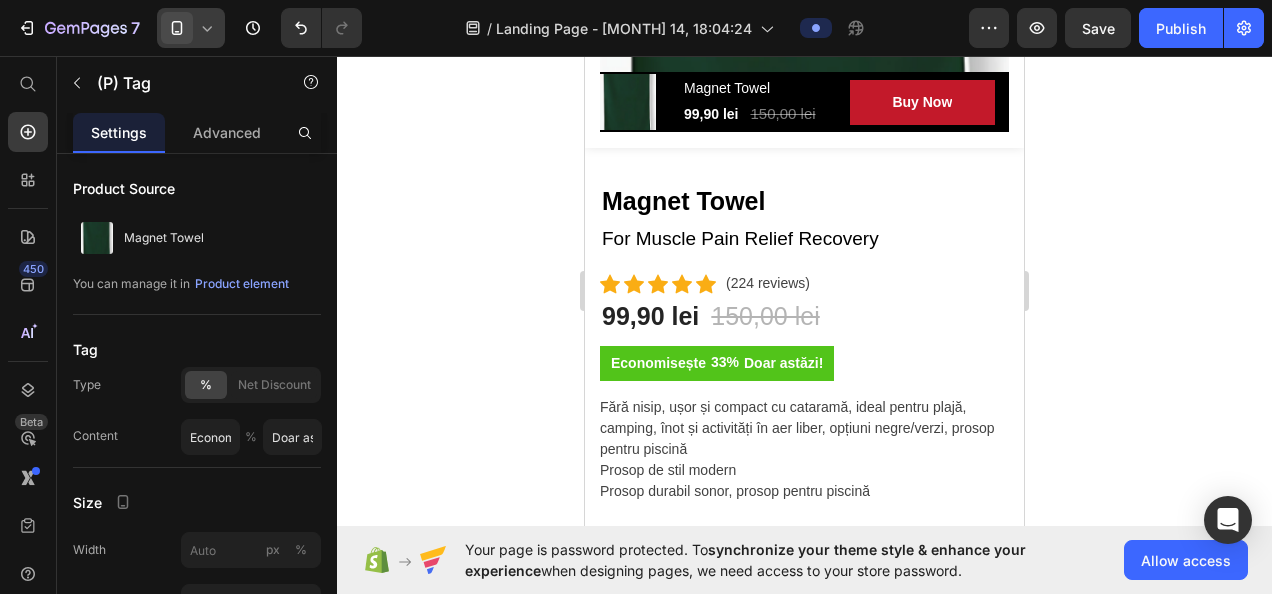 click 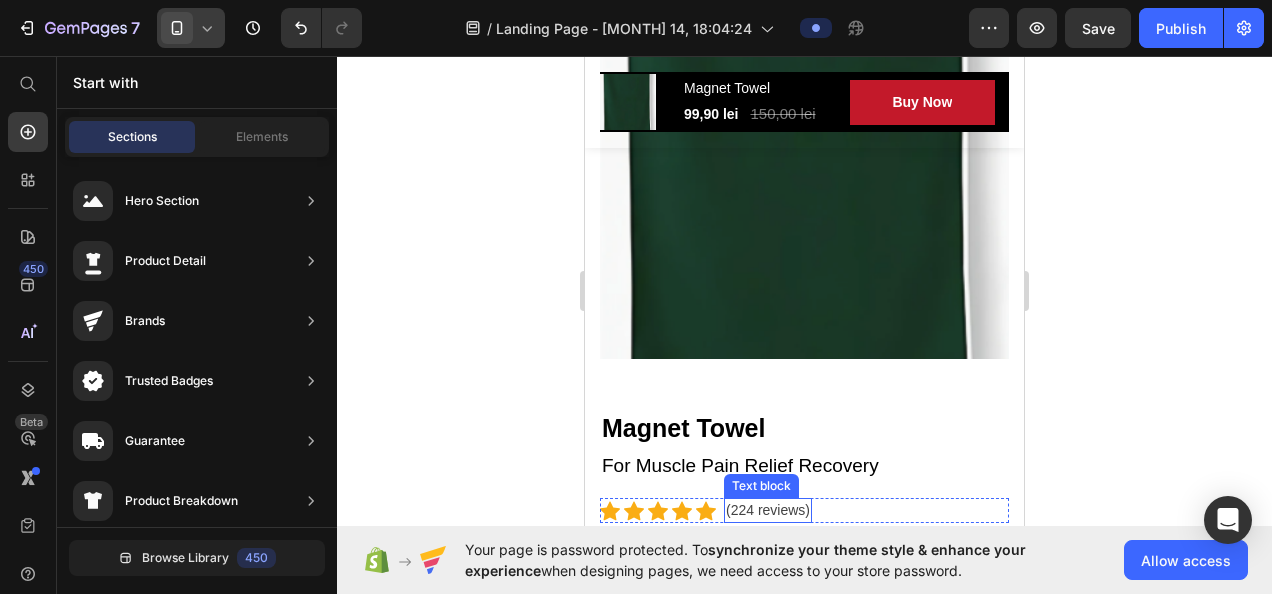 scroll, scrollTop: 526, scrollLeft: 0, axis: vertical 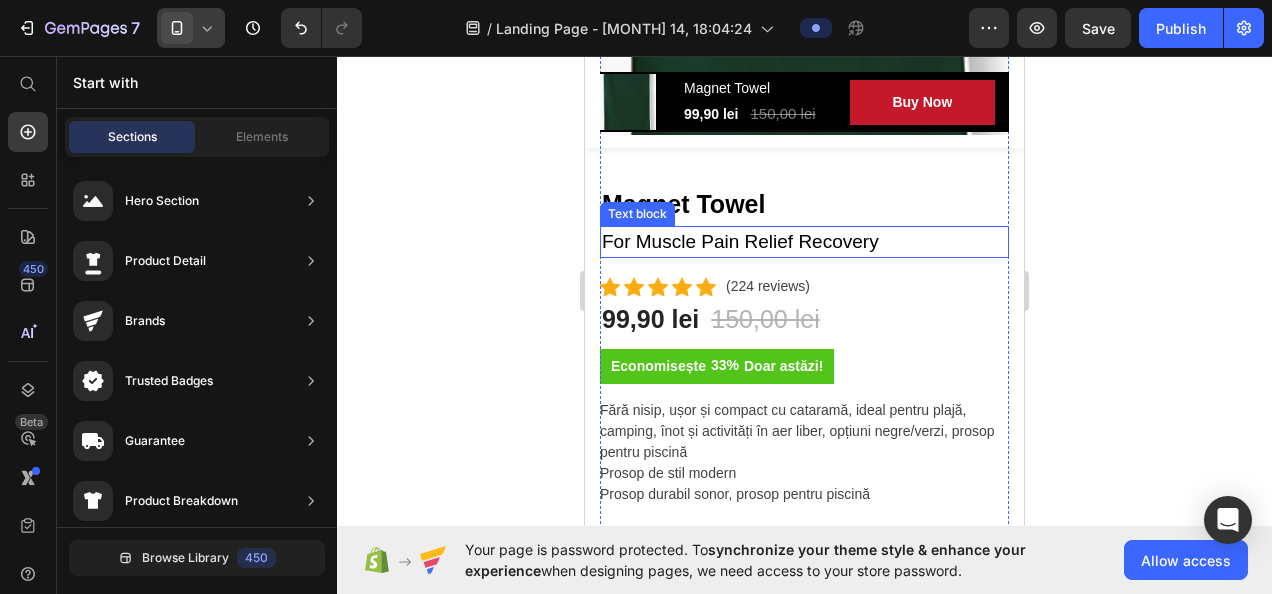 click on "For Muscle Pain Relief Recovery" at bounding box center (804, 242) 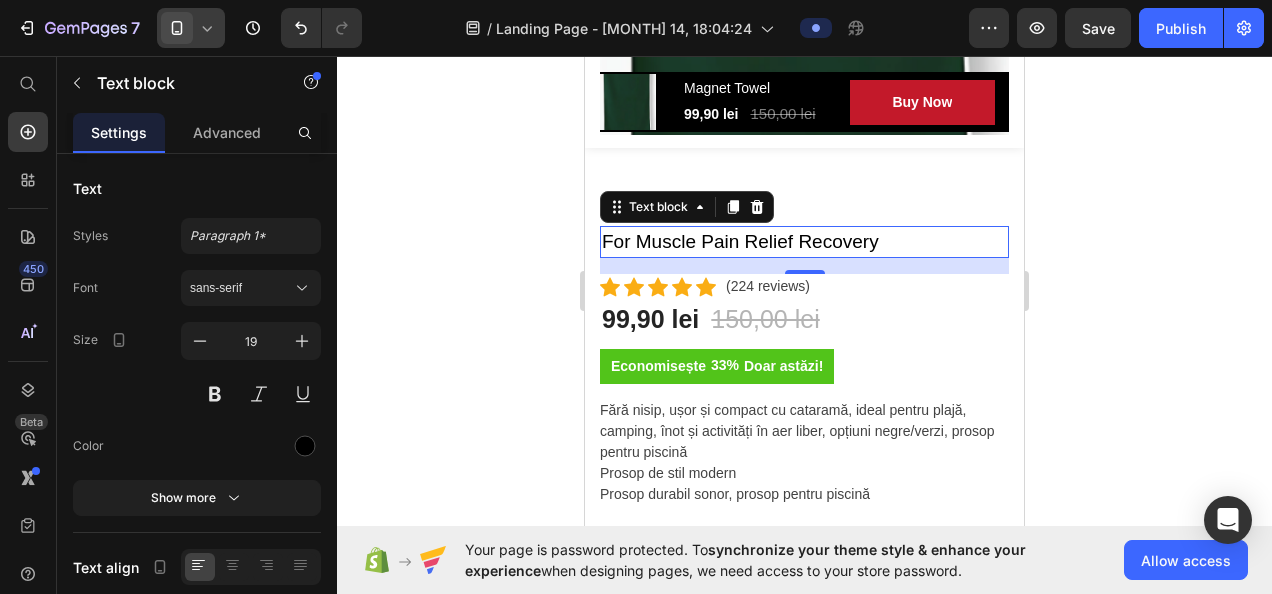 click on "For Muscle Pain Relief Recovery" at bounding box center [804, 242] 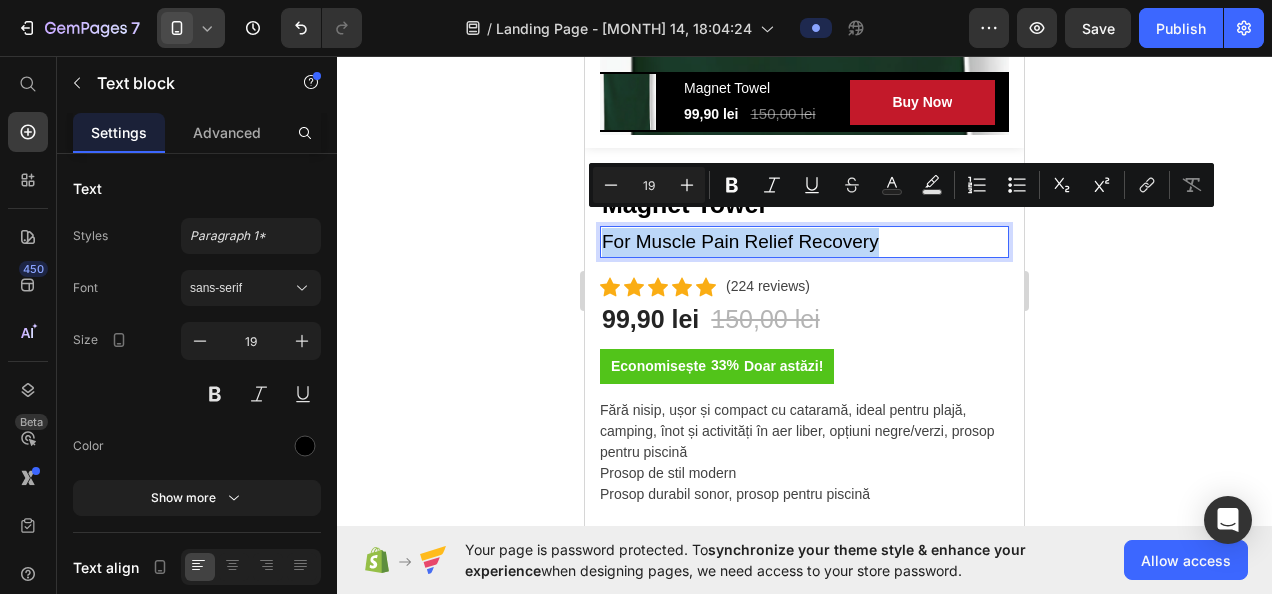 drag, startPoint x: 884, startPoint y: 227, endPoint x: 531, endPoint y: 202, distance: 353.88416 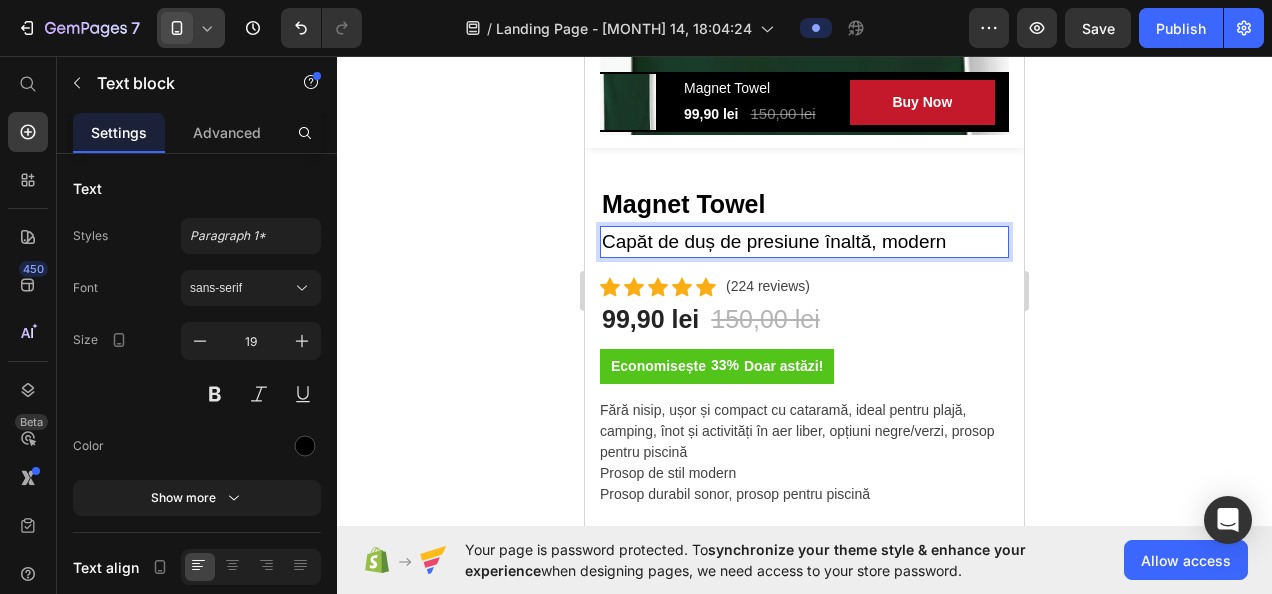 click on "Capăt de duș de presiune înaltă, modern" at bounding box center (804, 242) 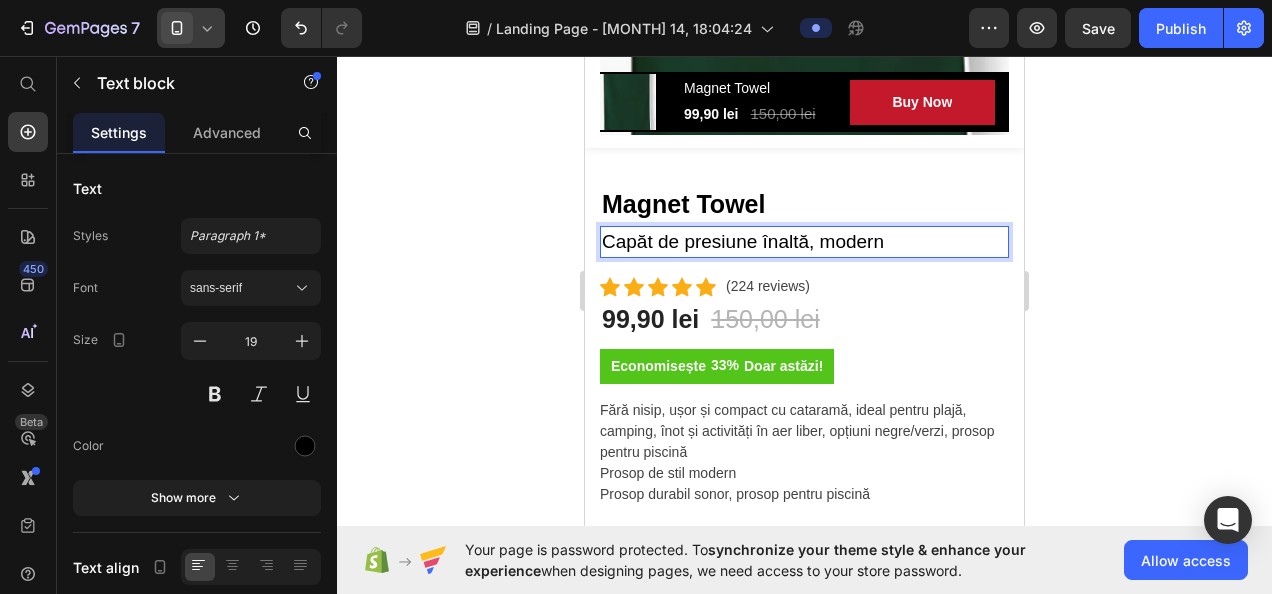 click on "Capăt de presiune înaltă, modern" at bounding box center [804, 242] 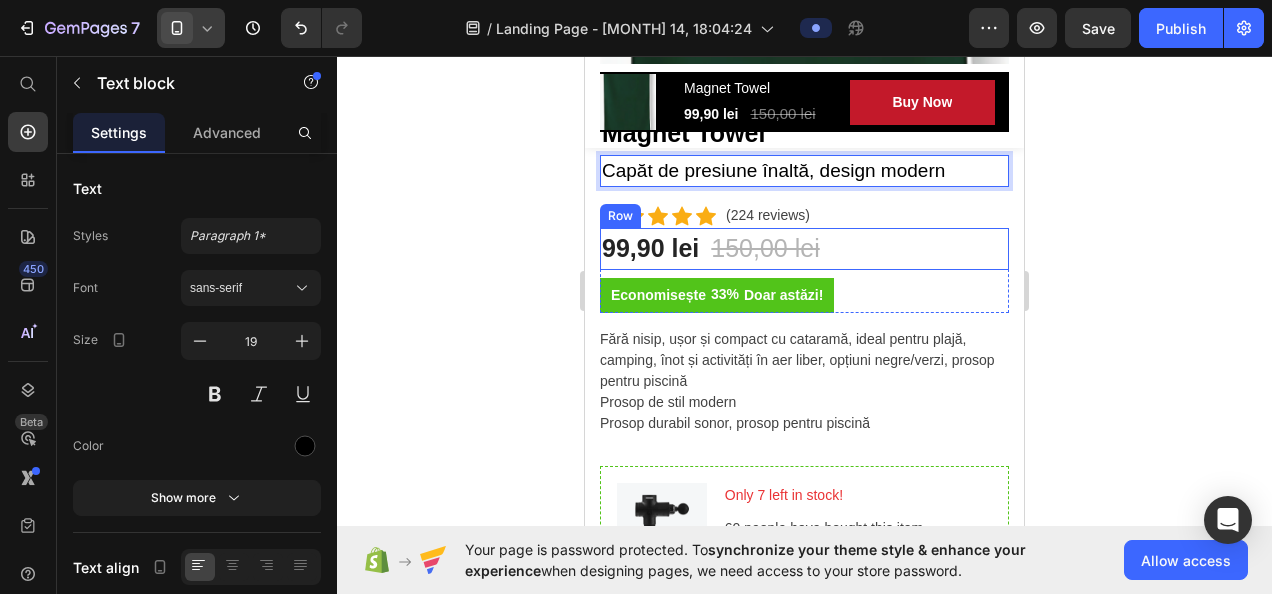scroll, scrollTop: 607, scrollLeft: 0, axis: vertical 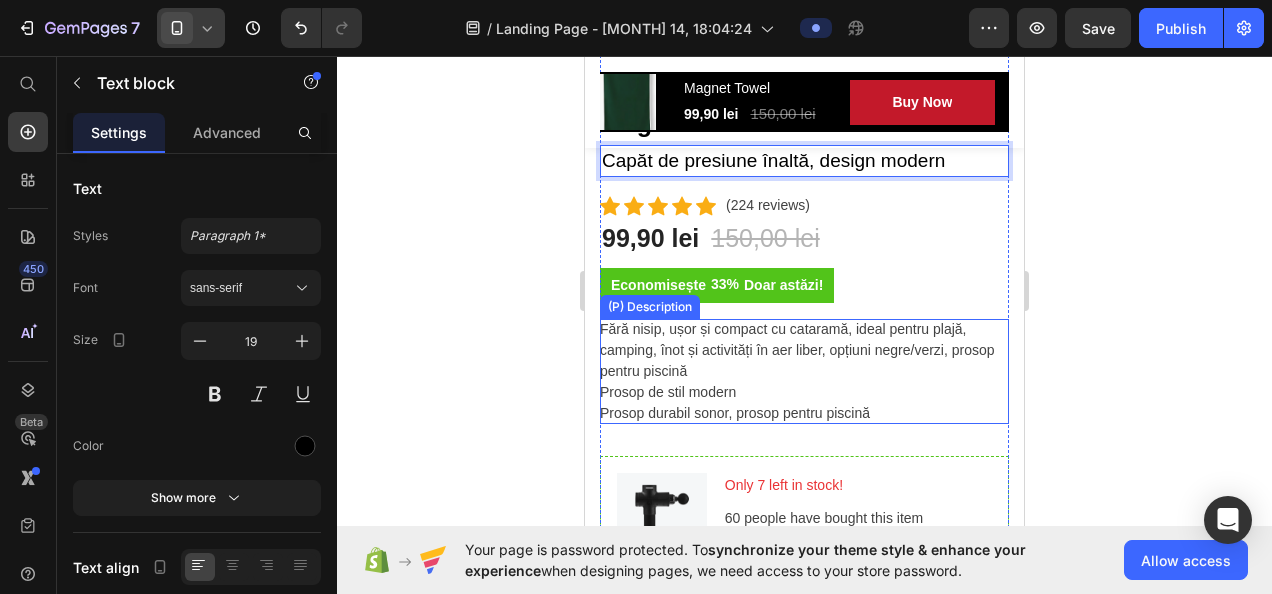 click on "Fără nisip, ușor și compact cu cataramă, ideal pentru plajă, camping, înot și activități în aer liber, opțiuni negre/verzi, prosop pentru piscină" at bounding box center (797, 350) 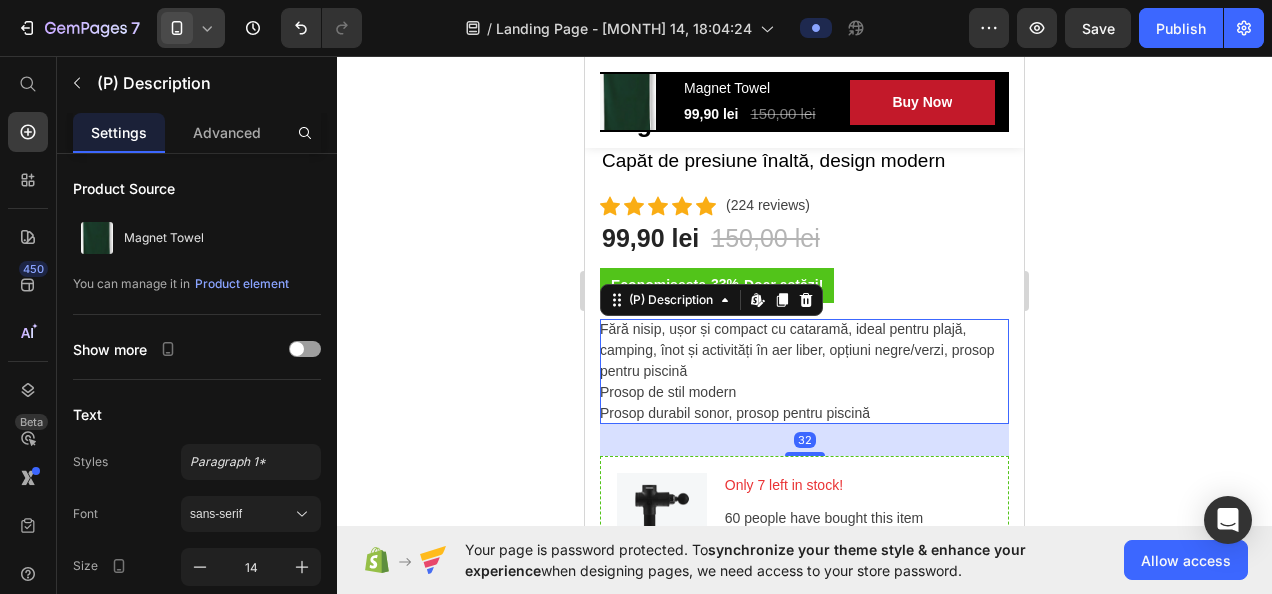 click on "Fără nisip, ușor și compact cu cataramă, ideal pentru plajă, camping, înot și activități în aer liber, opțiuni negre/verzi, prosop pentru piscină" at bounding box center (797, 350) 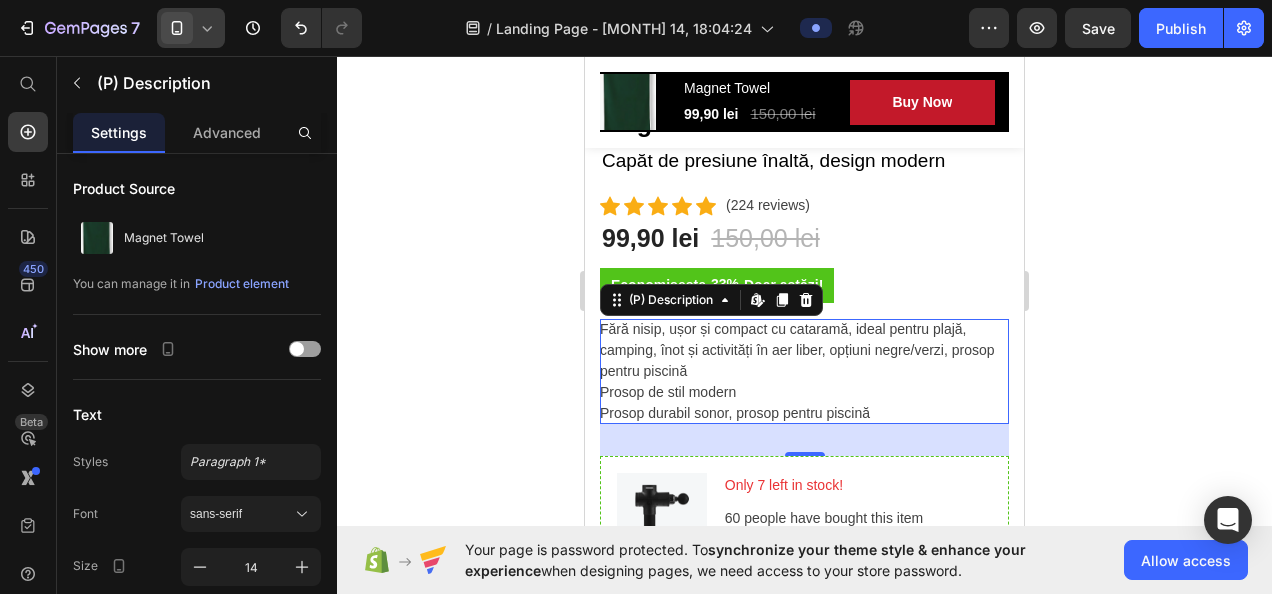 click on "Fără nisip, ușor și compact cu cataramă, ideal pentru plajă, camping, înot și activități în aer liber, opțiuni negre/verzi, prosop pentru piscină
Prosop de stil modern
Prosop durabil sonor, prosop pentru piscină" at bounding box center (804, 371) 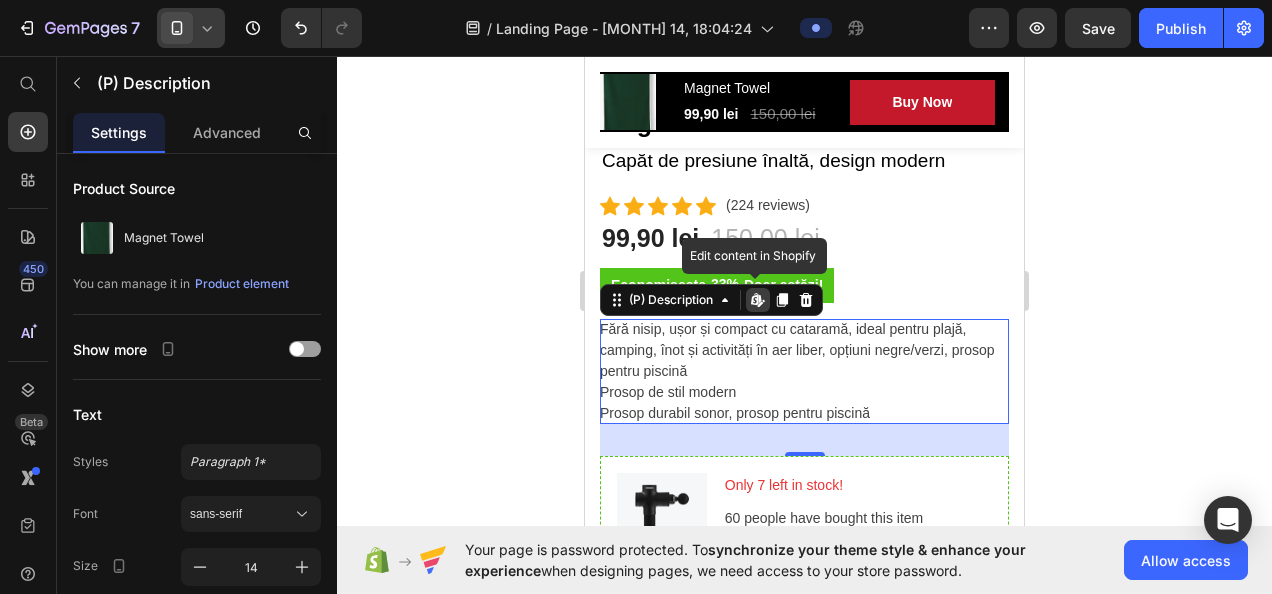 click on "Fără nisip, ușor și compact cu cataramă, ideal pentru plajă, camping, înot și activități în aer liber, opțiuni negre/verzi, prosop pentru piscină
Prosop de stil modern
Prosop durabil sonor, prosop pentru piscină" at bounding box center [804, 371] 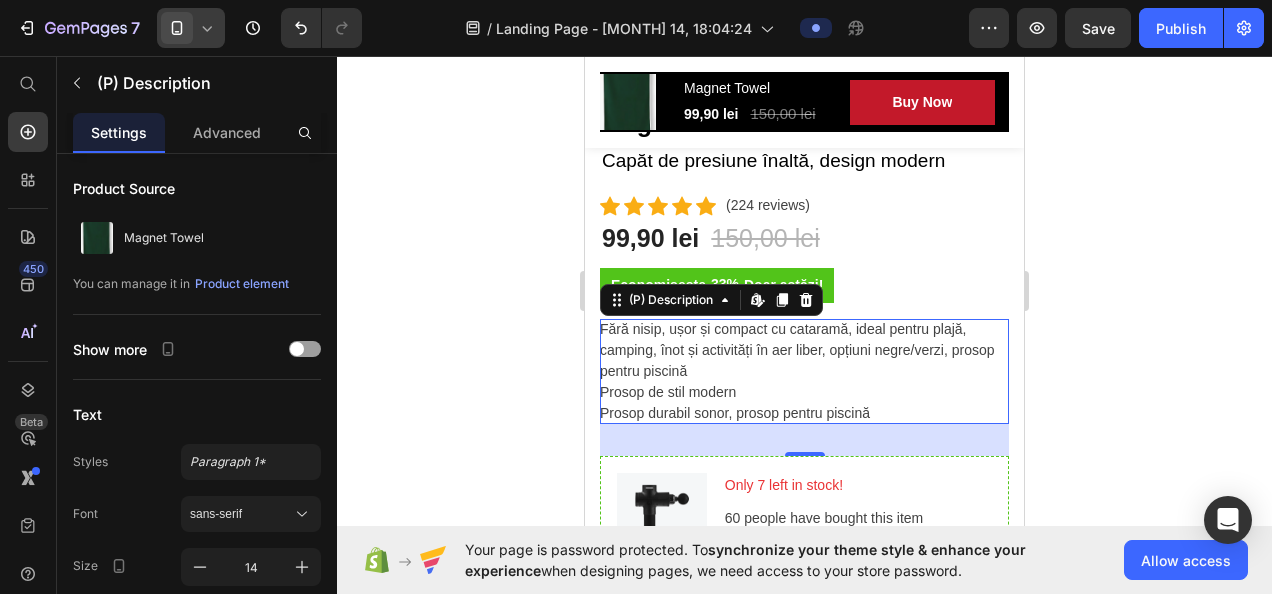 click 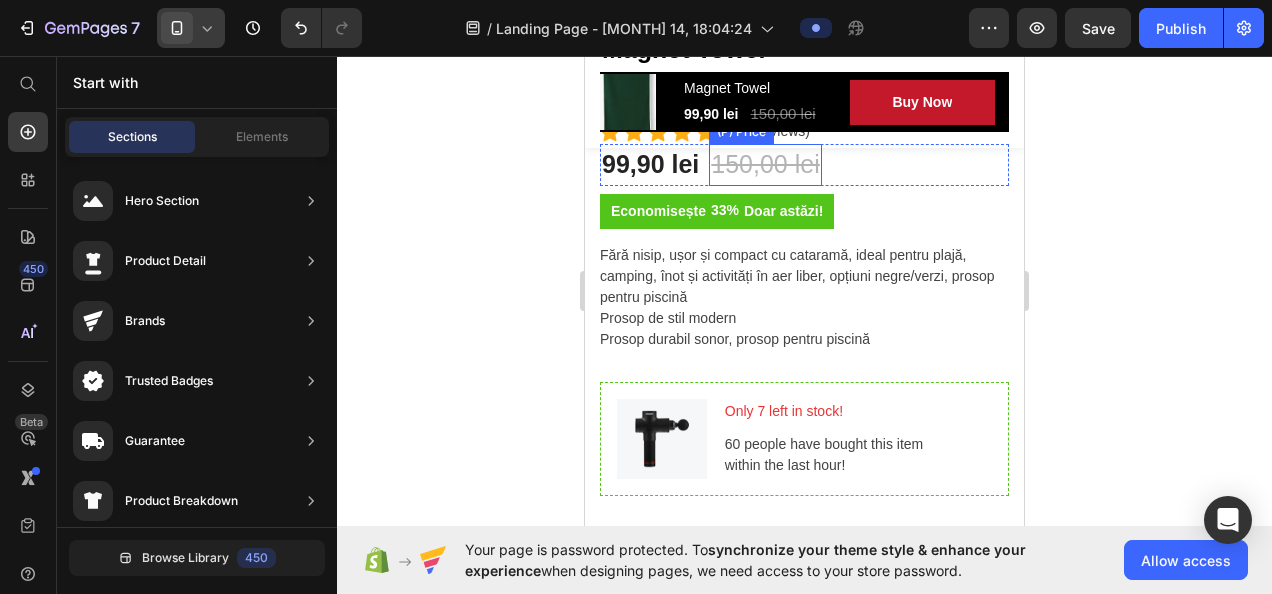 scroll, scrollTop: 700, scrollLeft: 0, axis: vertical 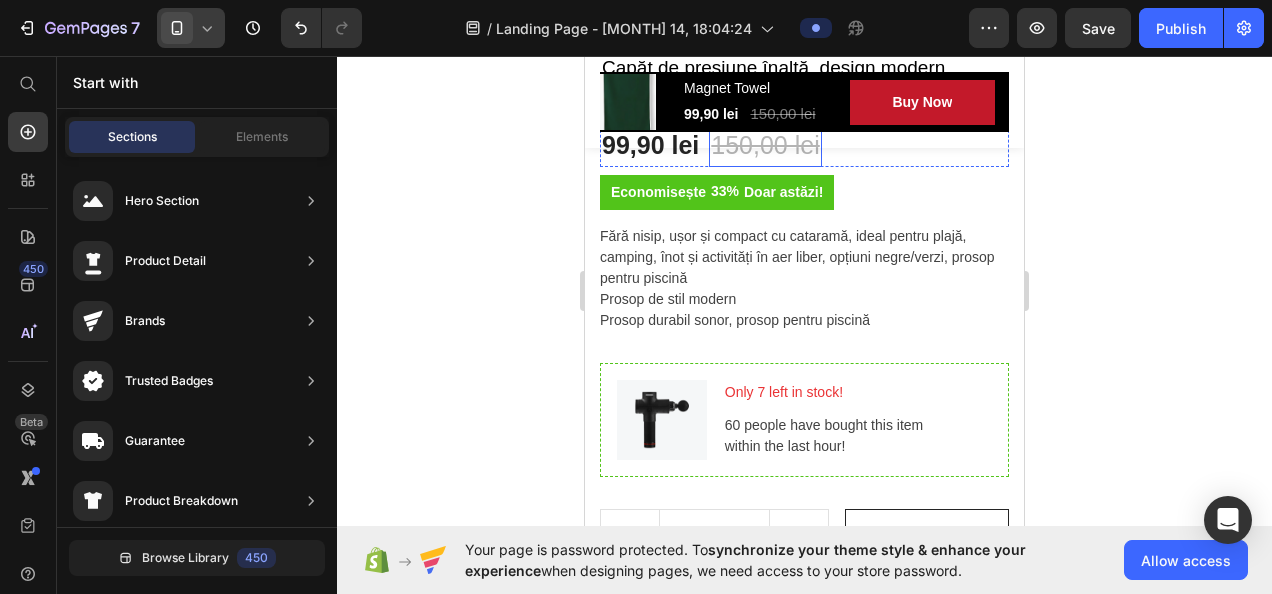 click on "Only 7 left in stock! Text block 60 people have bought this item within the last hour! Text block" at bounding box center (857, 420) 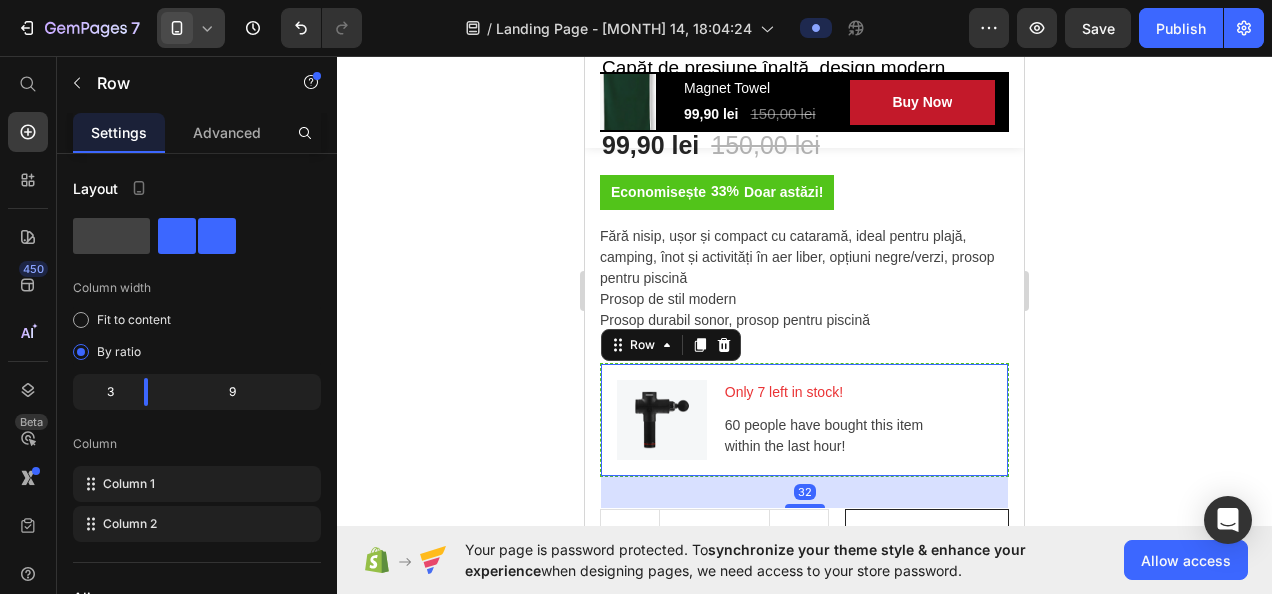 click at bounding box center (662, 420) 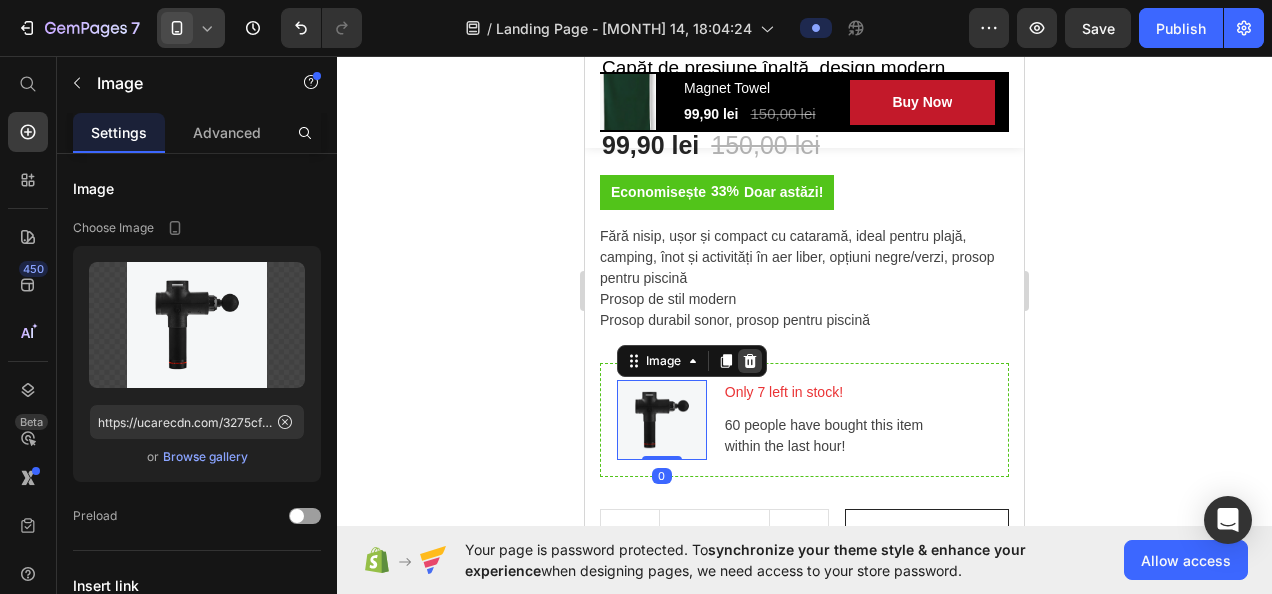 click 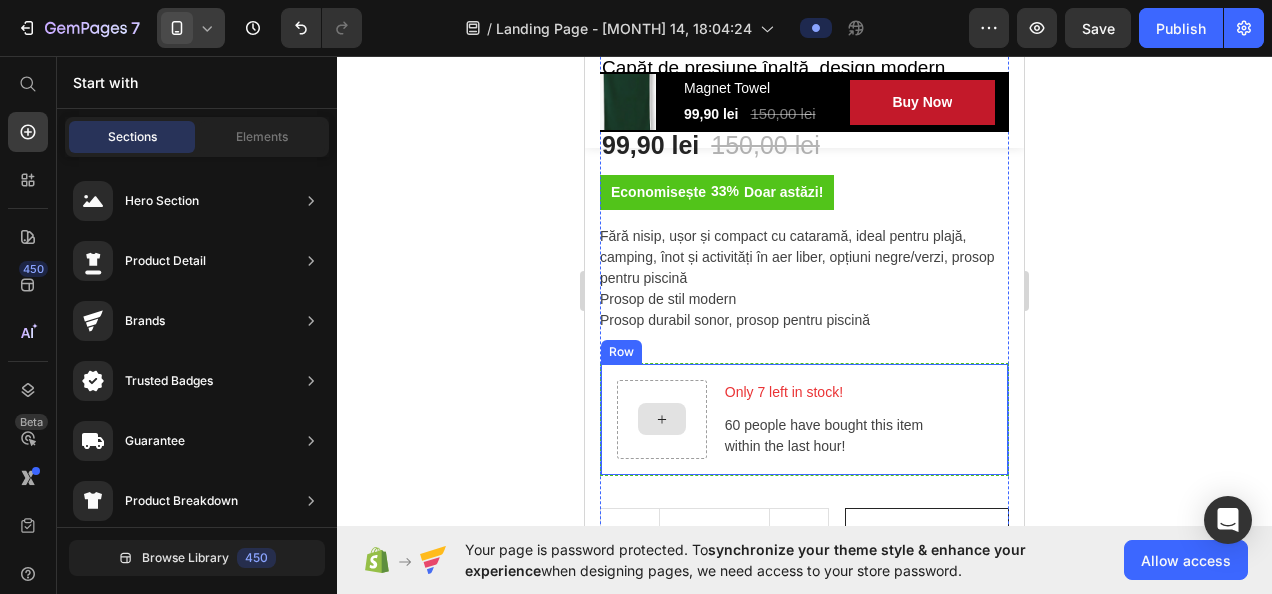 click 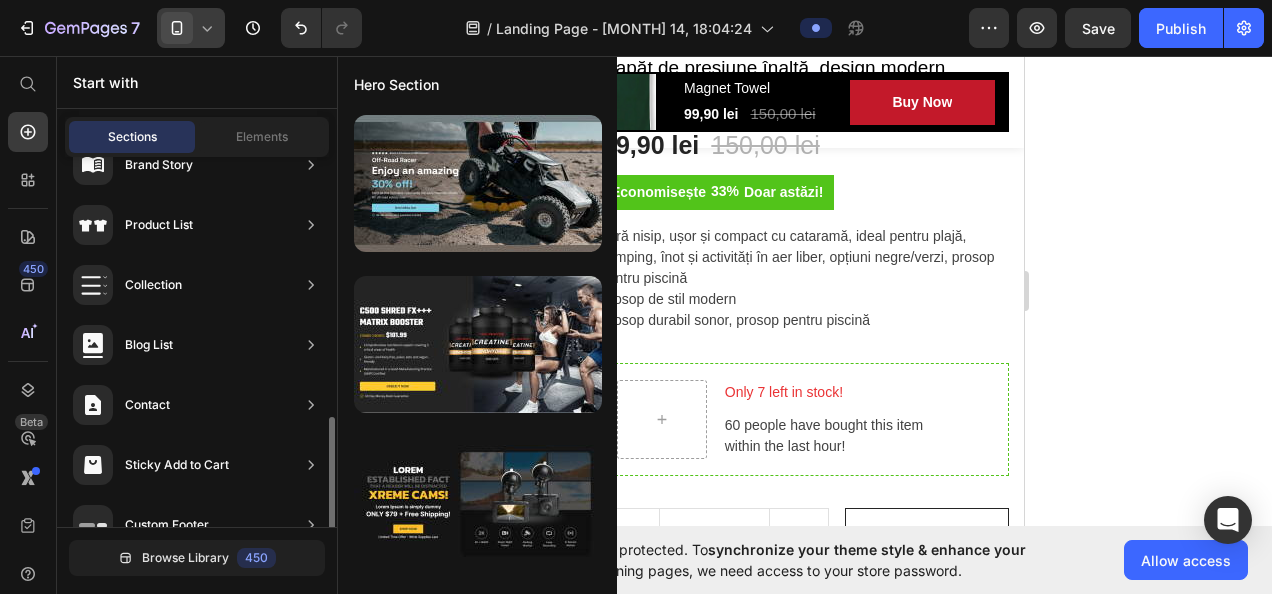 scroll, scrollTop: 790, scrollLeft: 0, axis: vertical 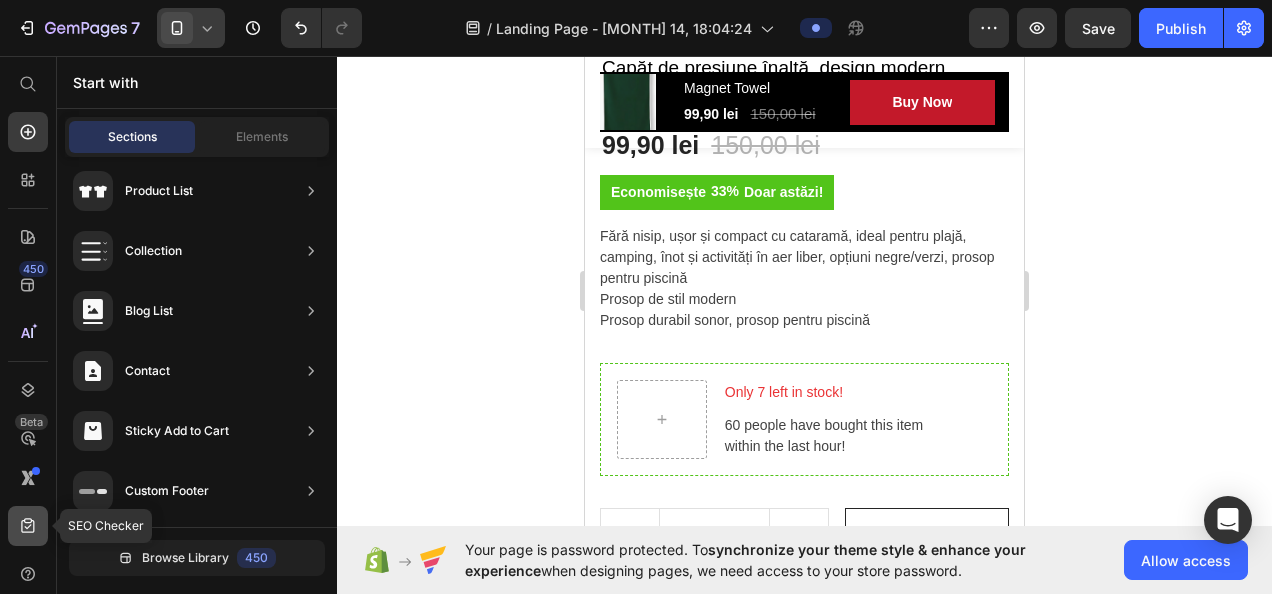click 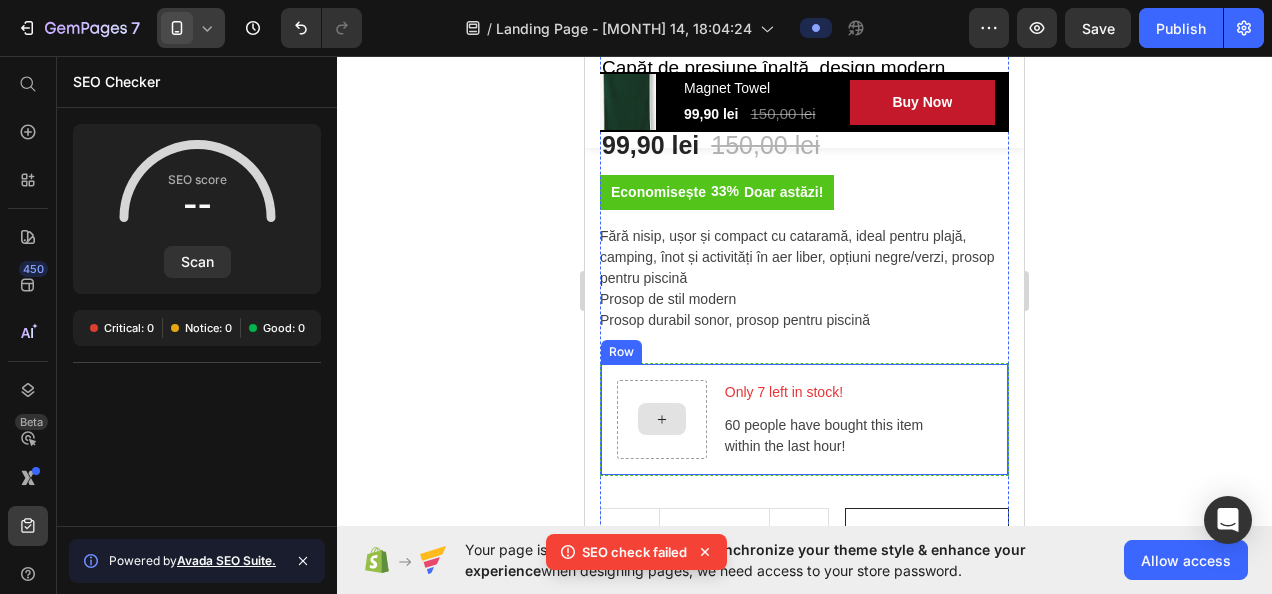 click at bounding box center [662, 419] 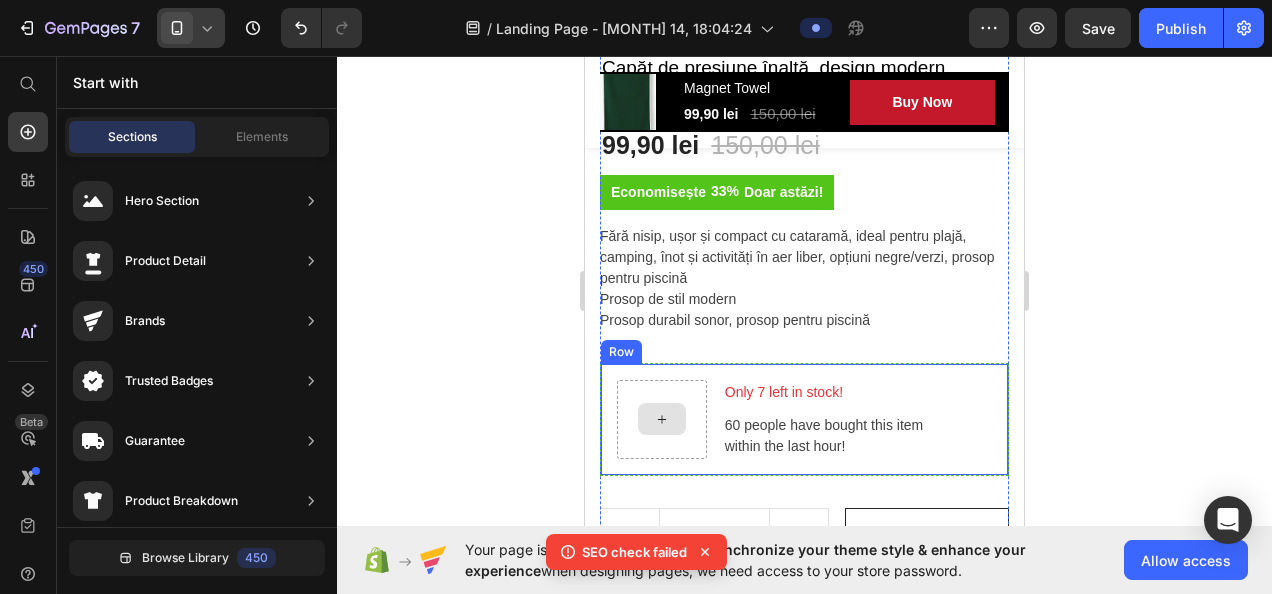 click 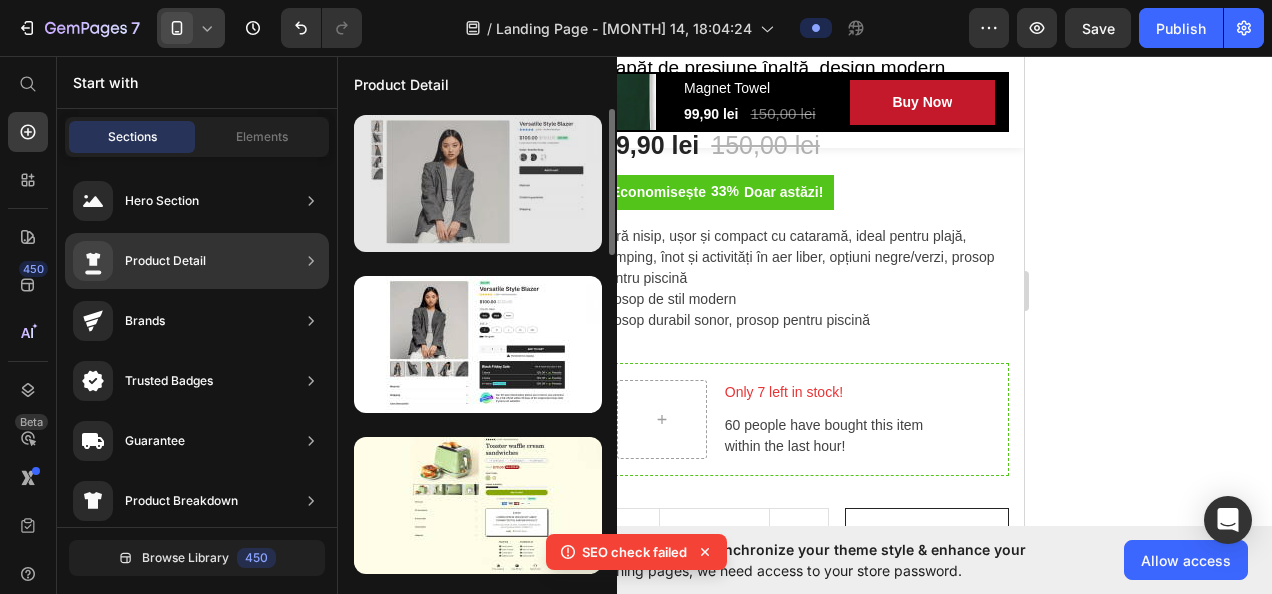 click at bounding box center (478, 183) 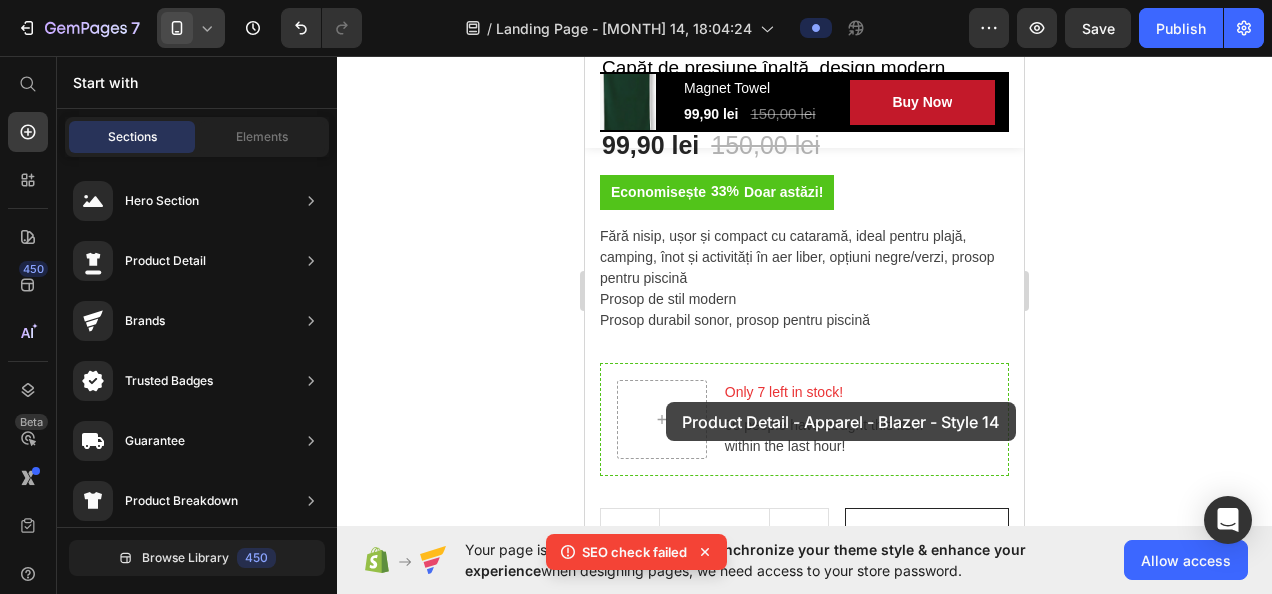 drag, startPoint x: 1056, startPoint y: 236, endPoint x: 666, endPoint y: 402, distance: 423.85846 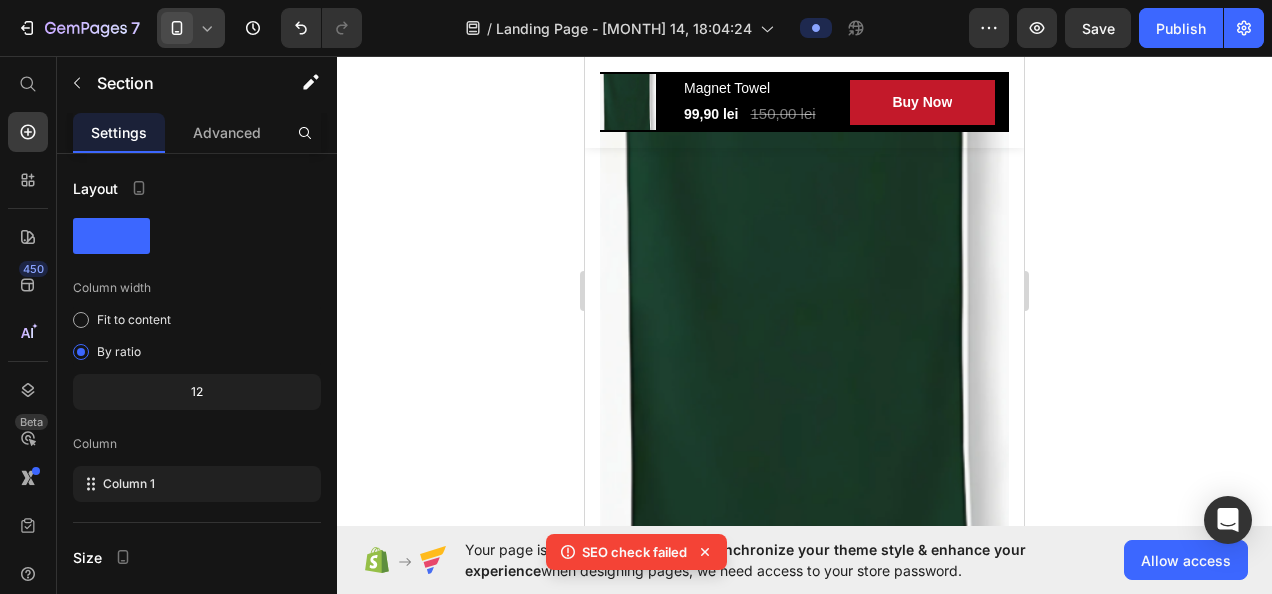 scroll, scrollTop: 1547, scrollLeft: 0, axis: vertical 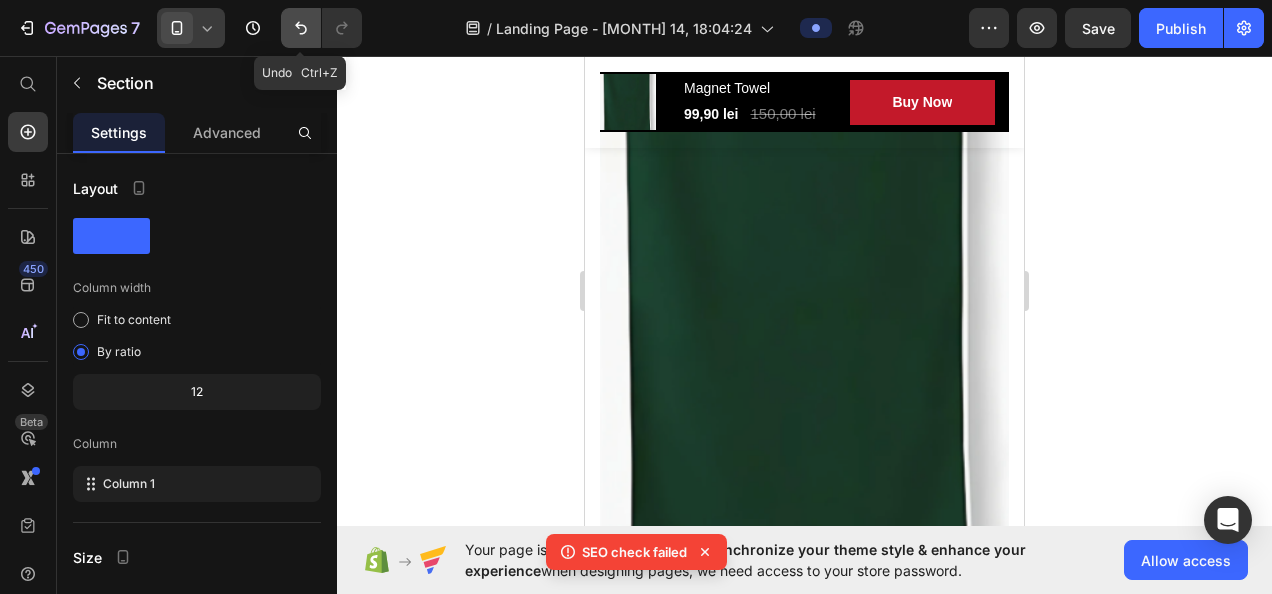 click 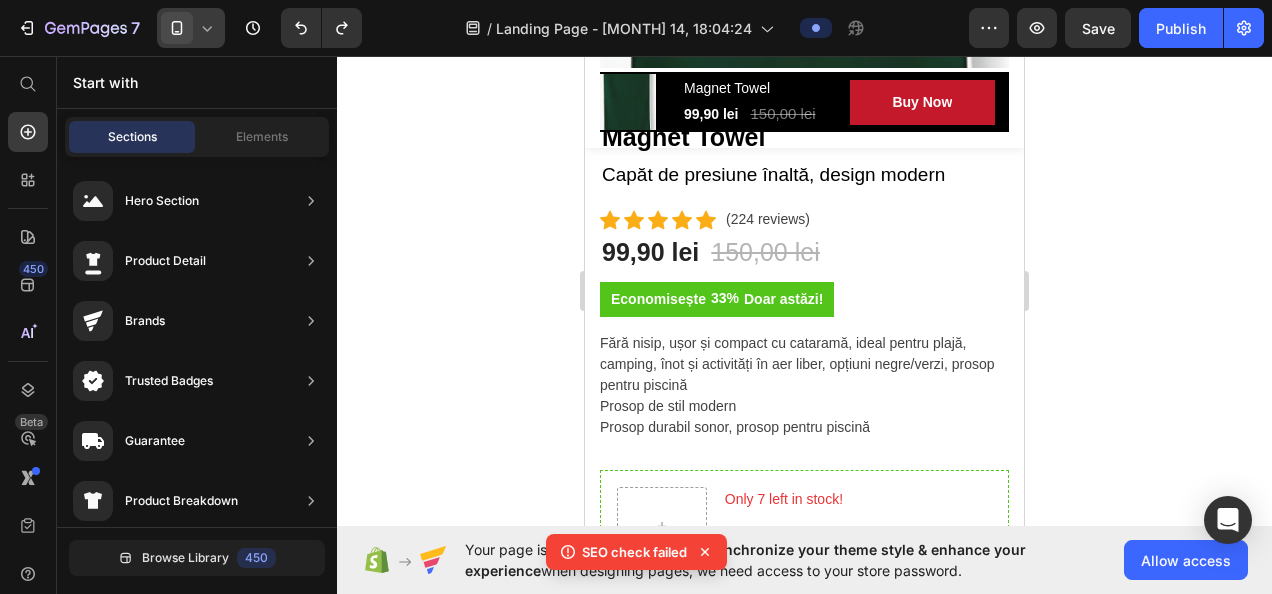 scroll, scrollTop: 762, scrollLeft: 0, axis: vertical 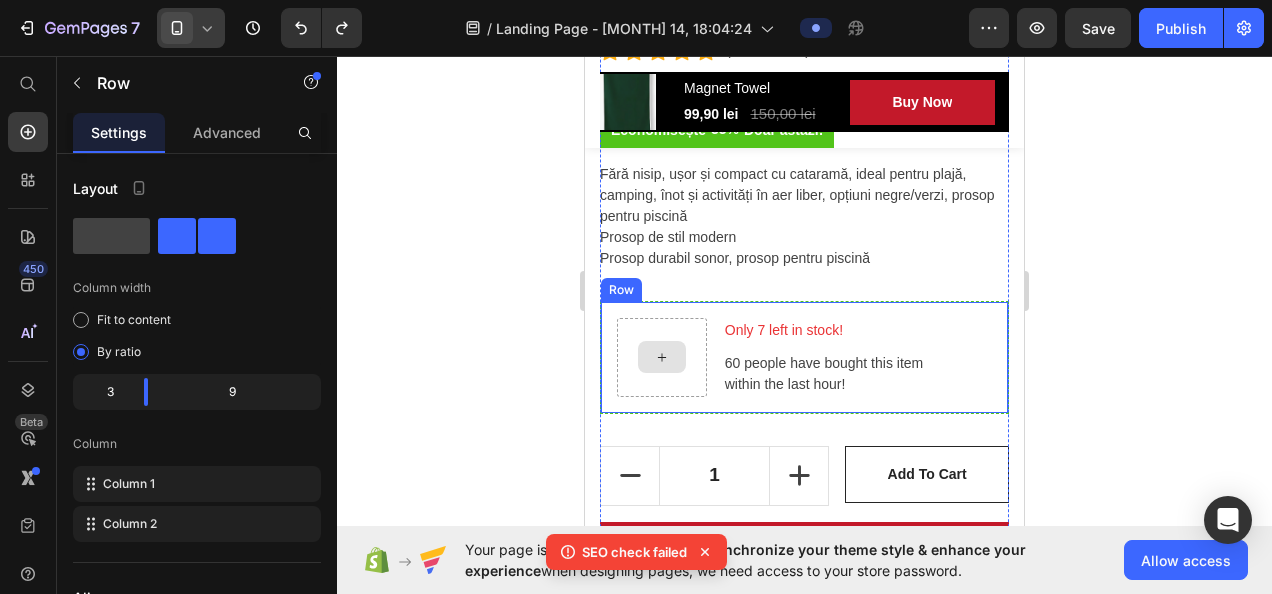 click at bounding box center [662, 357] 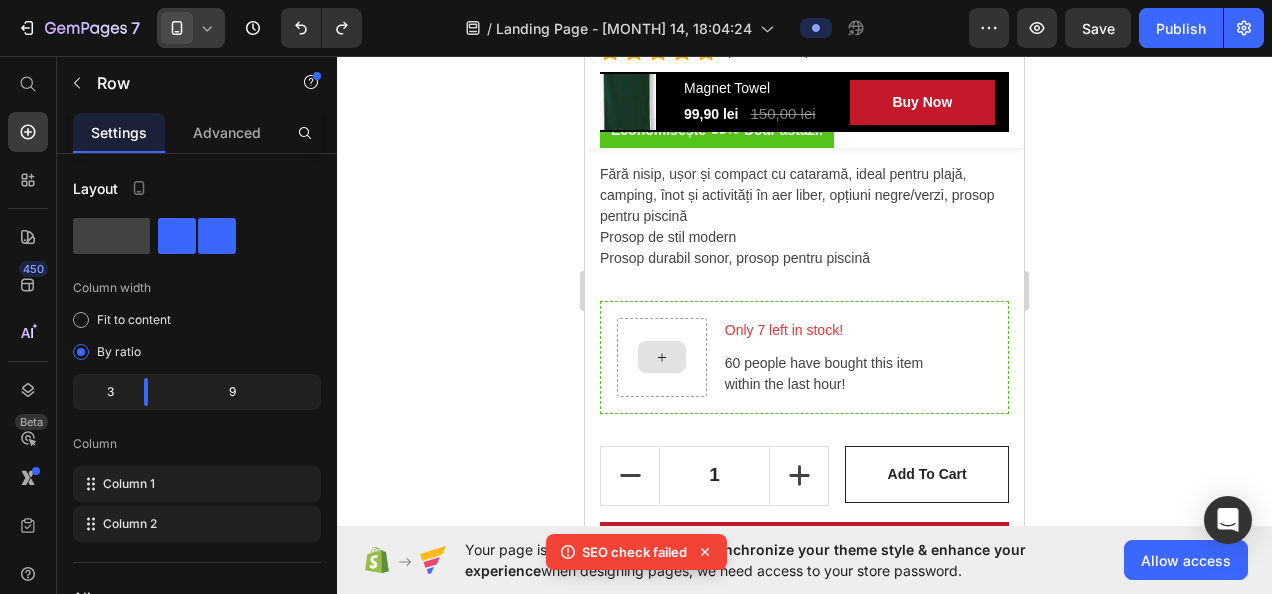 click 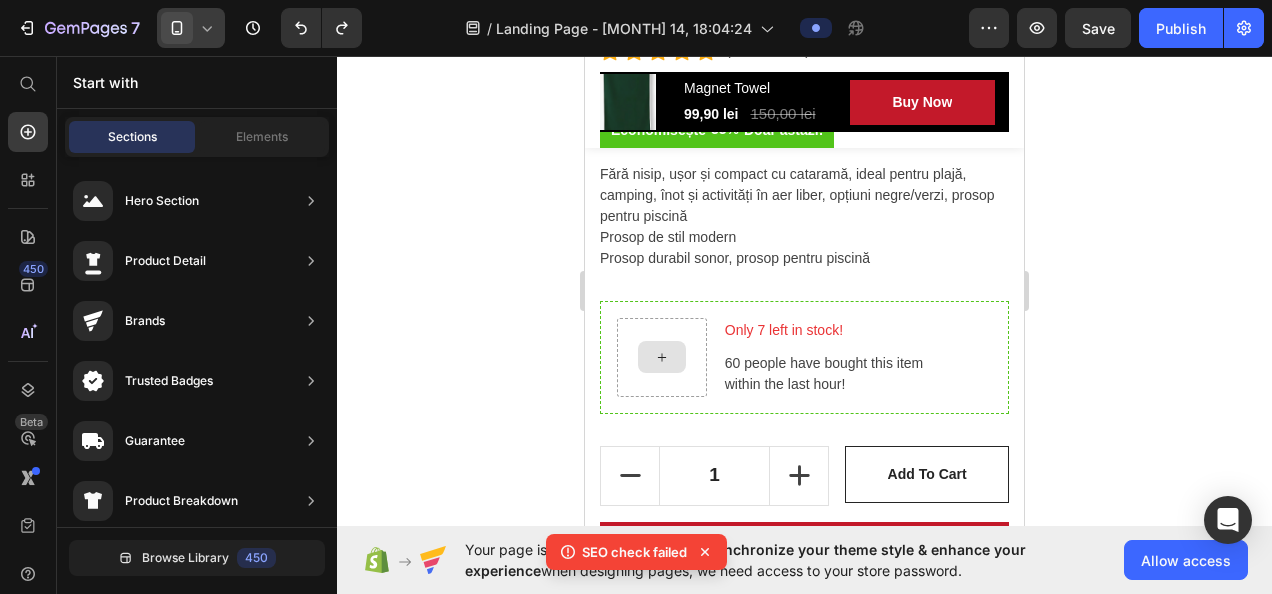 click 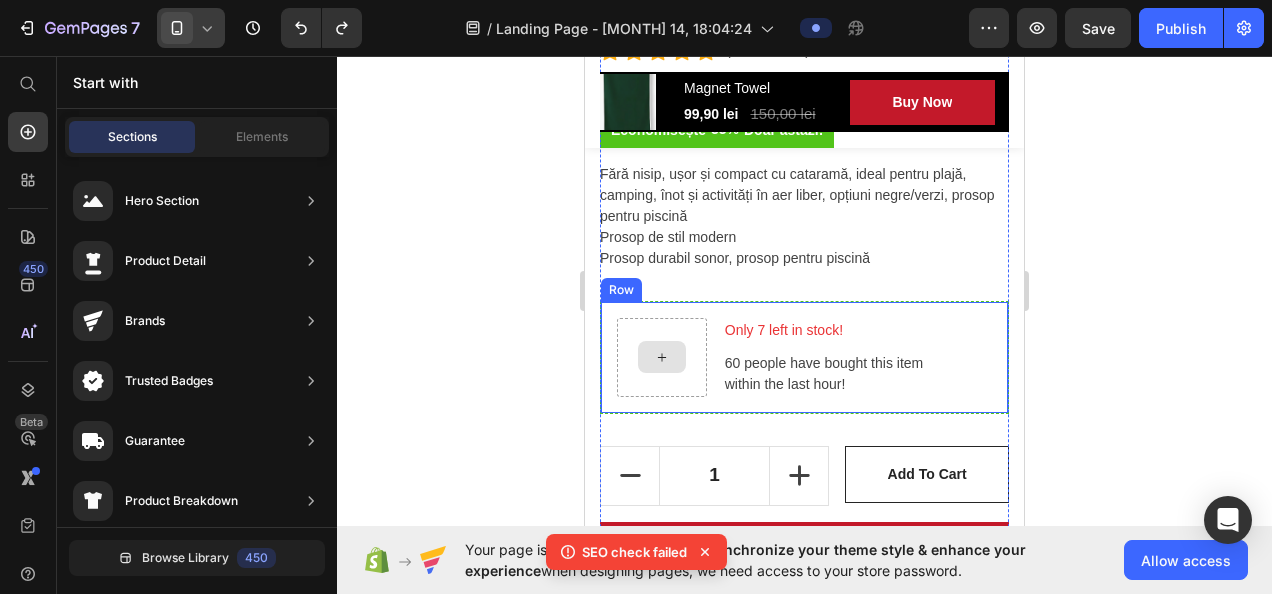click at bounding box center [662, 357] 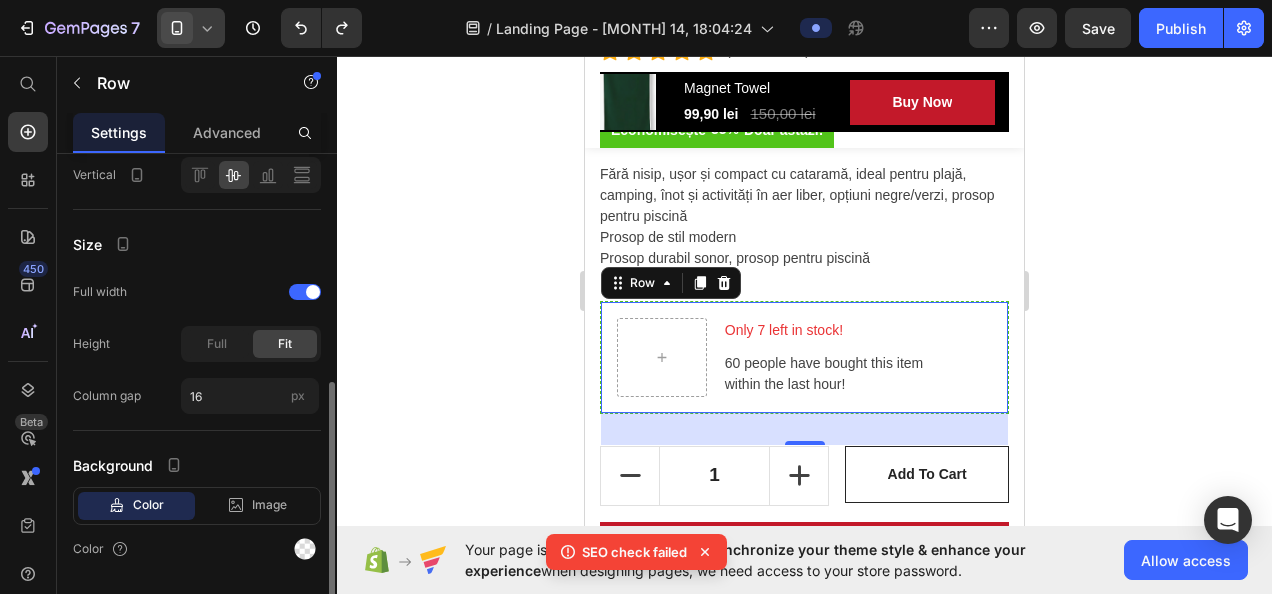 scroll, scrollTop: 526, scrollLeft: 0, axis: vertical 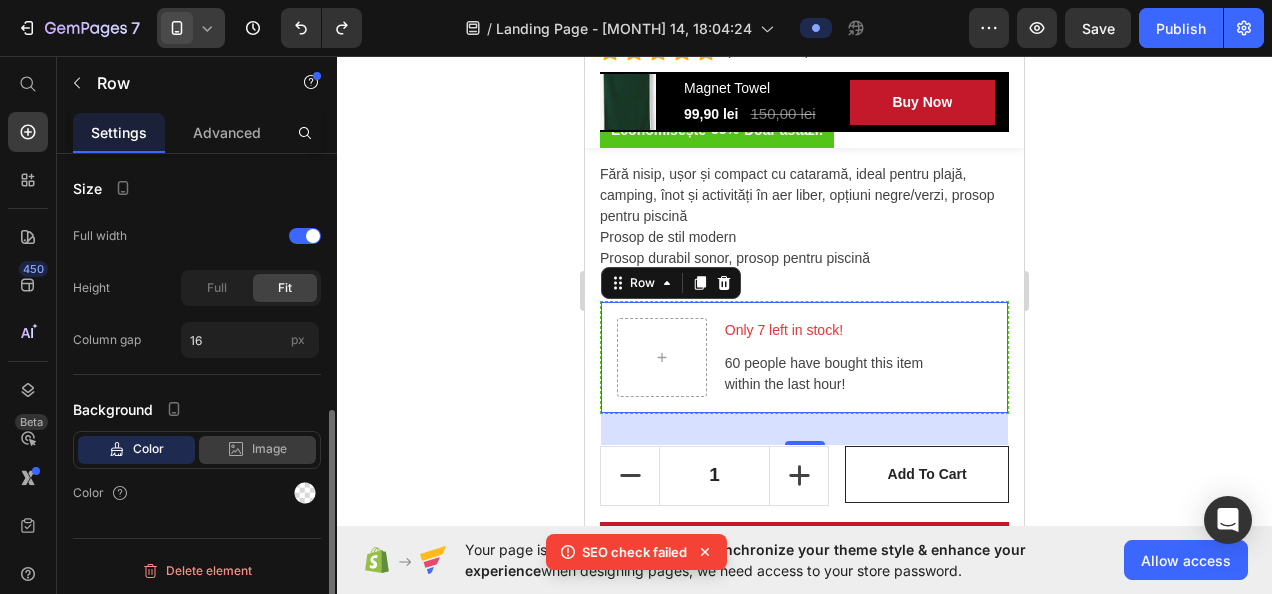 click on "Image" at bounding box center (269, 449) 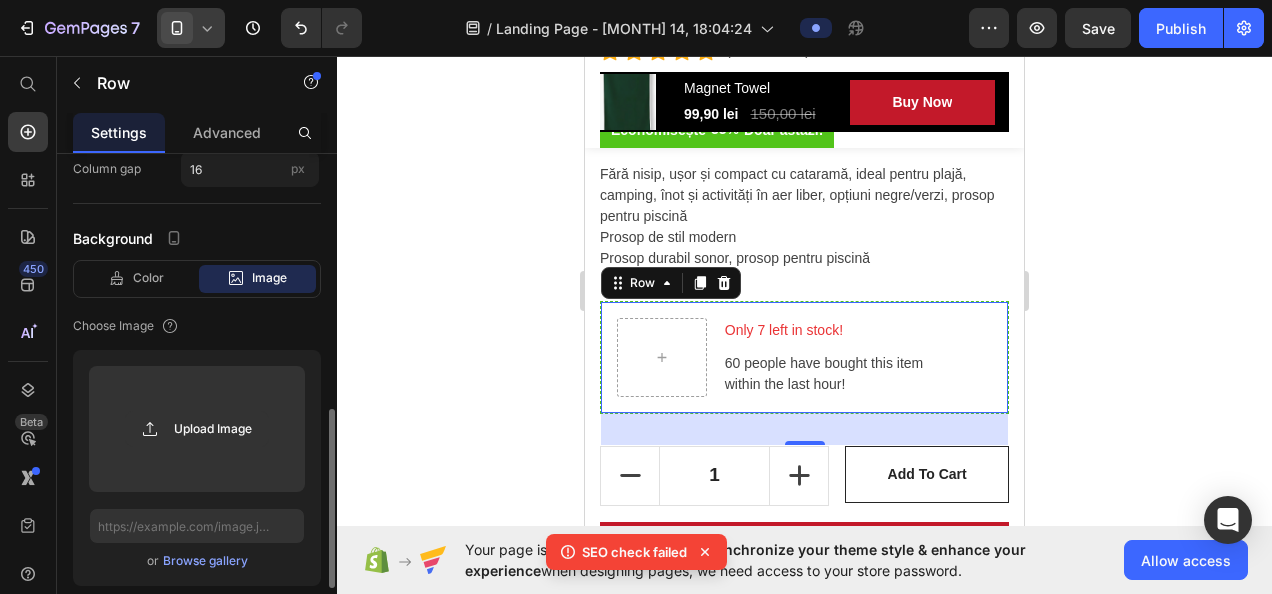 scroll, scrollTop: 700, scrollLeft: 0, axis: vertical 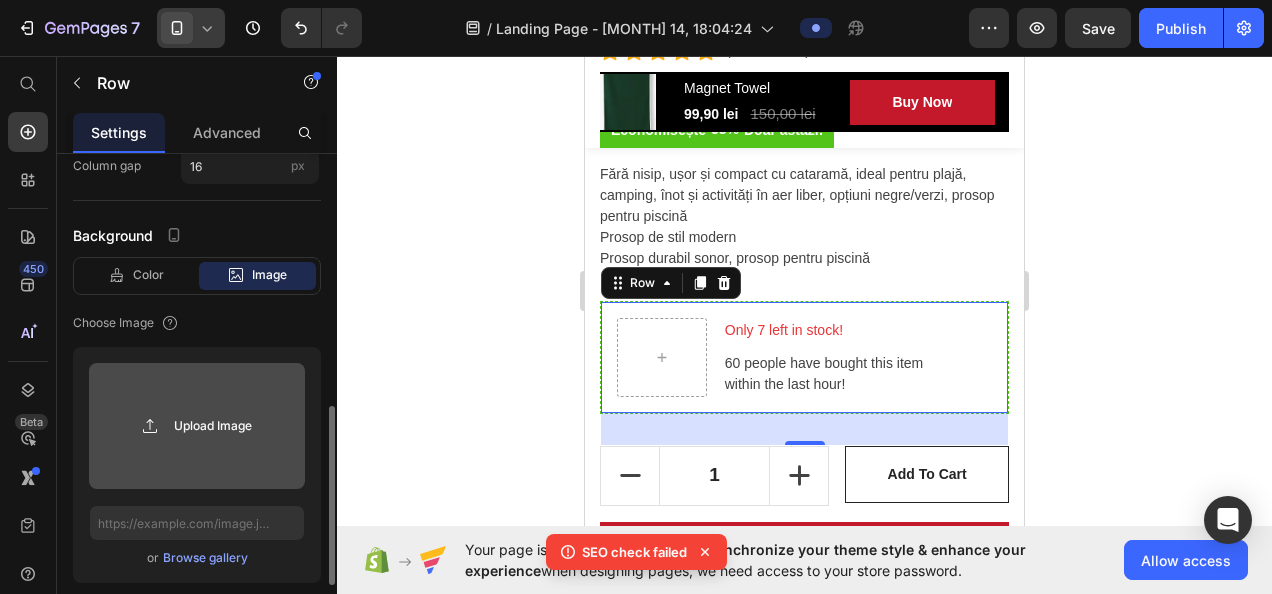 click 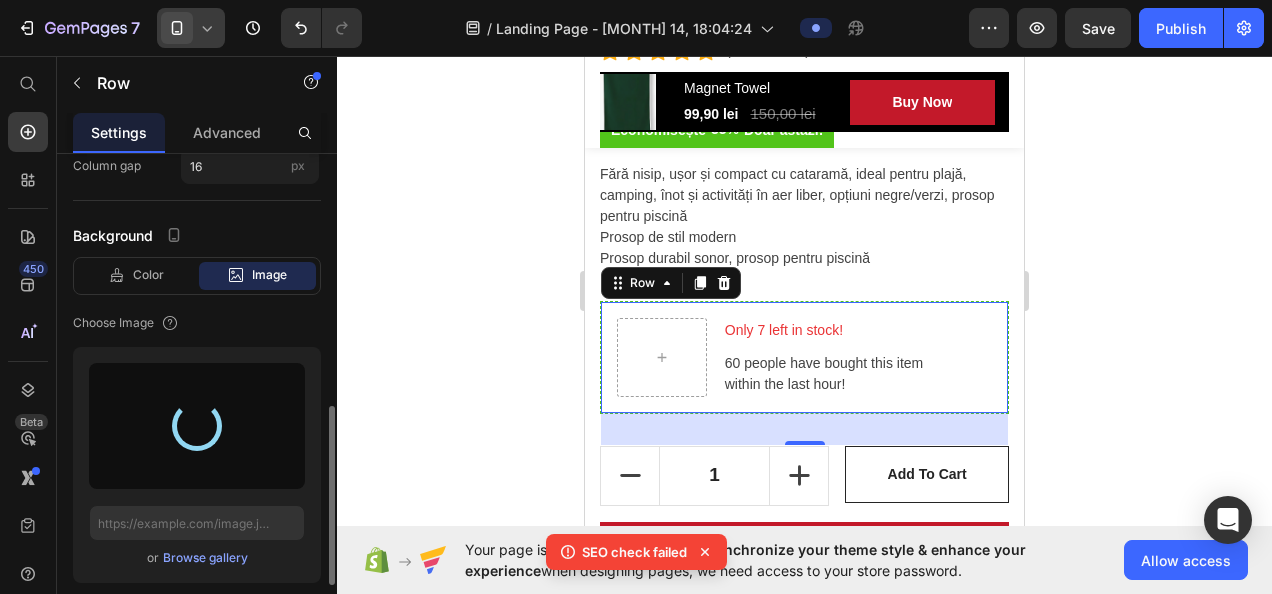 type on "https://cdn.shopify.com/s/files/1/0970/8607/9316/files/gempages_572496967687472352-7d5c8691-22c2-4961-a602-acbb1e0f3605.jpg" 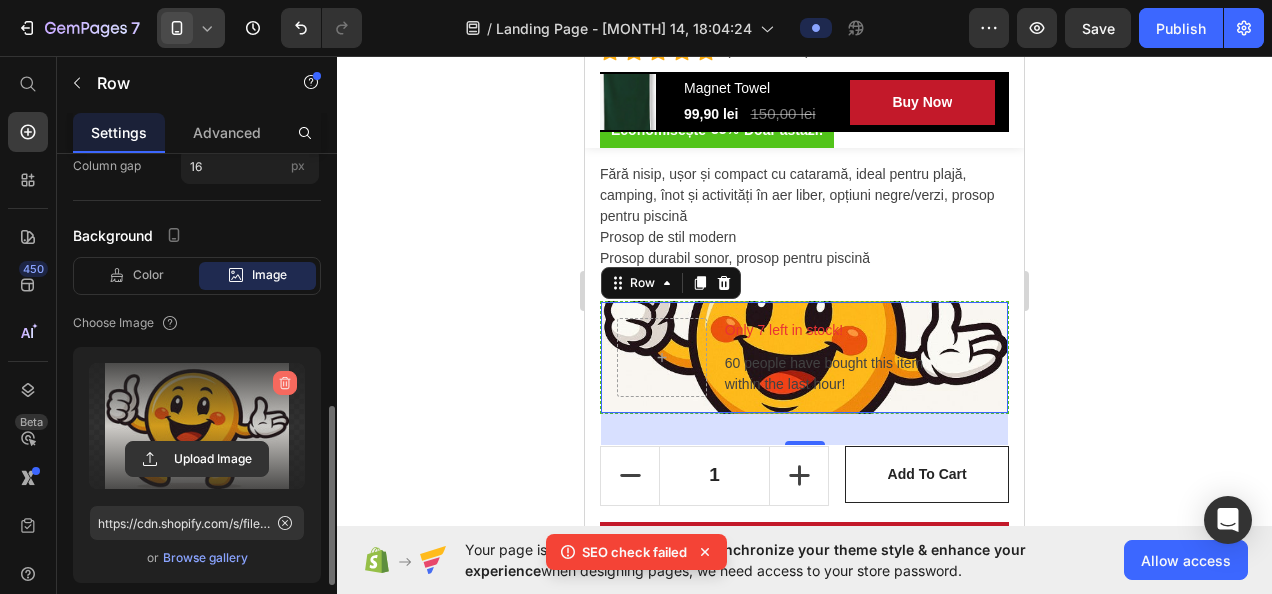 click 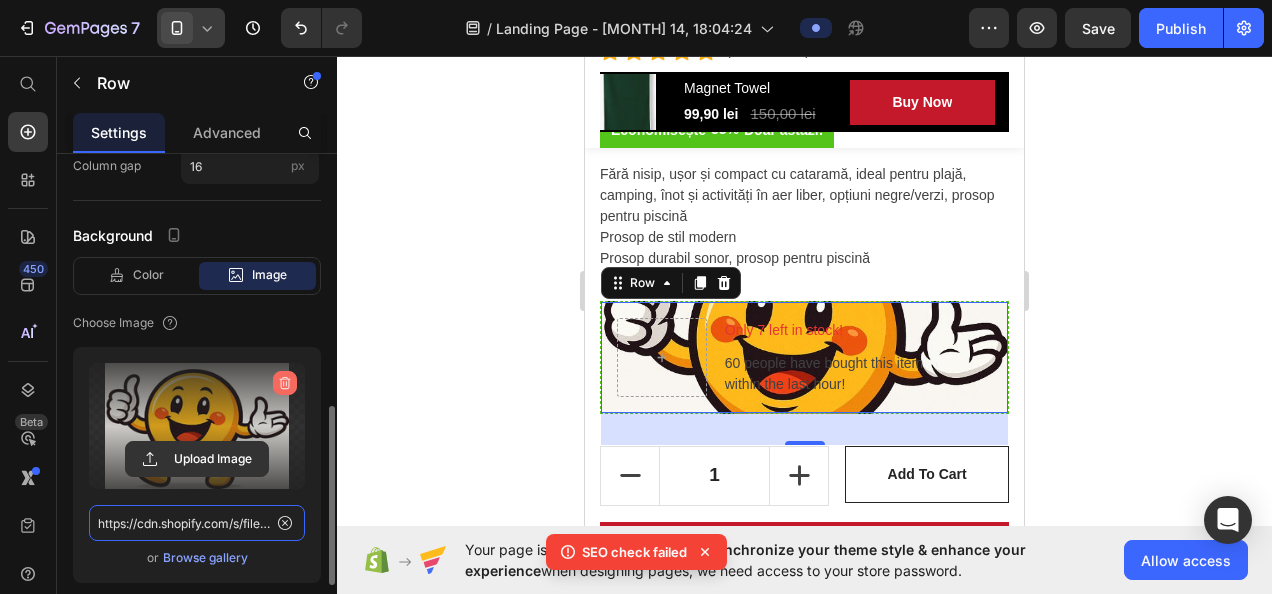 type 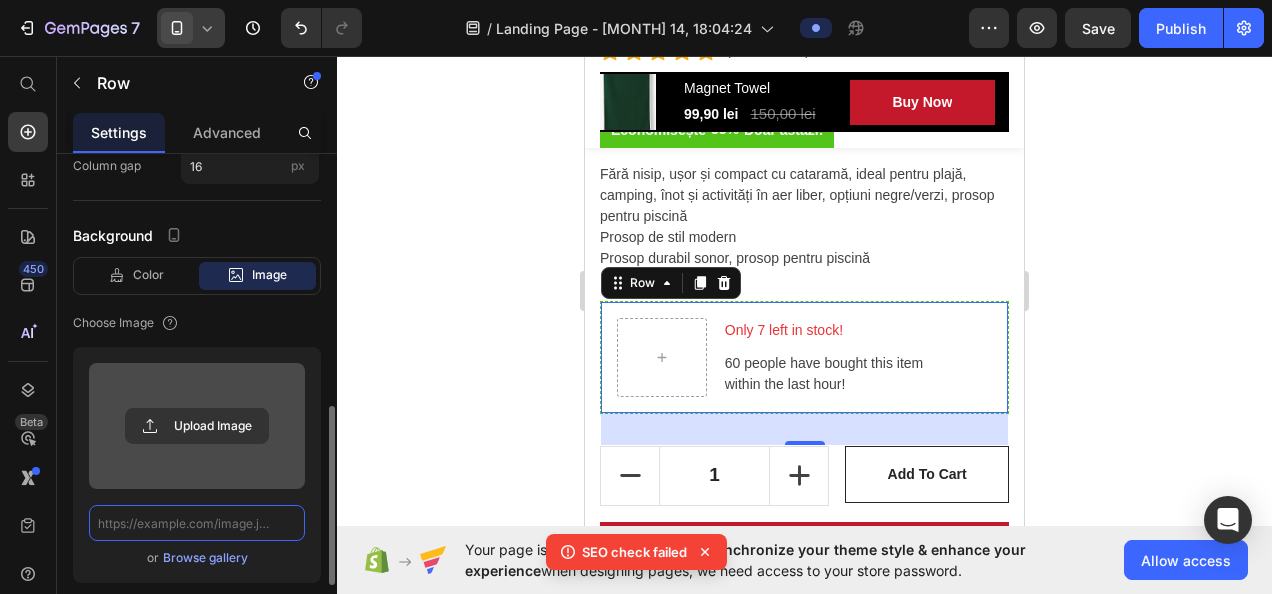 scroll, scrollTop: 0, scrollLeft: 0, axis: both 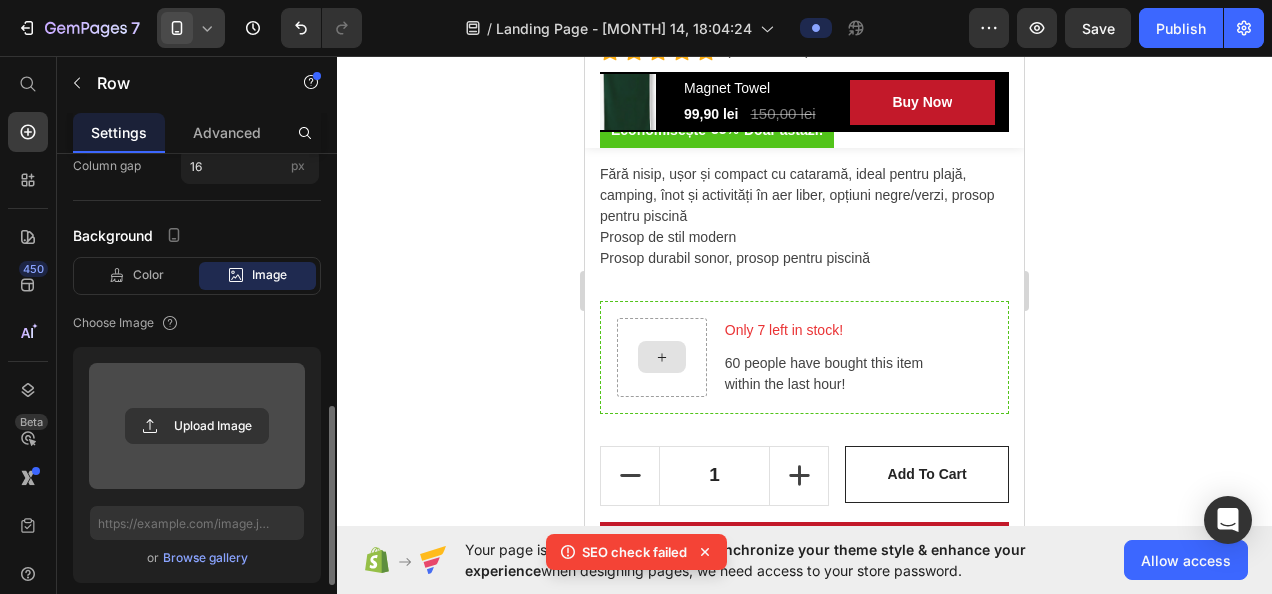 click 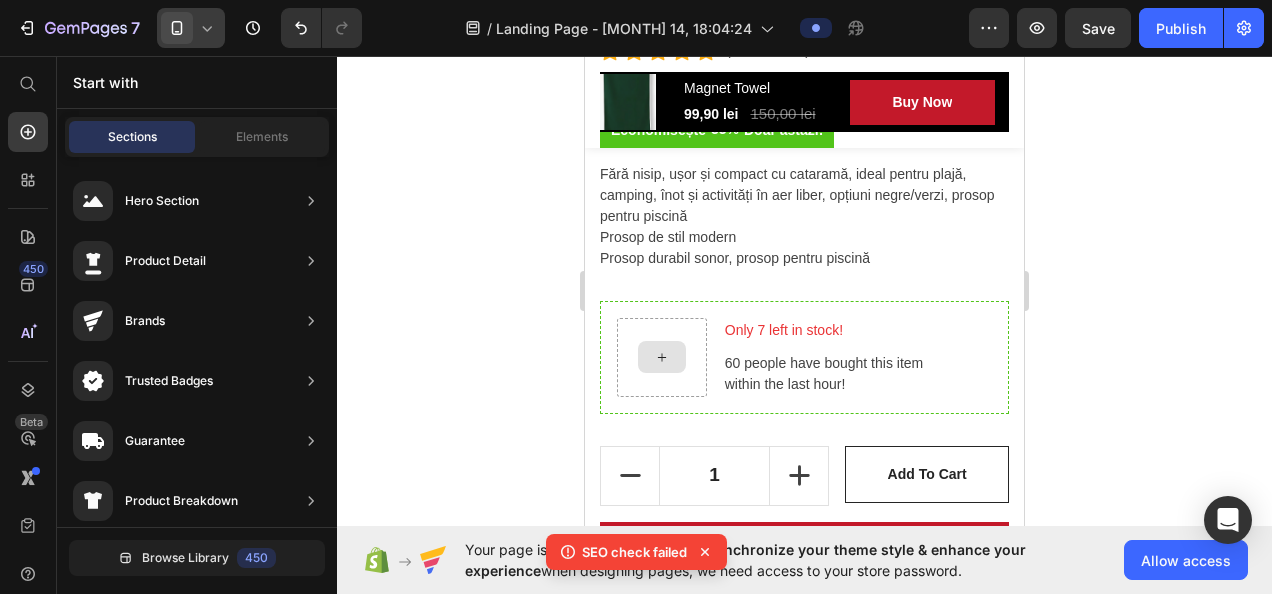 click 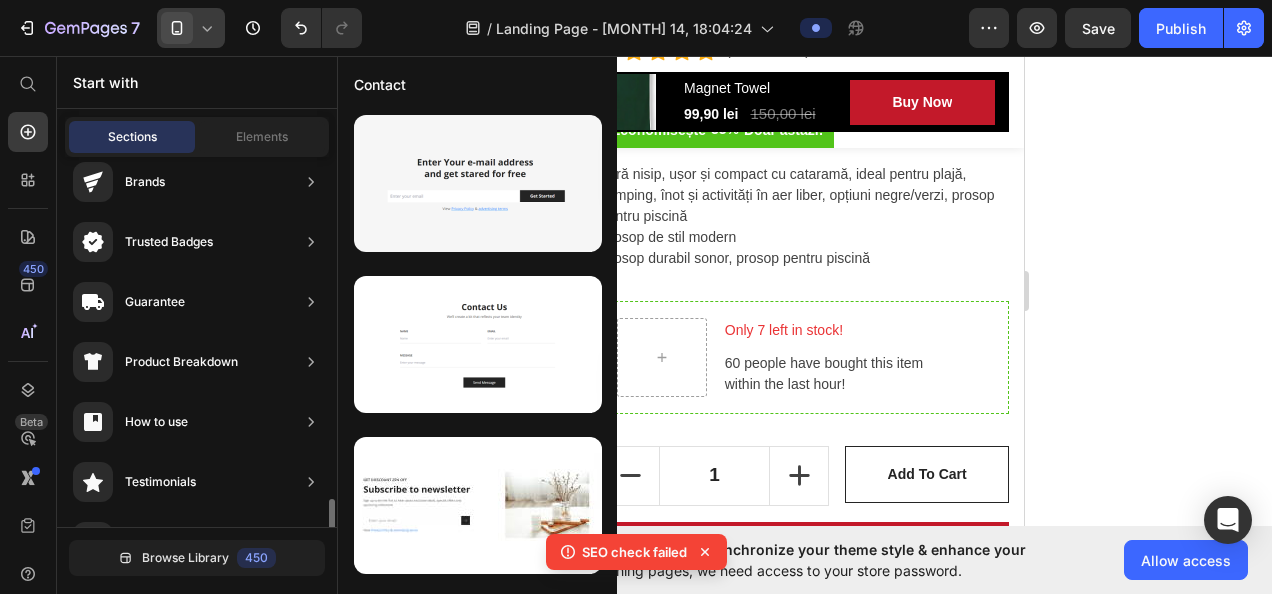 scroll, scrollTop: 0, scrollLeft: 0, axis: both 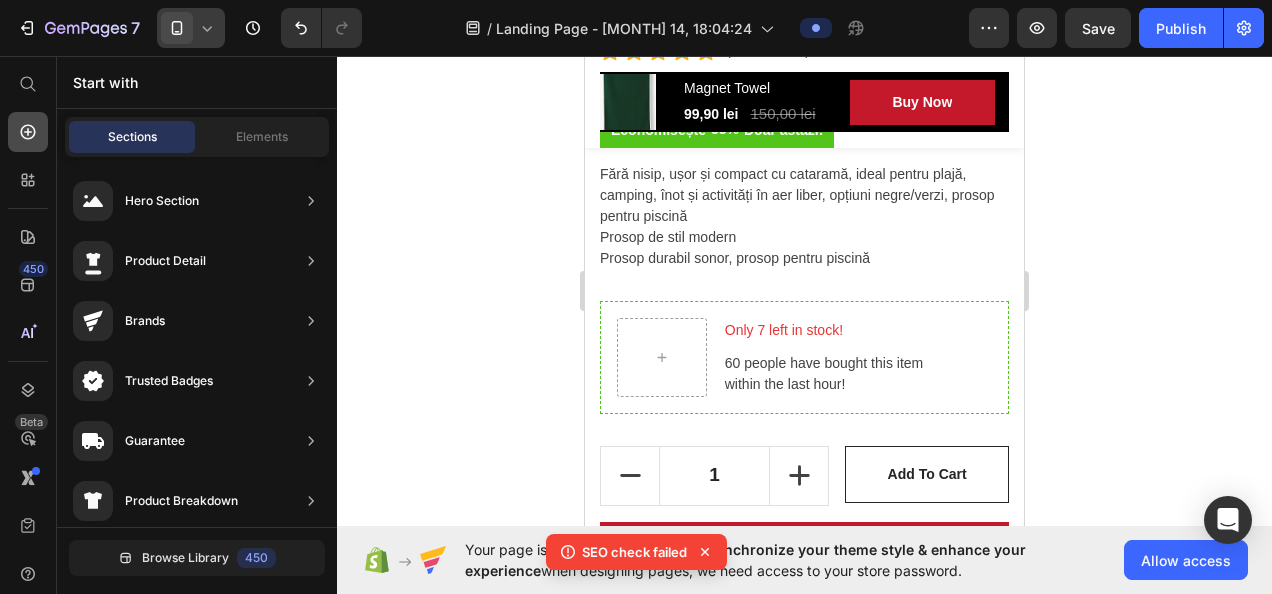 click 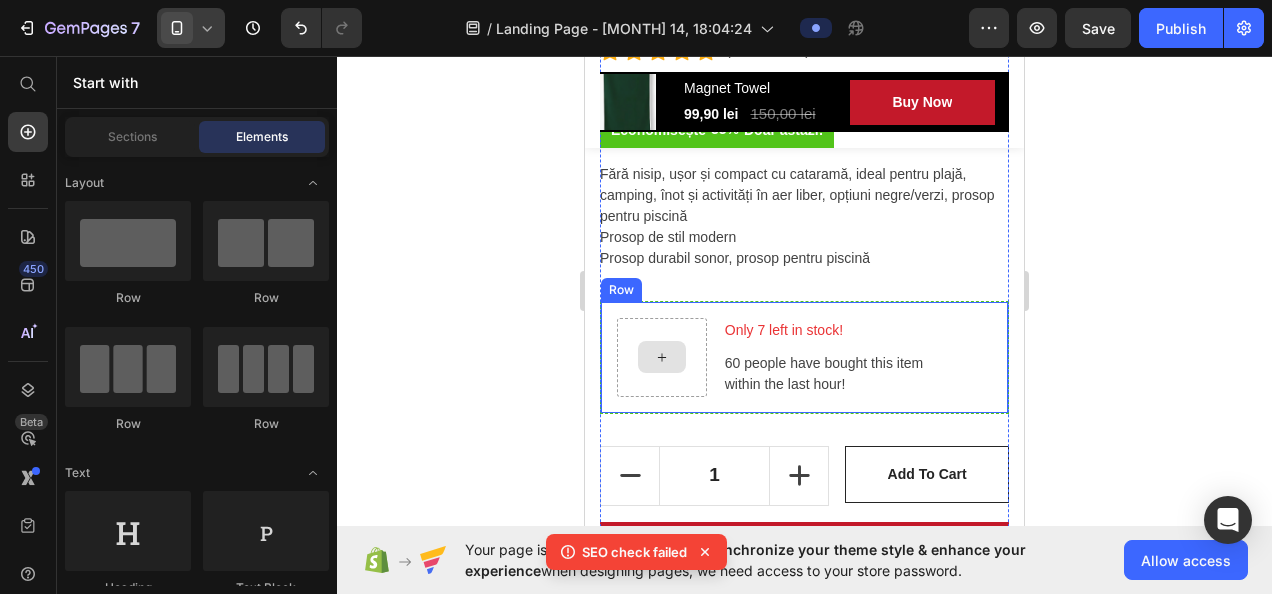 click at bounding box center (662, 357) 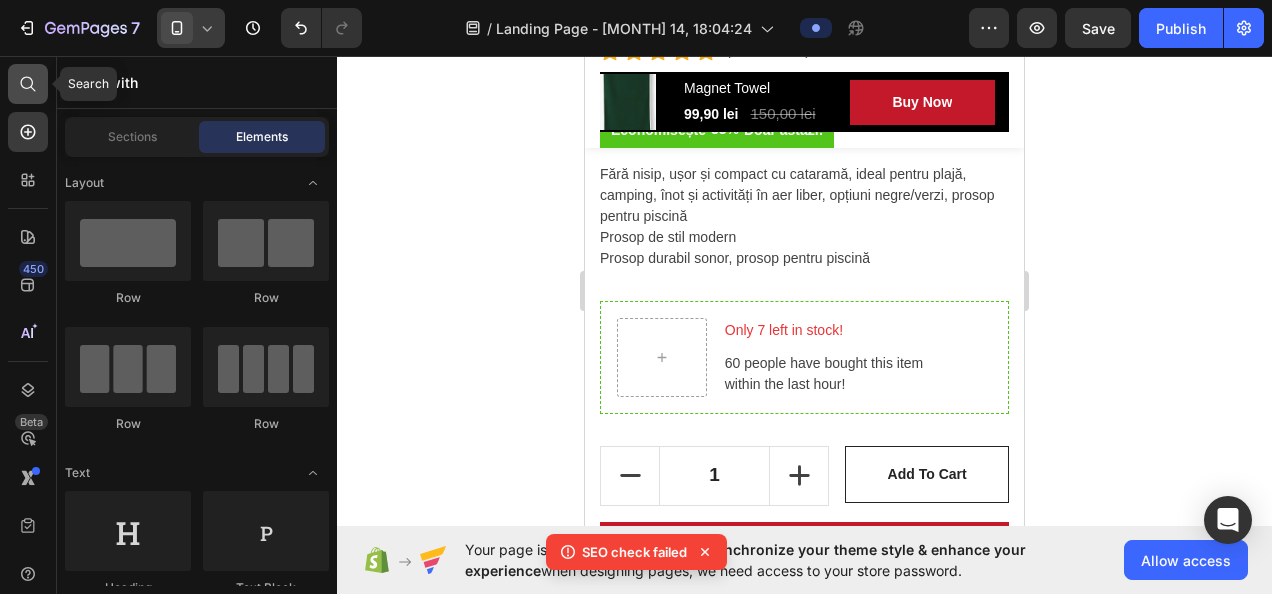 click 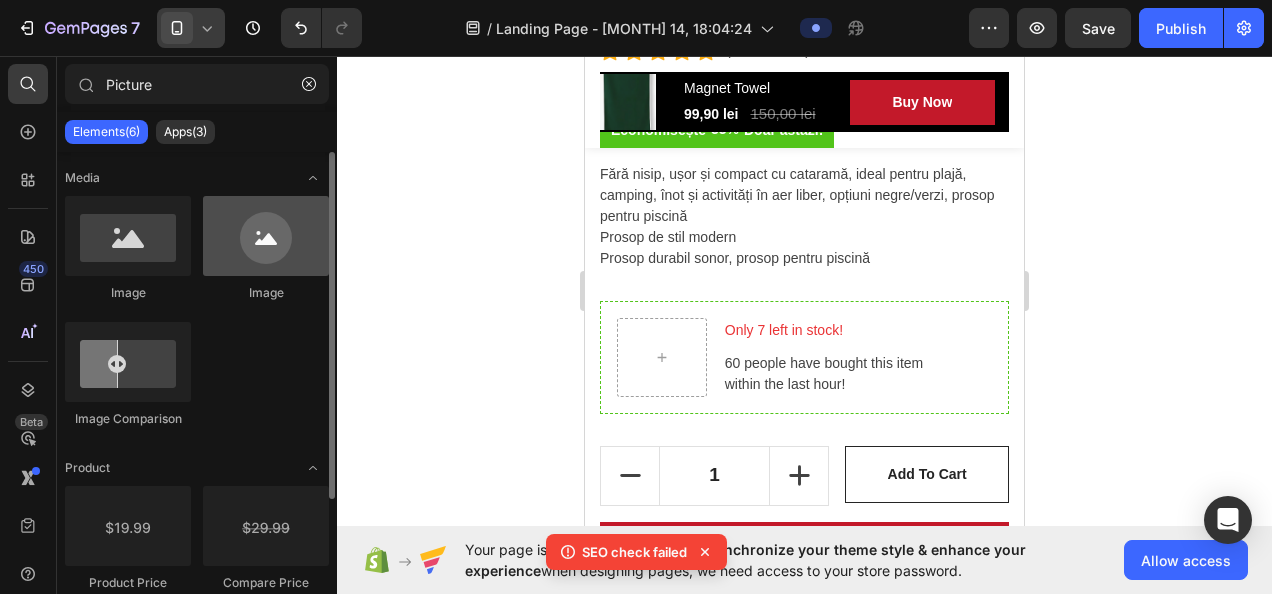 type on "Picture" 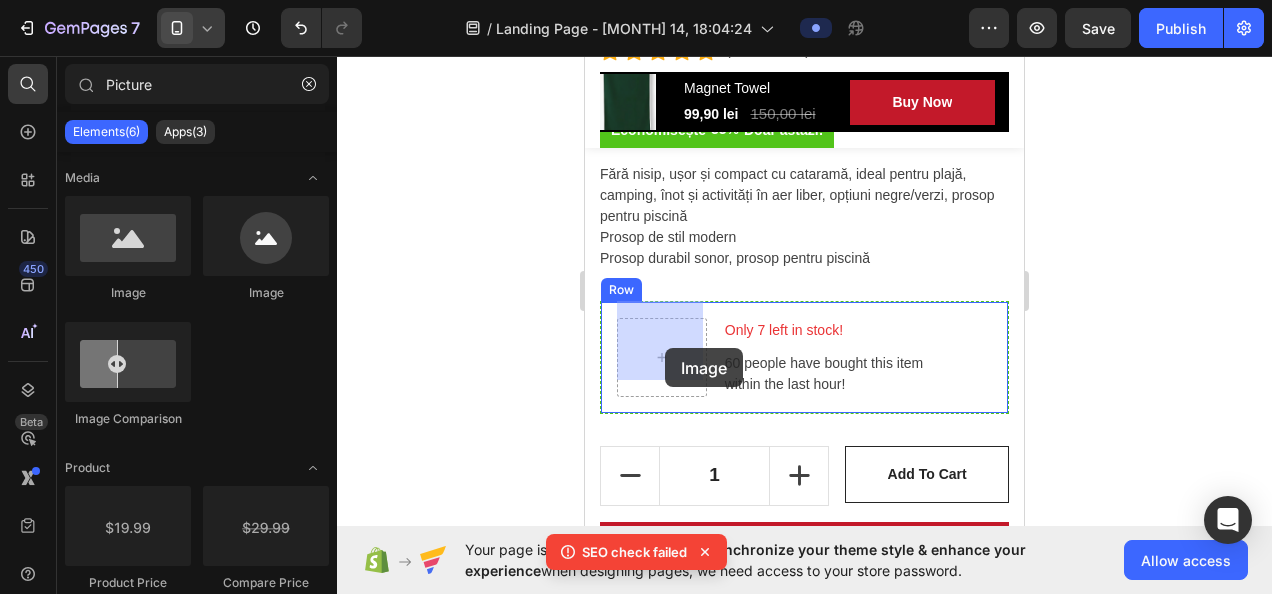 drag, startPoint x: 850, startPoint y: 309, endPoint x: 665, endPoint y: 348, distance: 189.06613 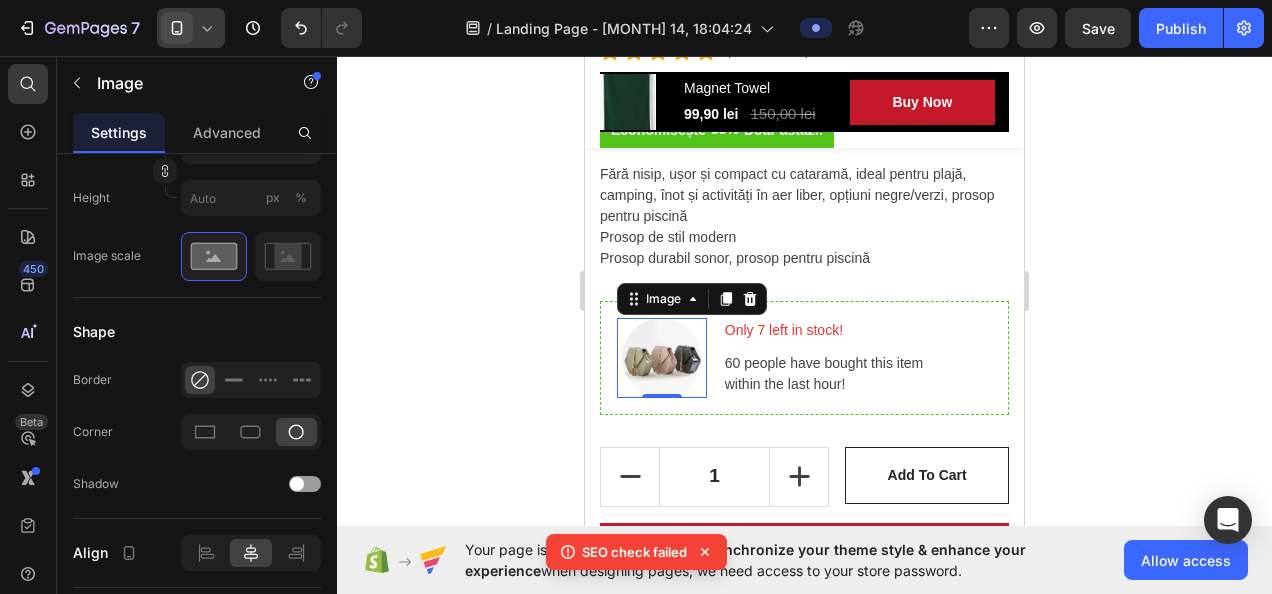 scroll, scrollTop: 0, scrollLeft: 0, axis: both 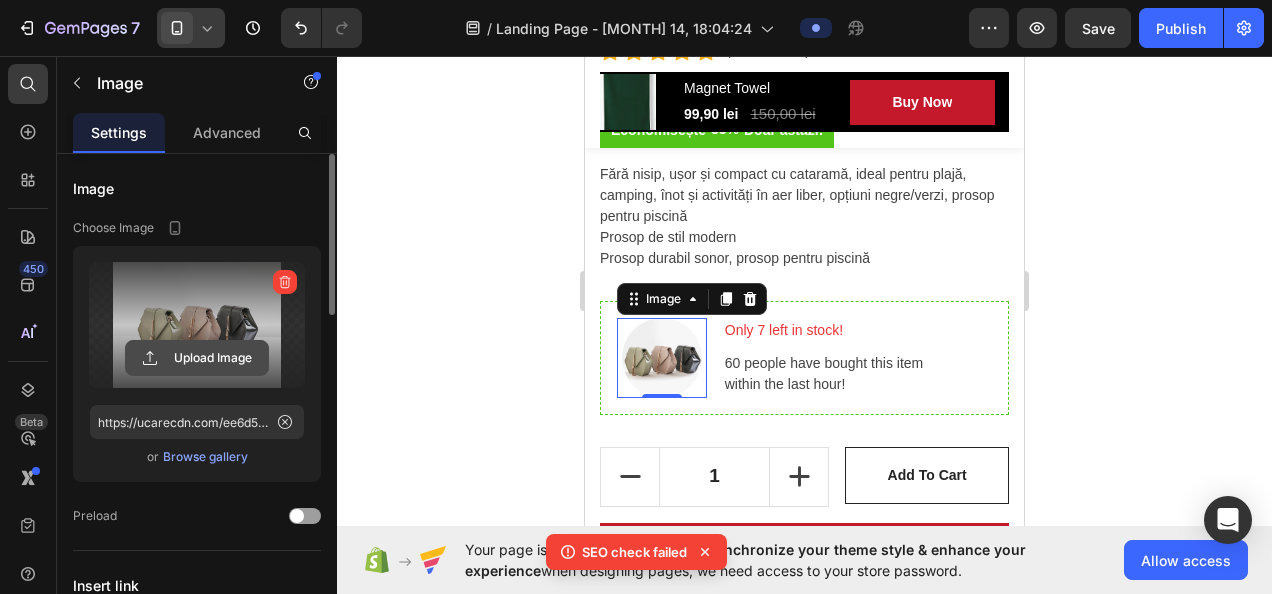 click 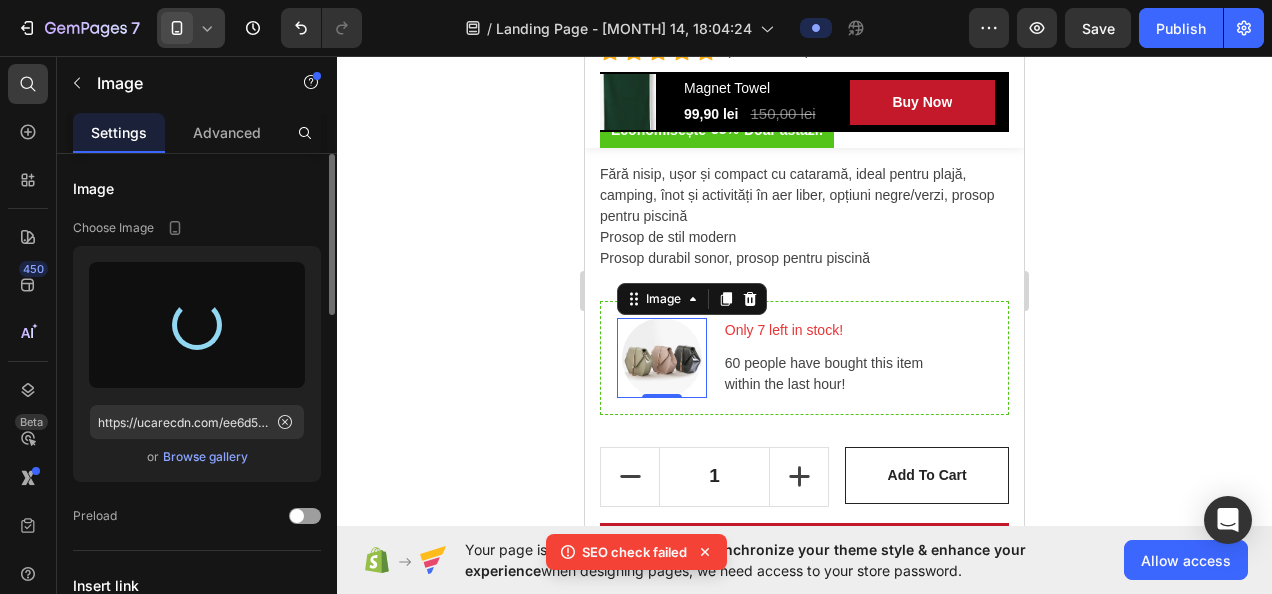 type on "https://cdn.shopify.com/s/files/1/0970/8607/9316/files/gempages_572496967687472352-7d5c8691-22c2-4961-a602-acbb1e0f3605.jpg" 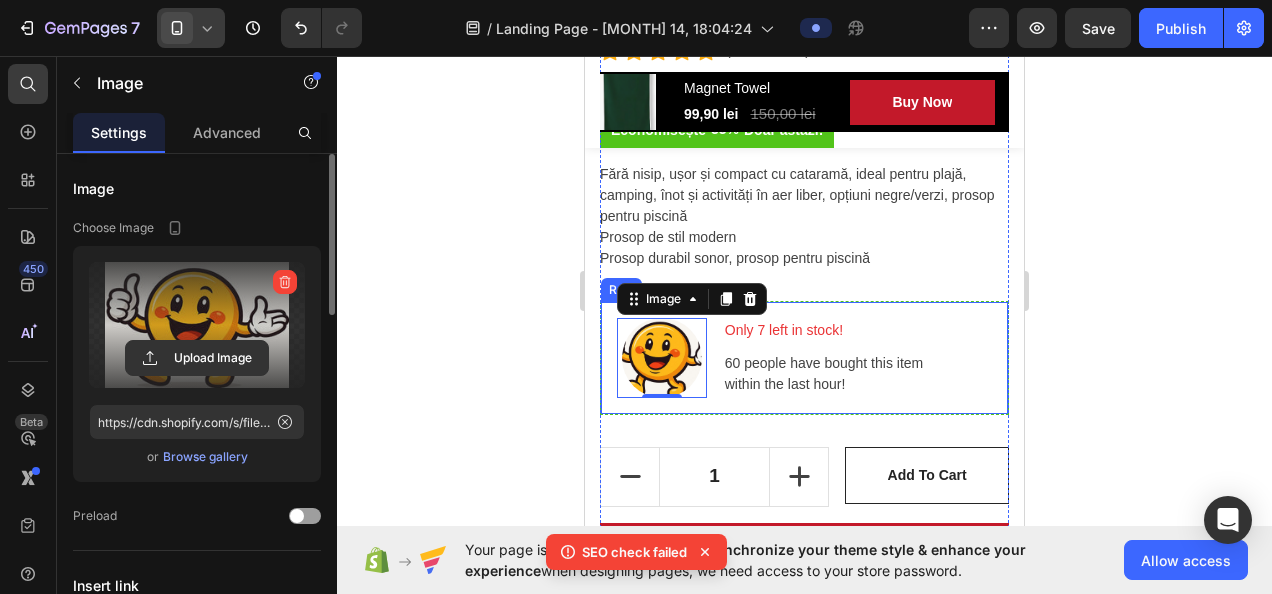 click 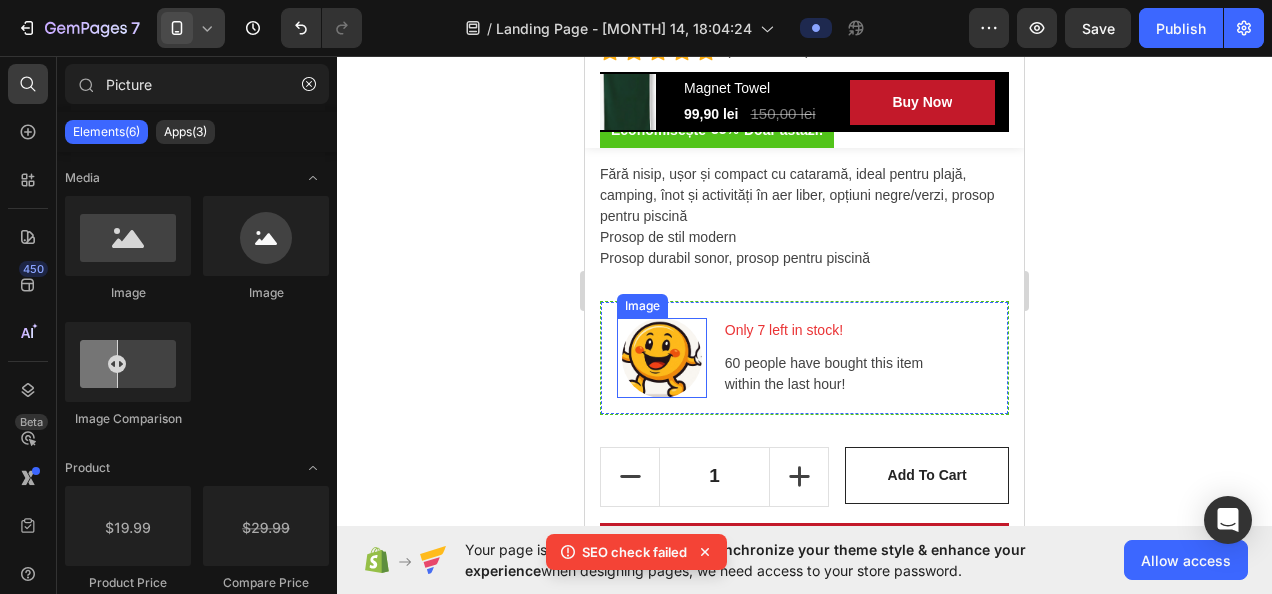 click at bounding box center (662, 358) 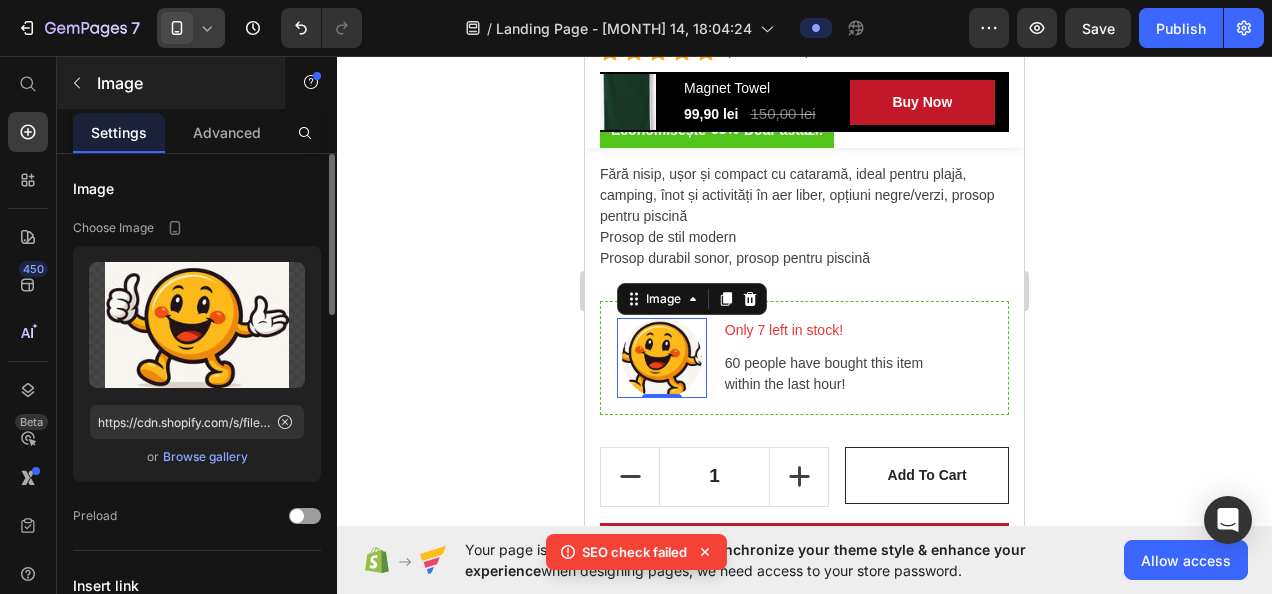 click 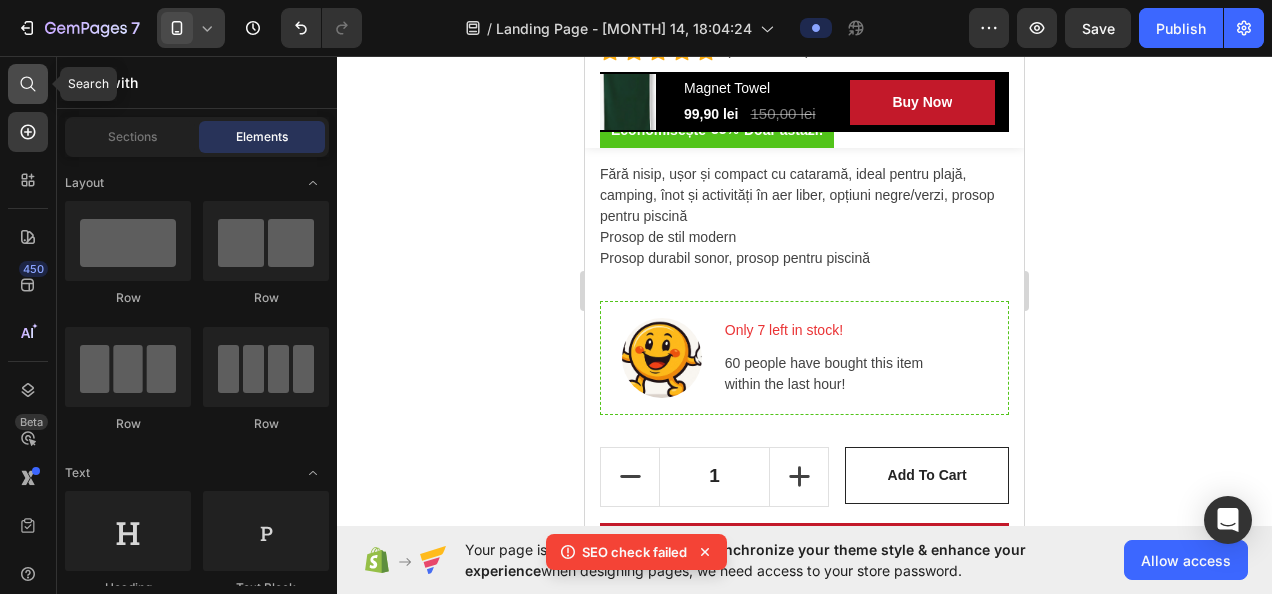 click 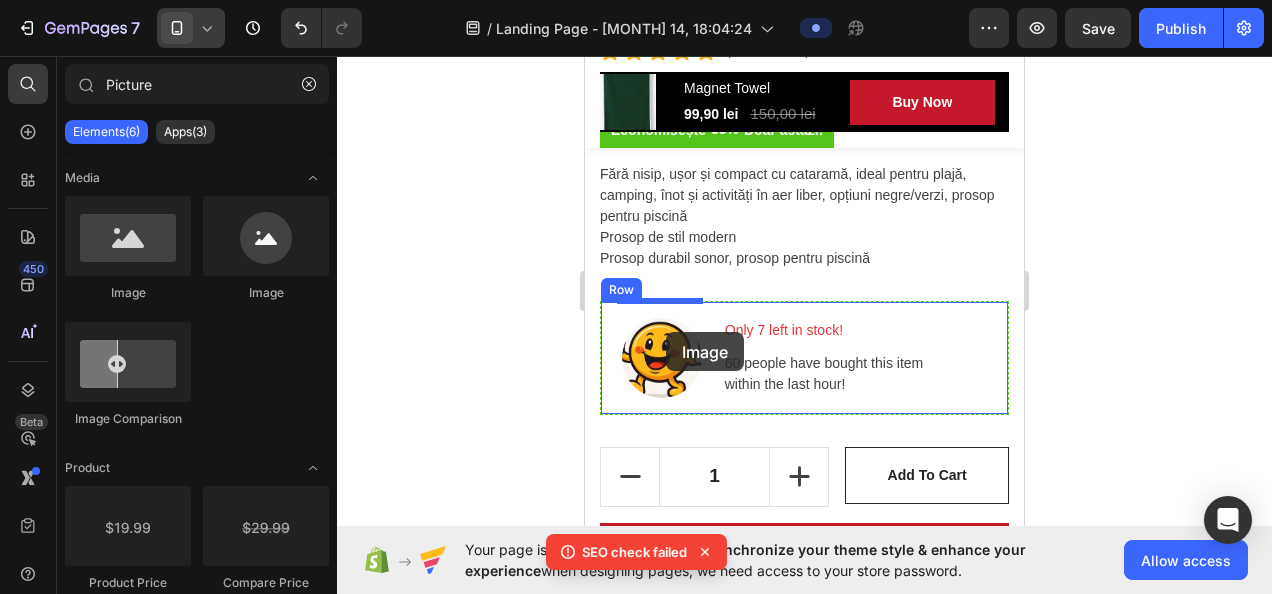 drag, startPoint x: 721, startPoint y: 296, endPoint x: 666, endPoint y: 332, distance: 65.734314 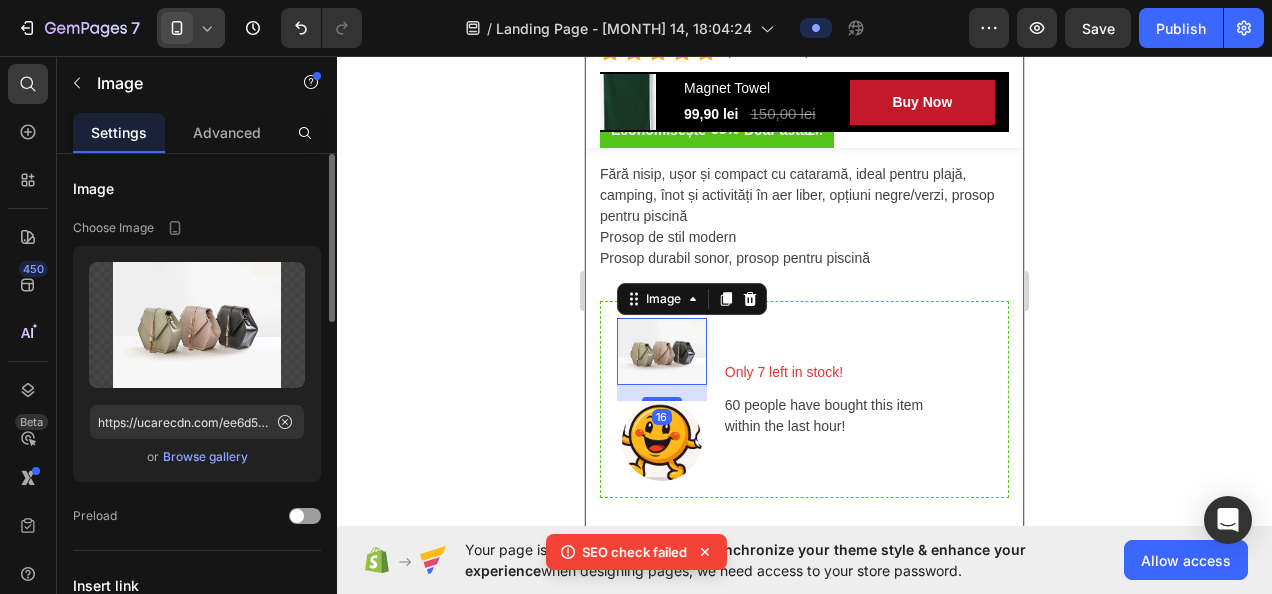 click at bounding box center (662, 441) 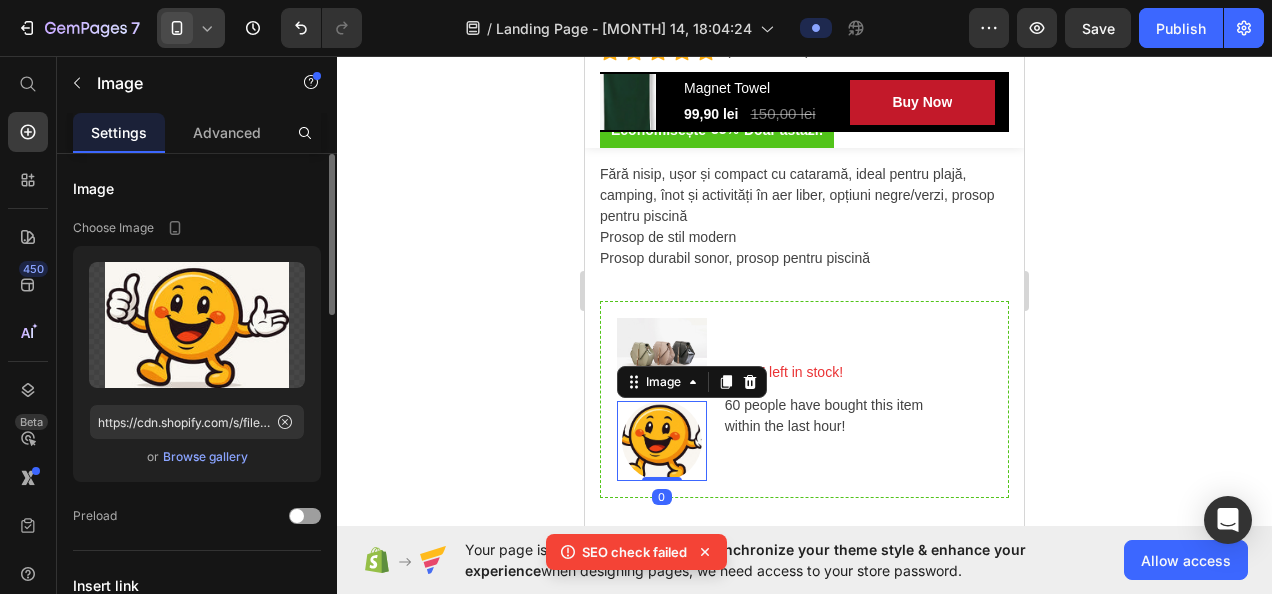 click at bounding box center (662, 441) 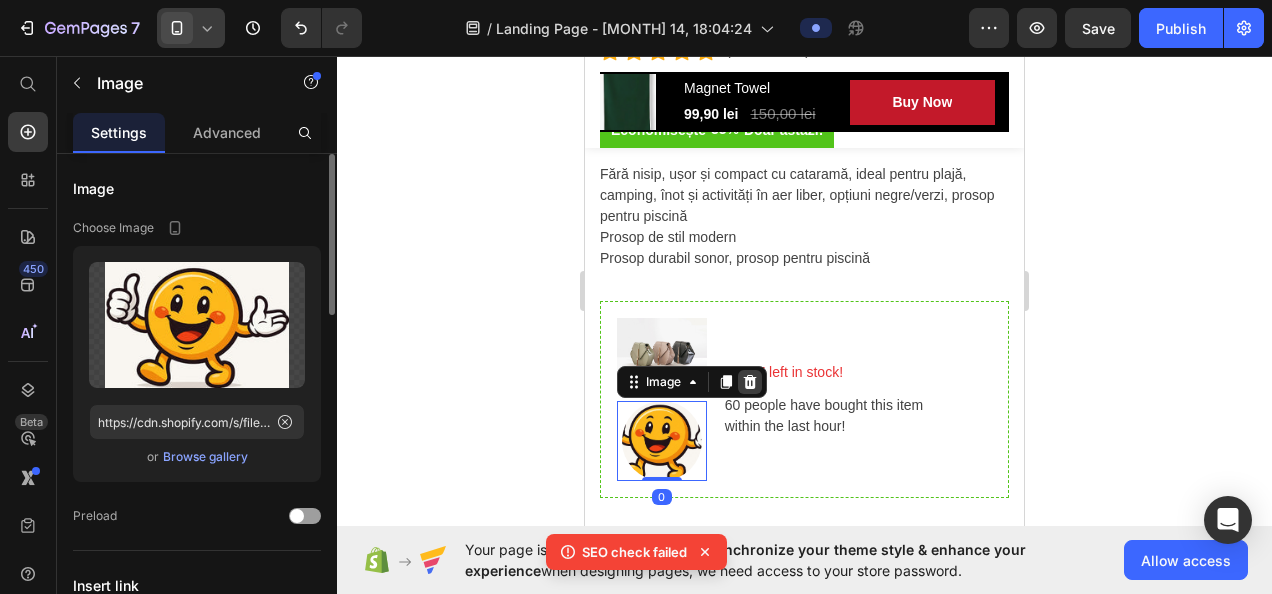 click 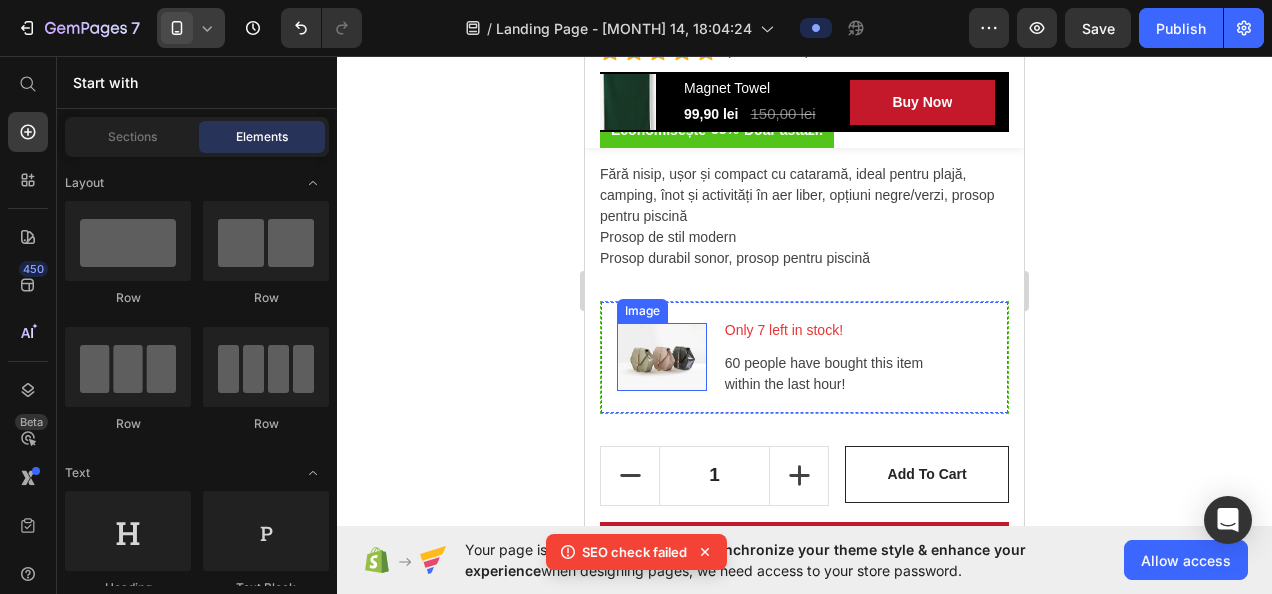 click at bounding box center (662, 356) 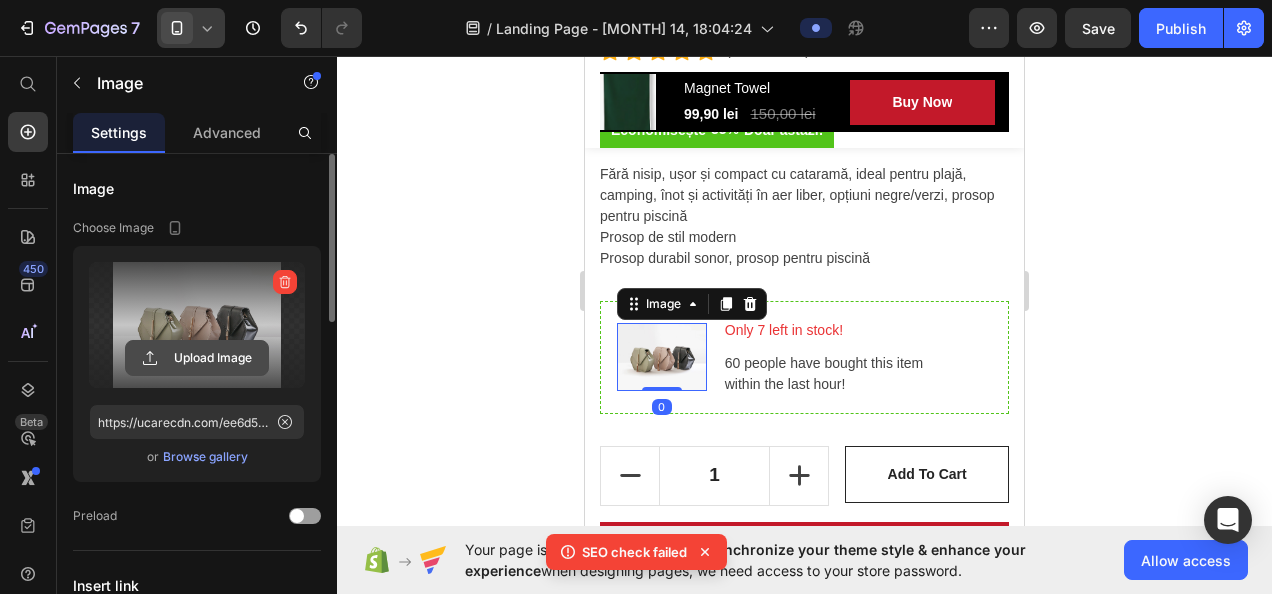 click 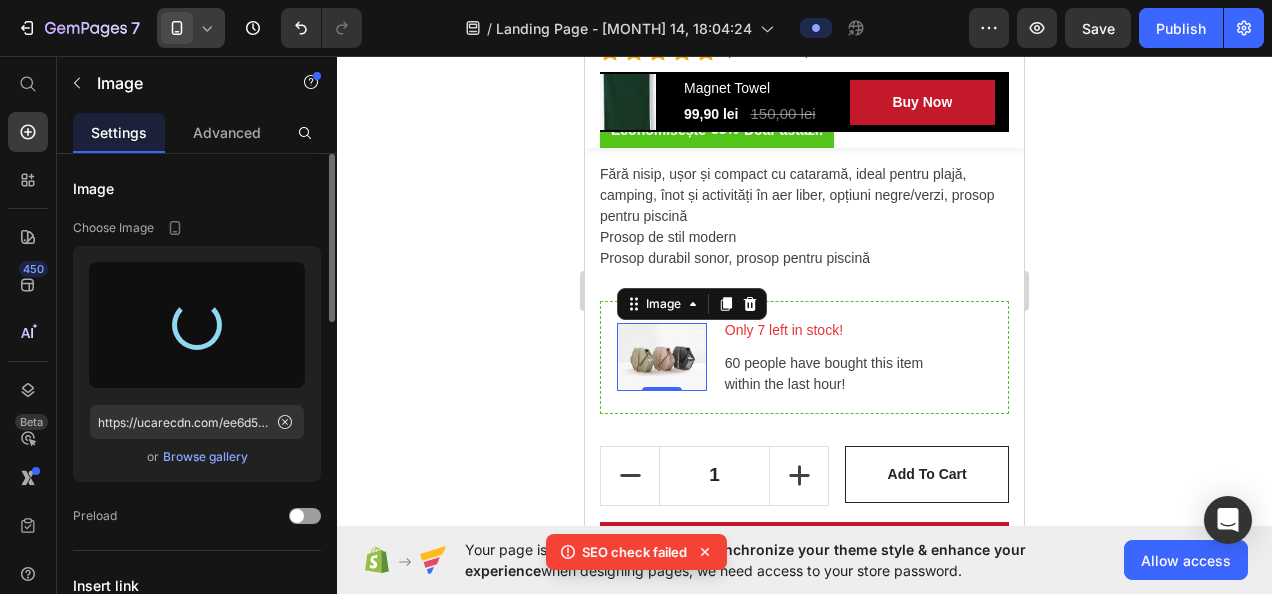 type on "https://cdn.shopify.com/s/files/1/0970/8607/9316/files/gempages_572496967687472352-7d5c8691-22c2-4961-a602-acbb1e0f3605.jpg" 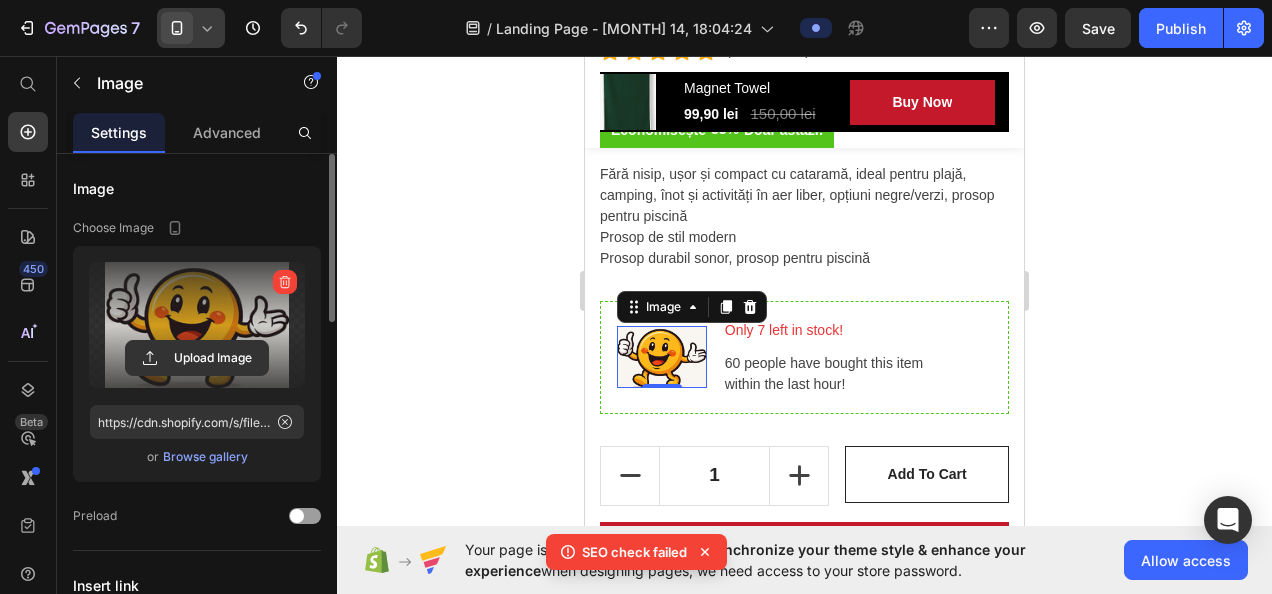 click 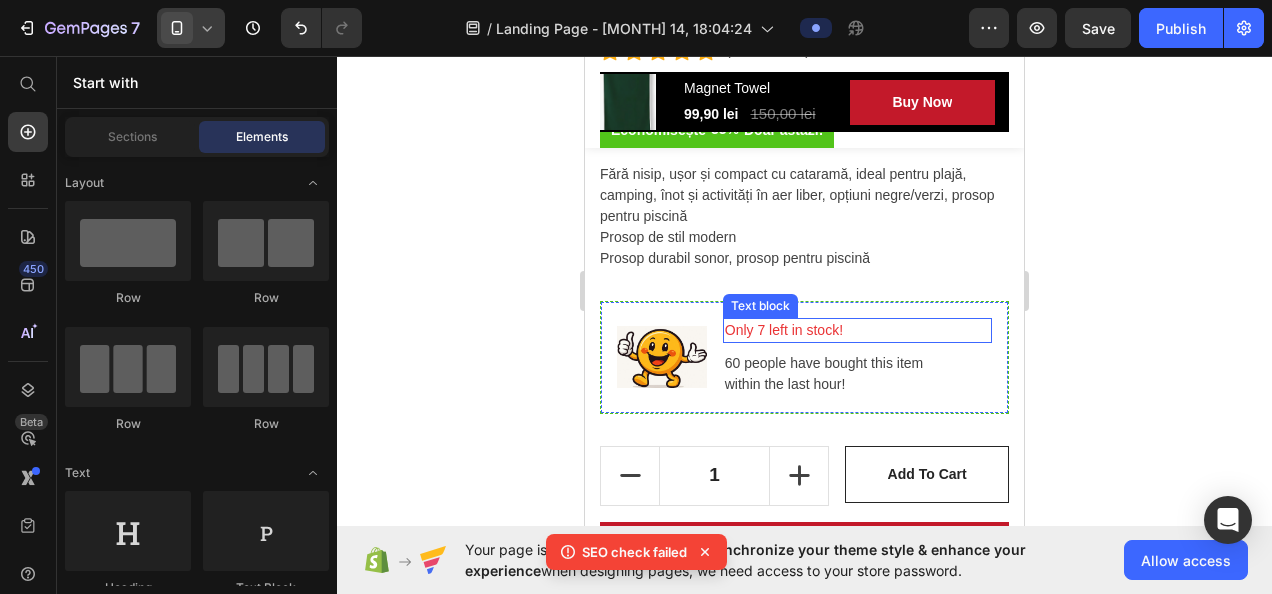 click on "Only 7 left in stock!" at bounding box center [857, 330] 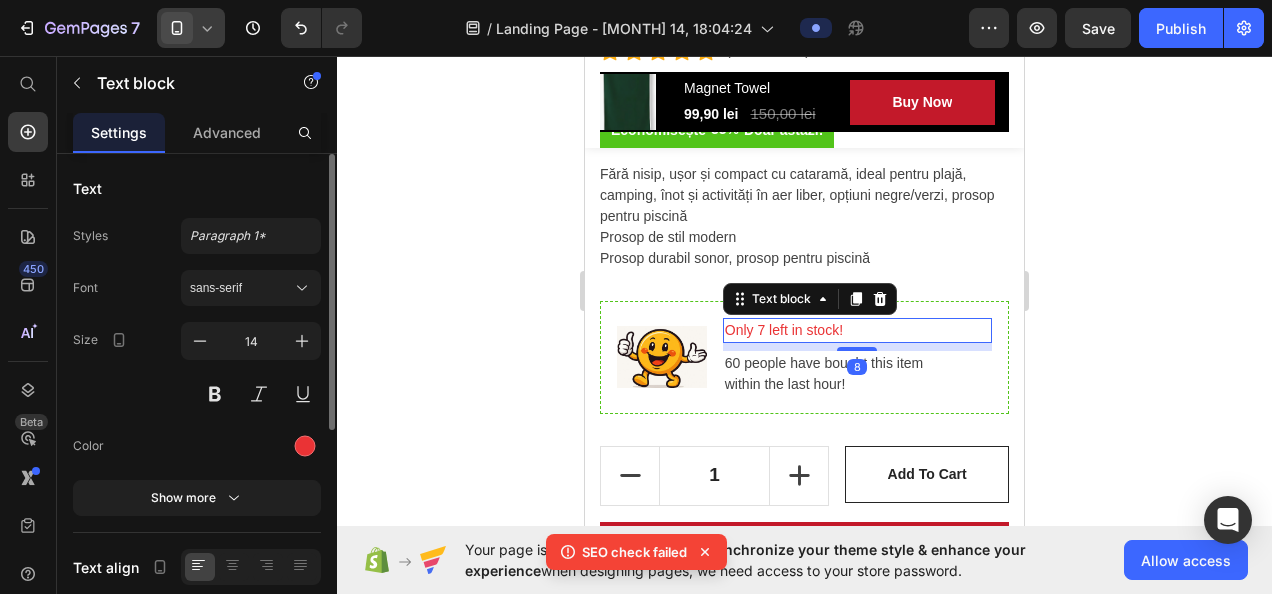 click on "Only 7 left in stock!" at bounding box center (857, 330) 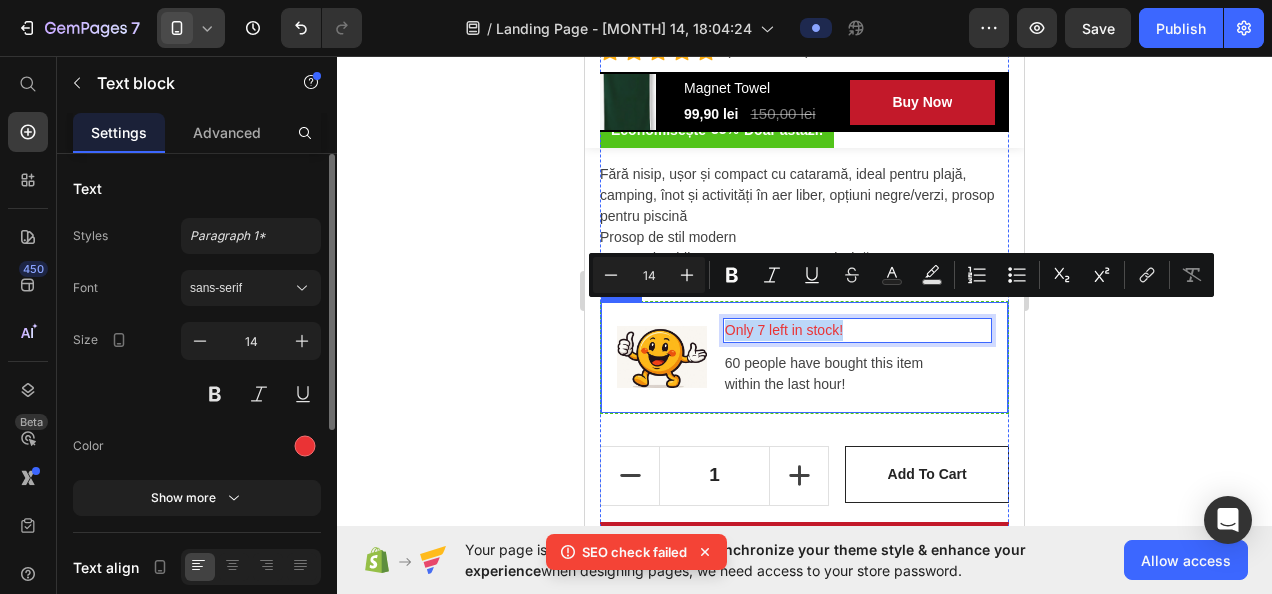 drag, startPoint x: 842, startPoint y: 314, endPoint x: 660, endPoint y: 291, distance: 183.44754 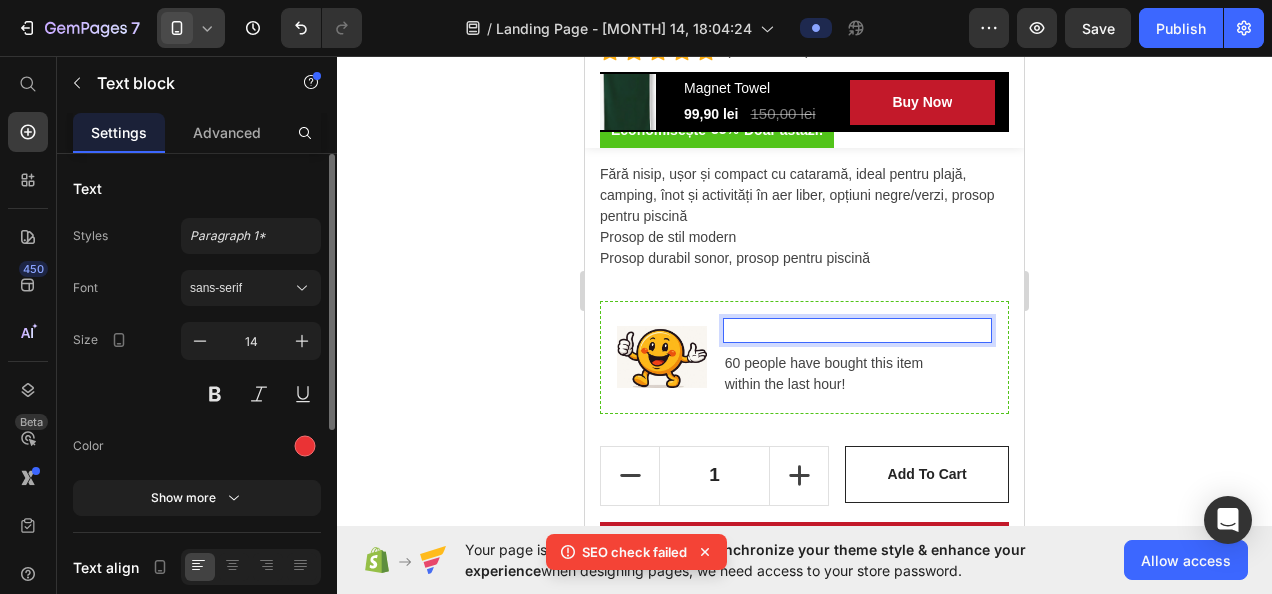 scroll, scrollTop: 761, scrollLeft: 0, axis: vertical 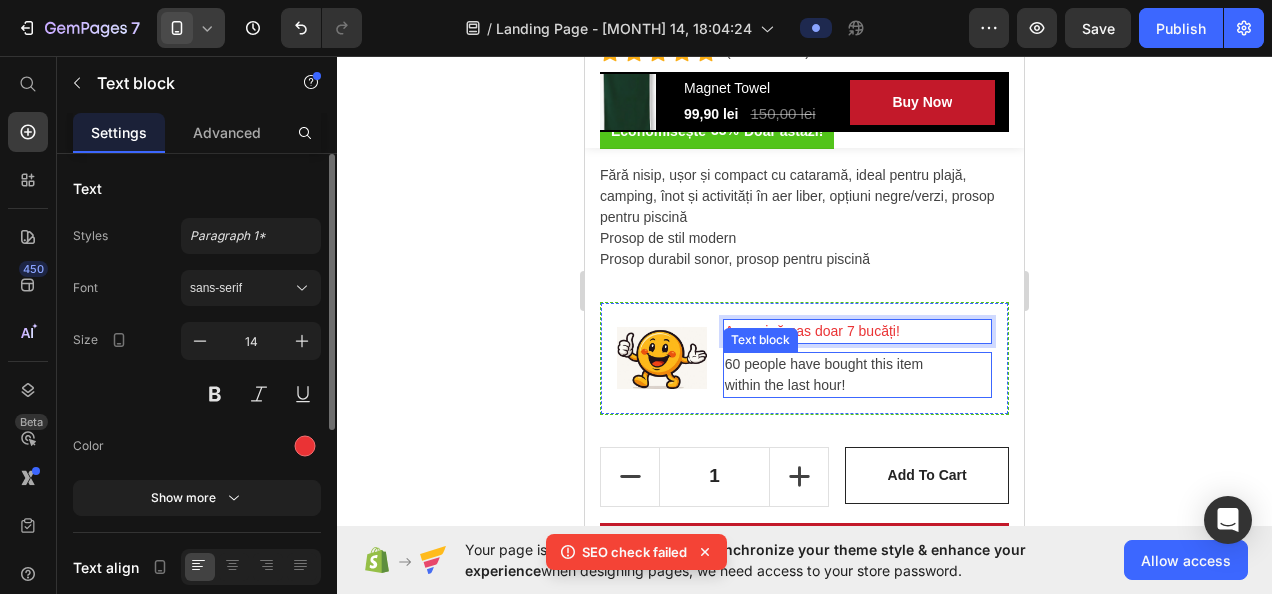 click on "60 people have bought this item within the last hour!" at bounding box center [857, 375] 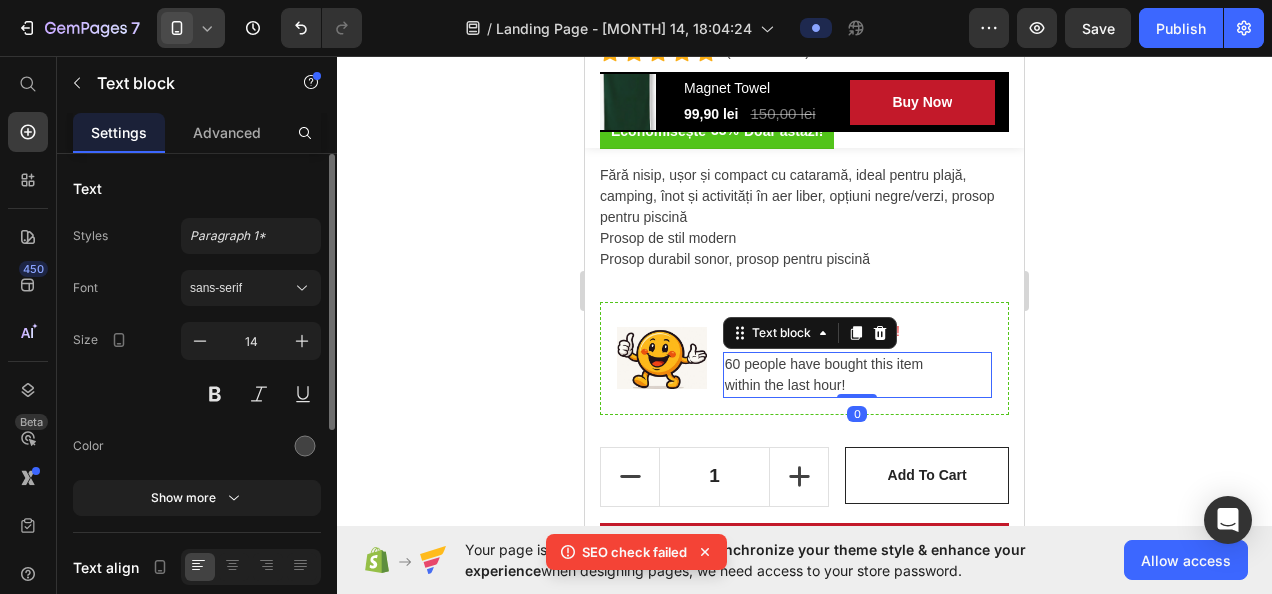 click on "60 people have bought this item within the last hour!" at bounding box center (857, 375) 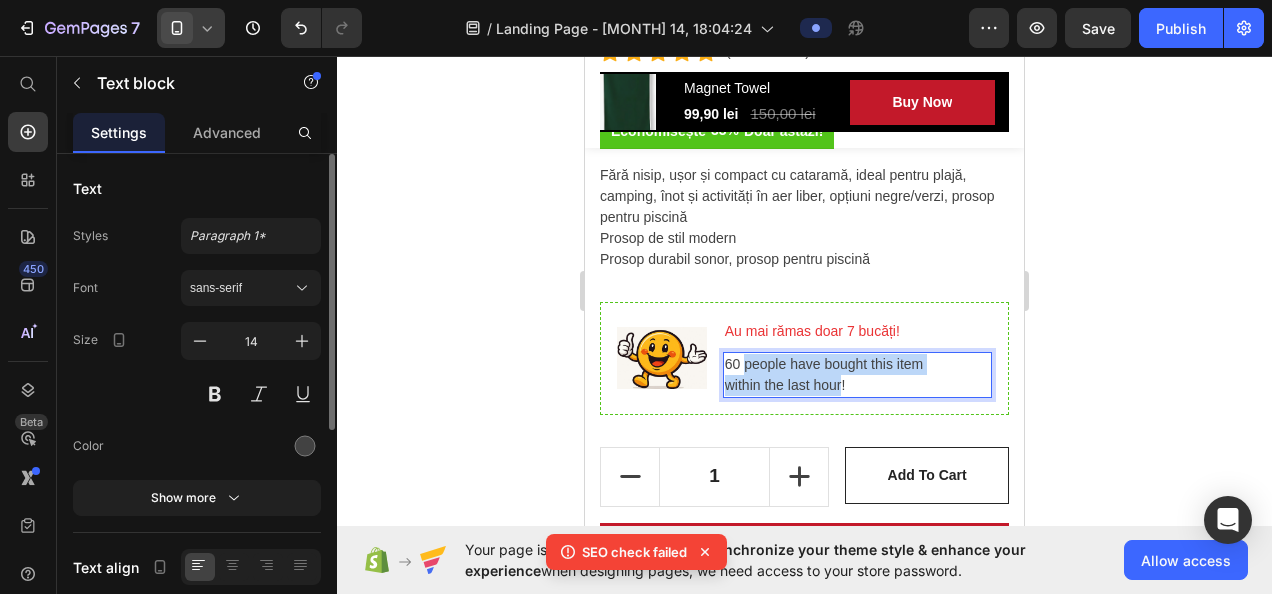 drag, startPoint x: 742, startPoint y: 346, endPoint x: 838, endPoint y: 376, distance: 100.57833 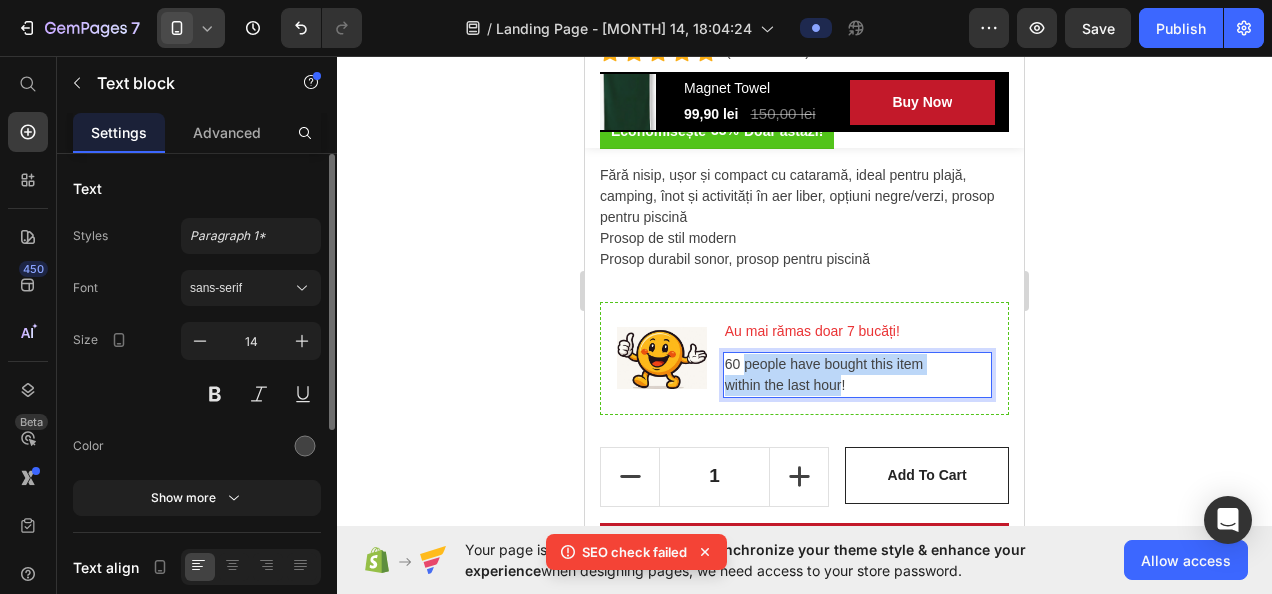 click on "60 people have bought this item within the last hour!" at bounding box center (857, 375) 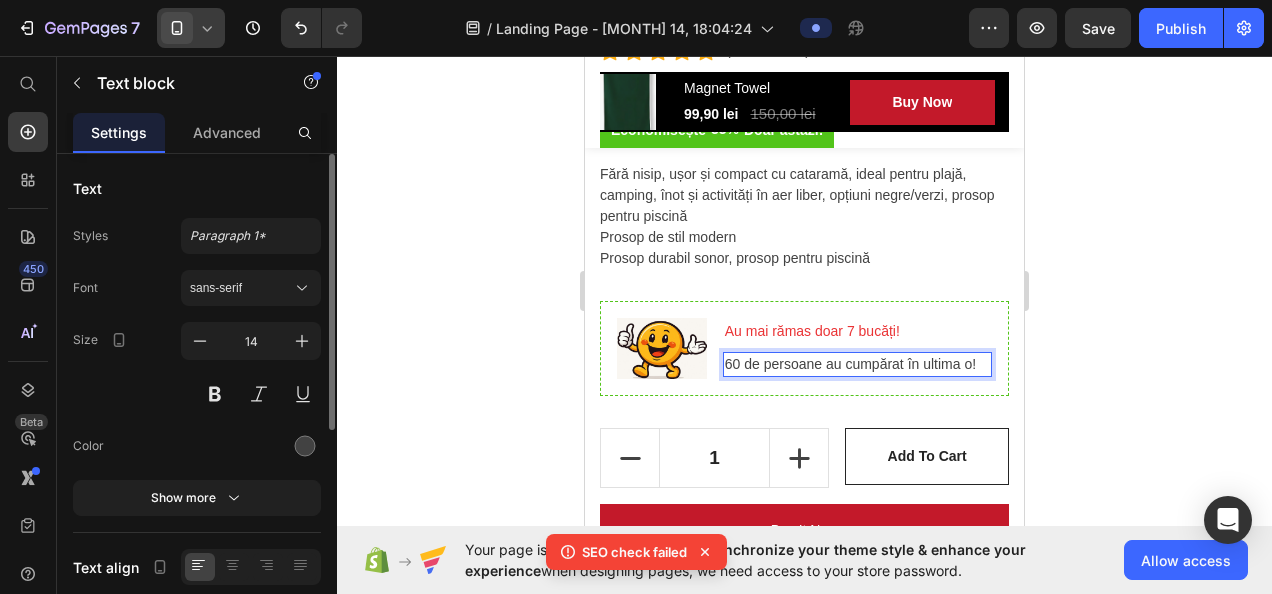 scroll, scrollTop: 761, scrollLeft: 0, axis: vertical 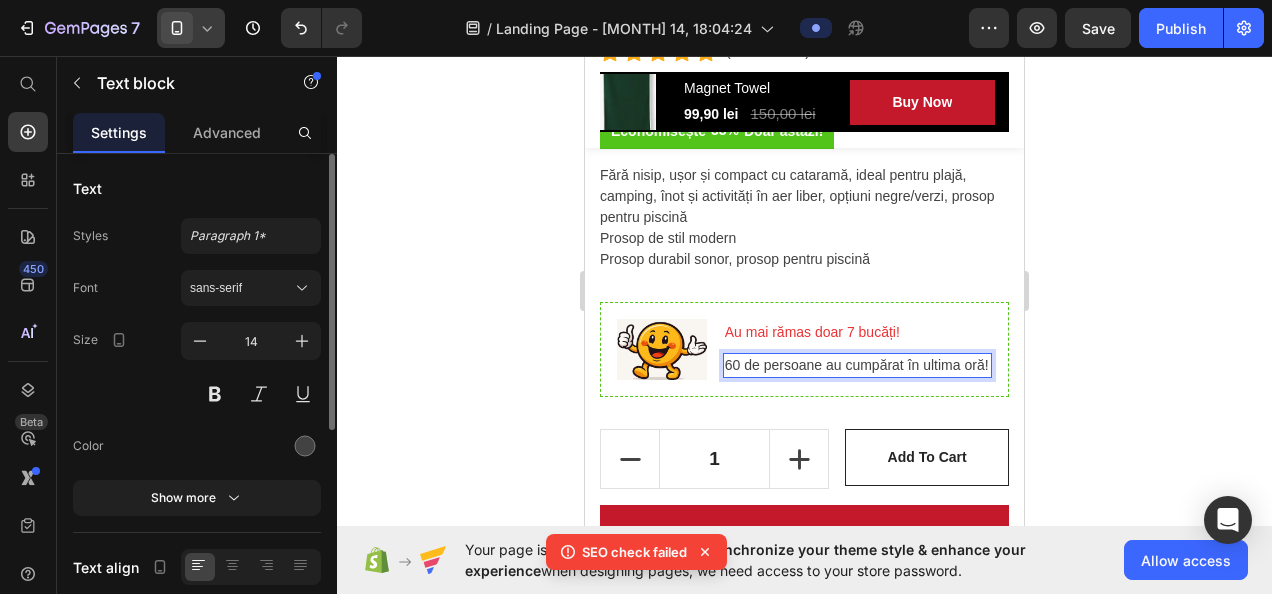 click on "60 de persoane au cumpărat în ultima oră!" at bounding box center (857, 365) 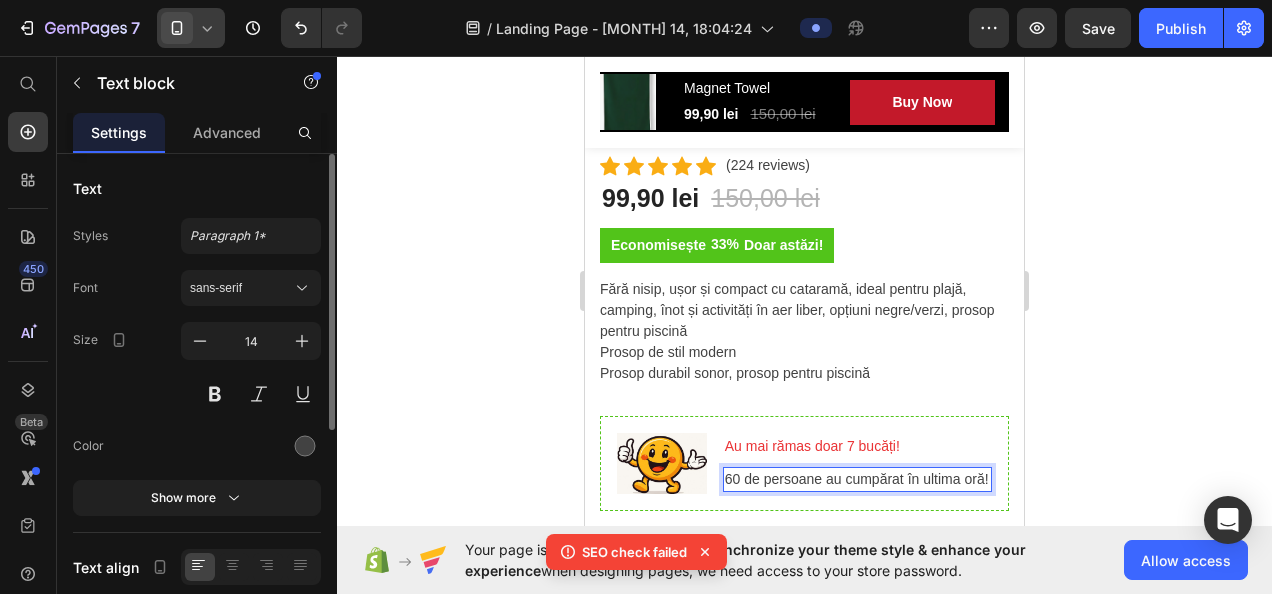 scroll, scrollTop: 641, scrollLeft: 0, axis: vertical 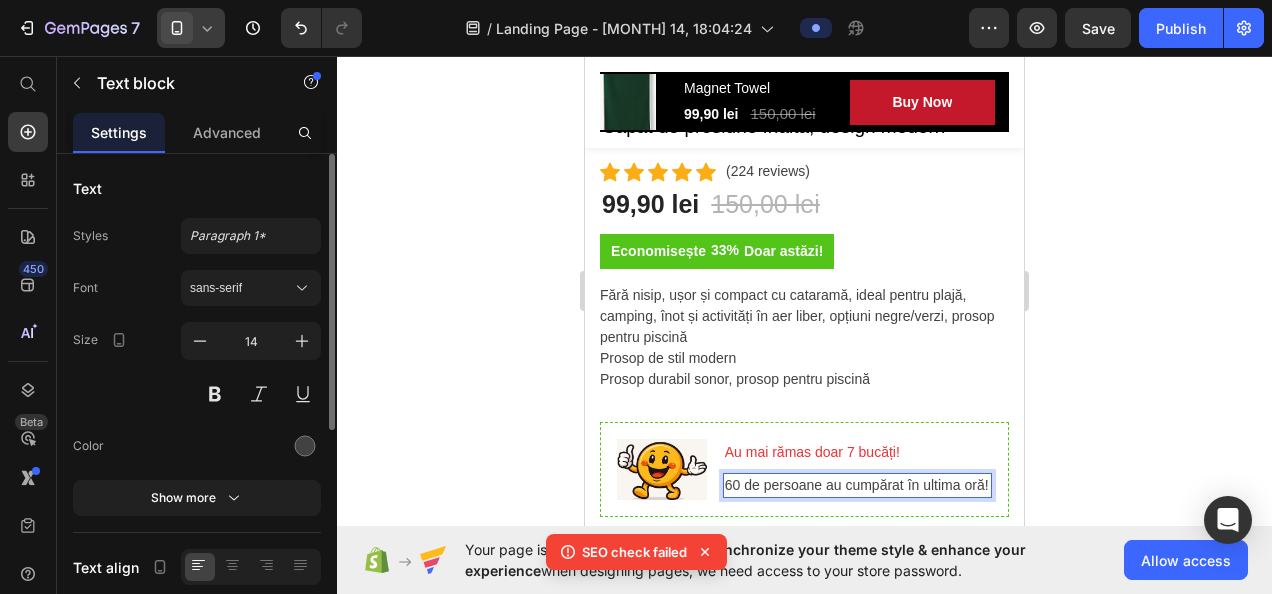 click on "Prosop durabil sonor, prosop pentru piscină" at bounding box center (735, 379) 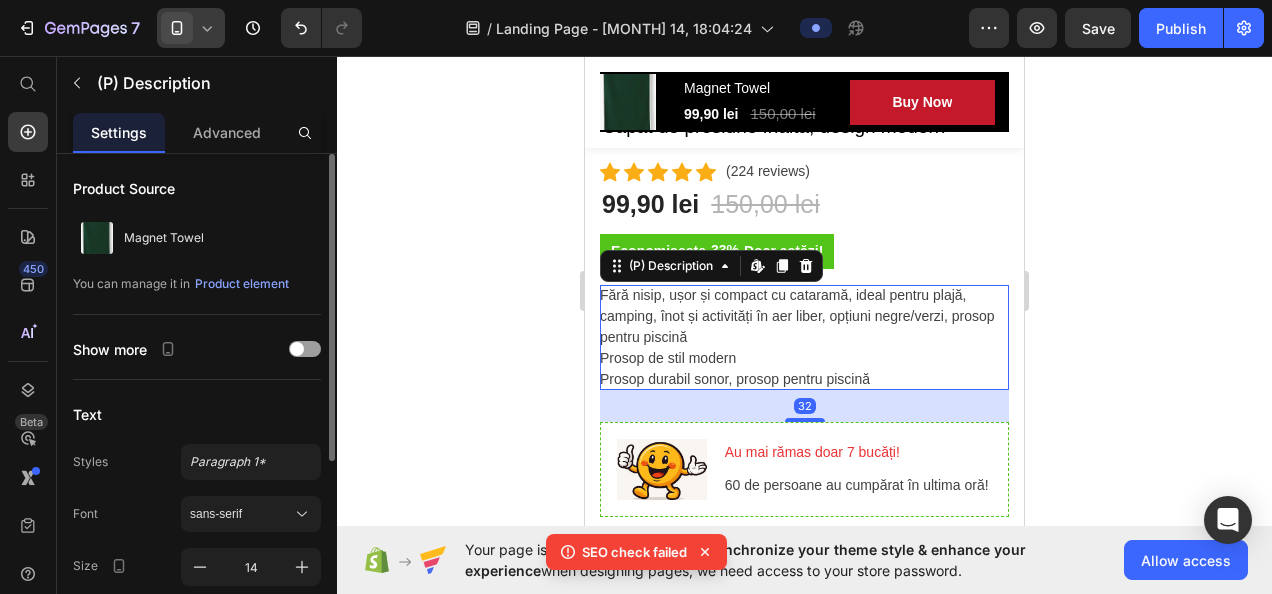 click on "Fără nisip, ușor și compact cu cataramă, ideal pentru plajă, camping, înot și activități în aer liber, opțiuni negre/verzi, prosop pentru piscină
Prosop de stil modern
Prosop durabil sonor, prosop pentru piscină" at bounding box center (804, 337) 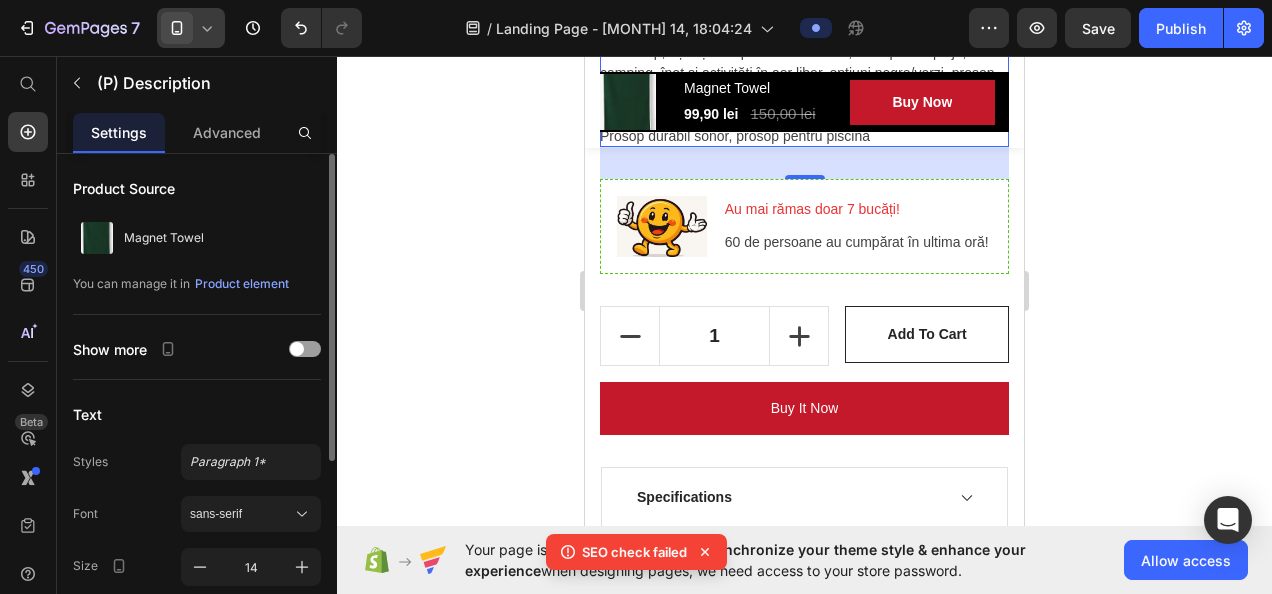 scroll, scrollTop: 886, scrollLeft: 0, axis: vertical 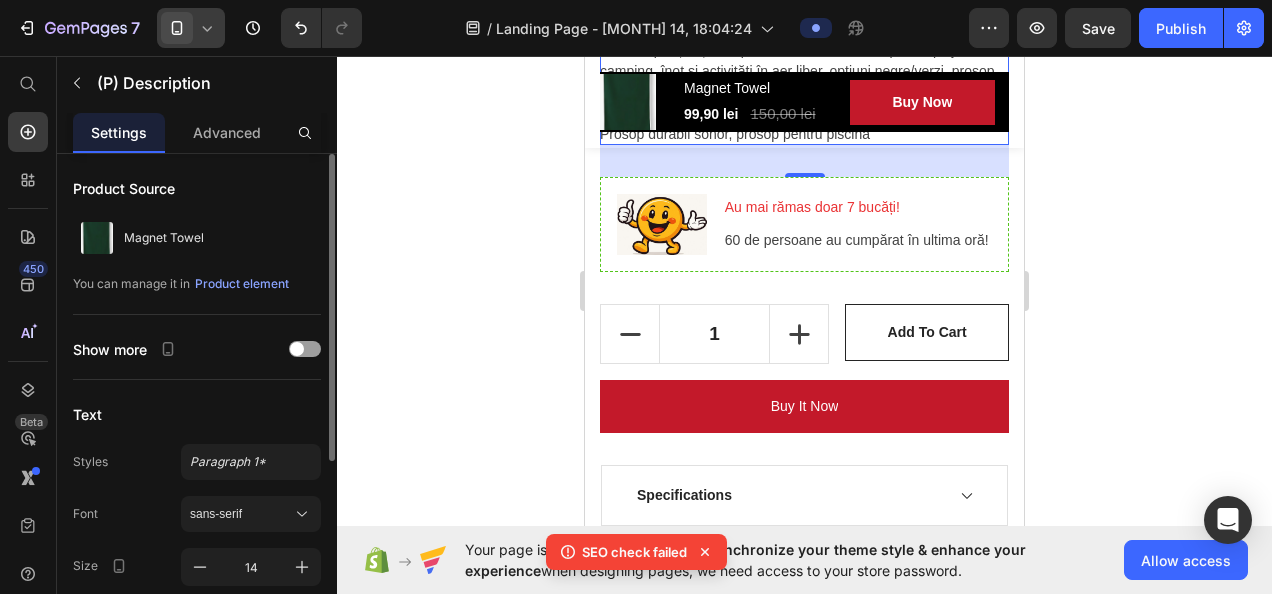 click 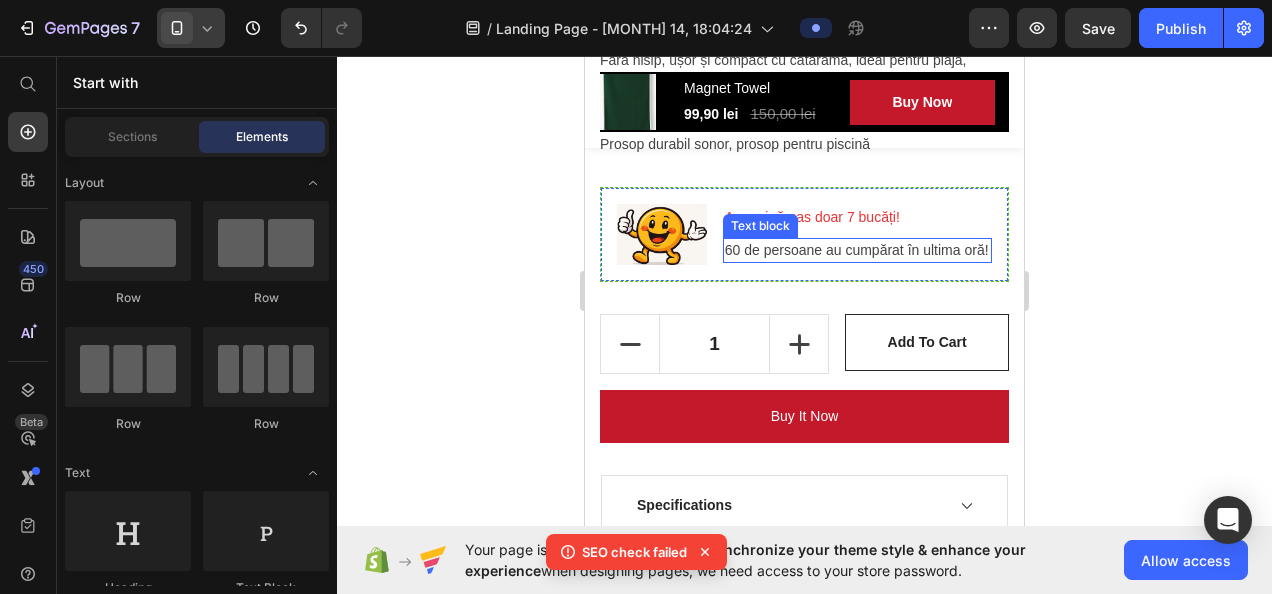 scroll, scrollTop: 850, scrollLeft: 0, axis: vertical 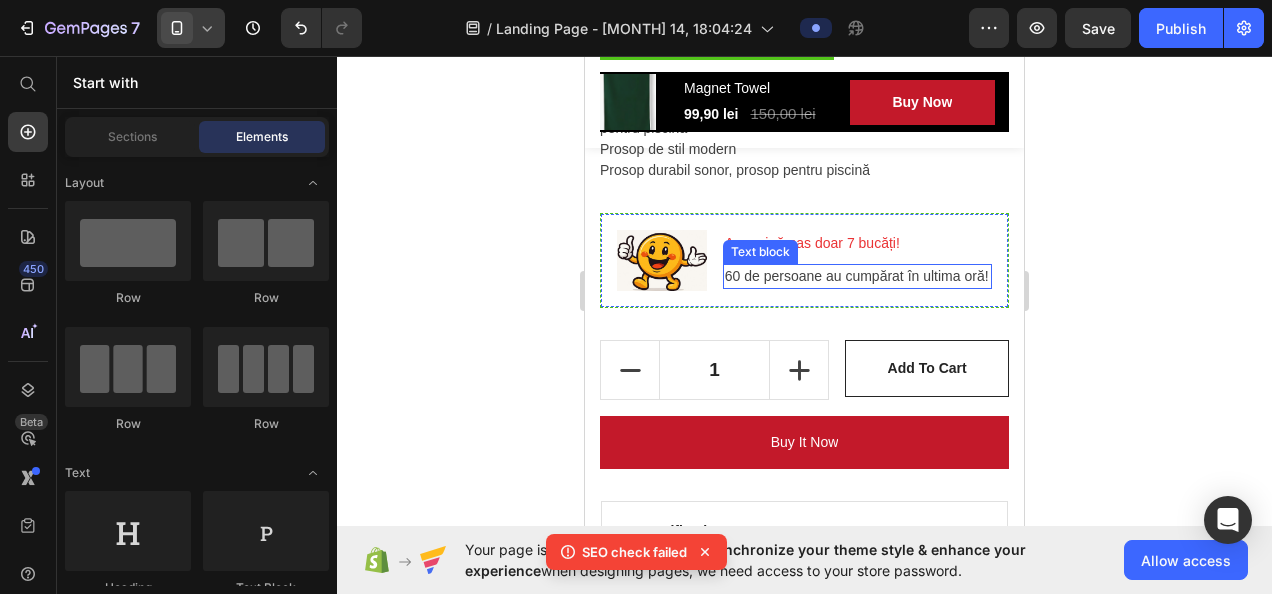 click on "60 de persoane au cumpărat în ultima oră!" at bounding box center [857, 276] 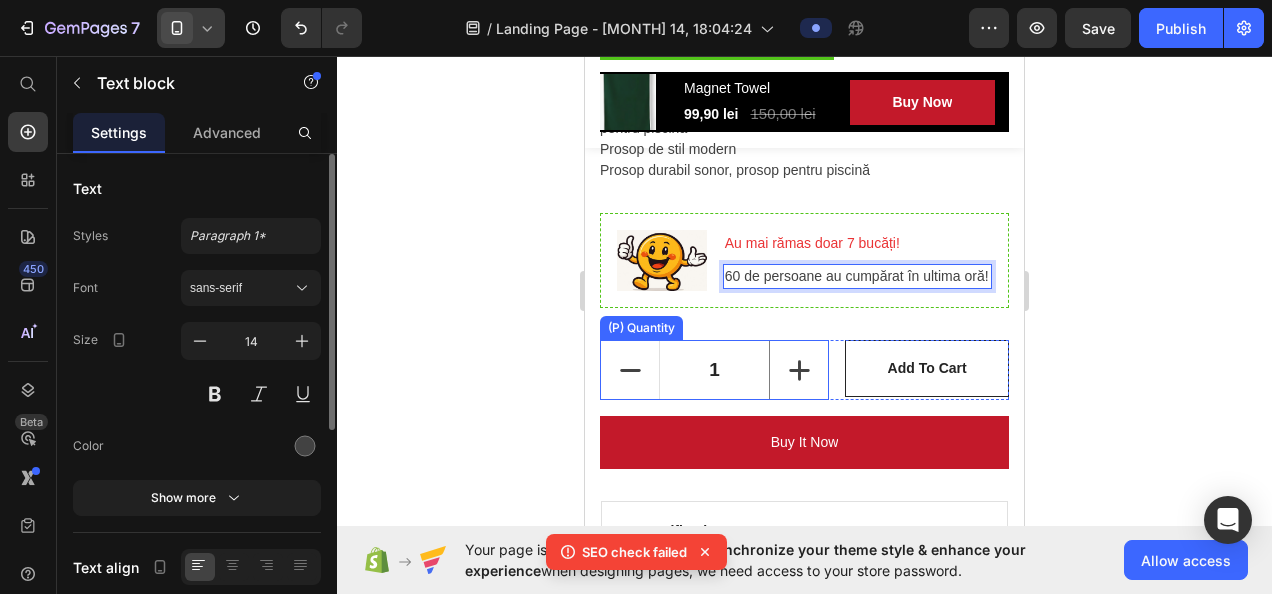 click 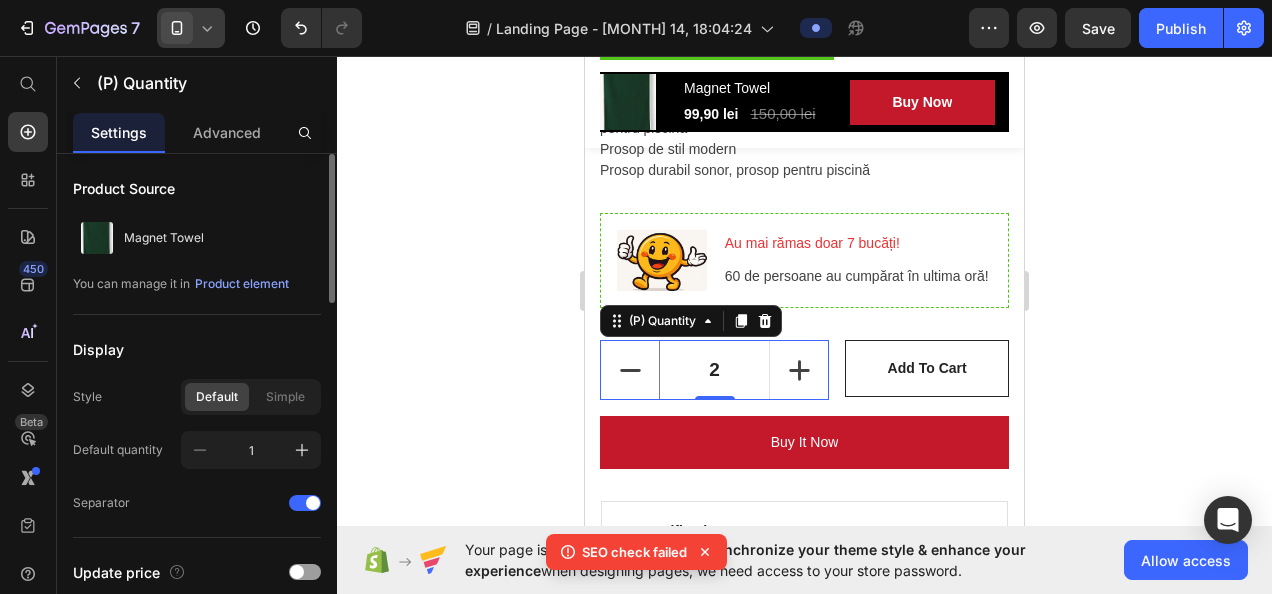 click 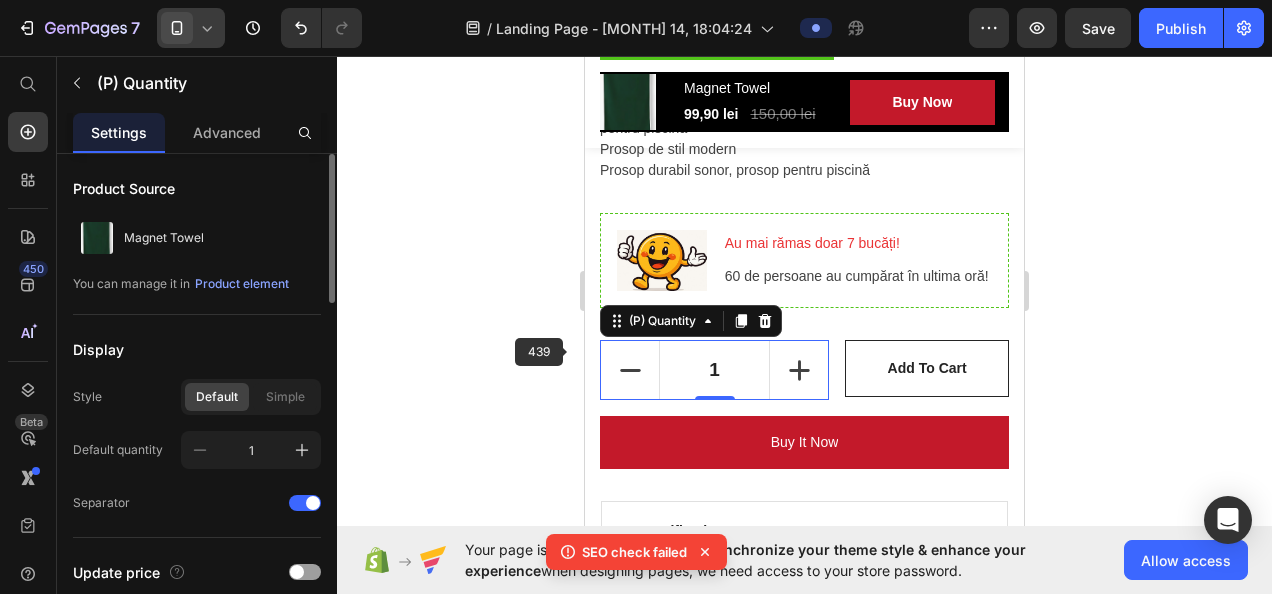 click 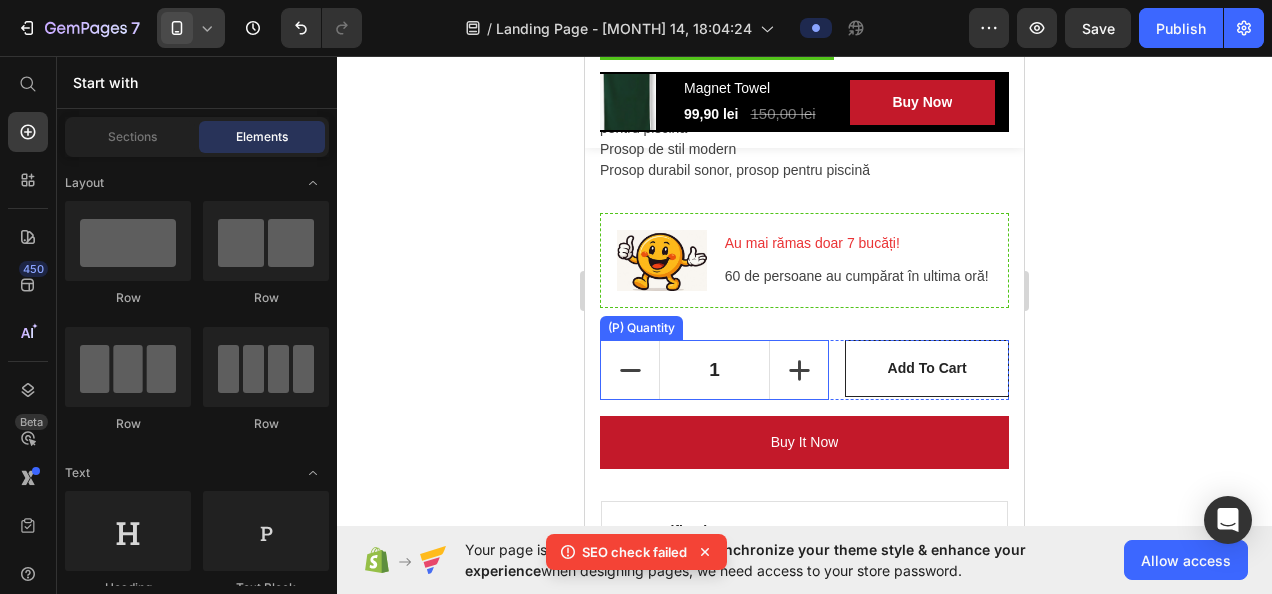 scroll, scrollTop: 980, scrollLeft: 0, axis: vertical 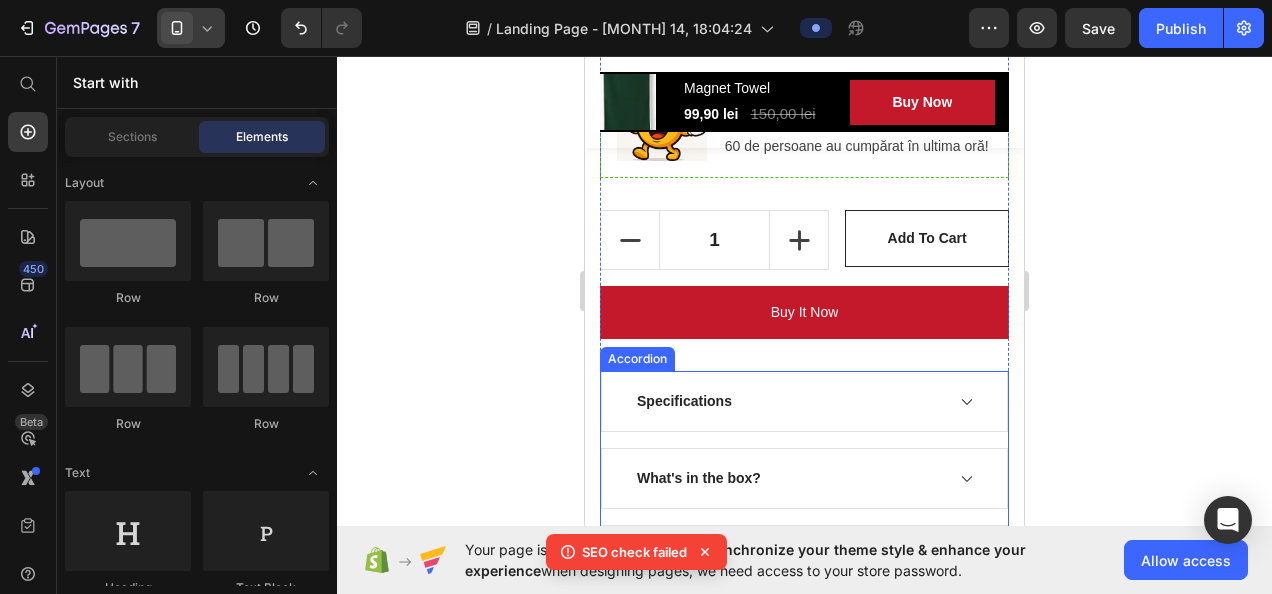 click on "Specifications" at bounding box center (684, 401) 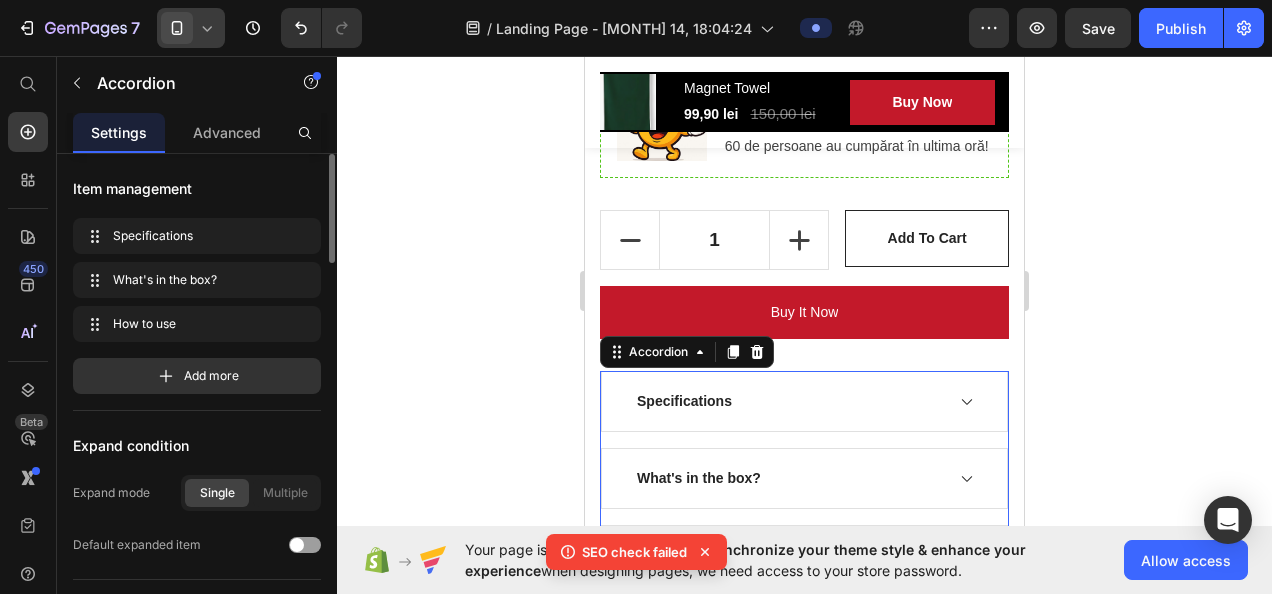 click on "Specifications" at bounding box center (804, 401) 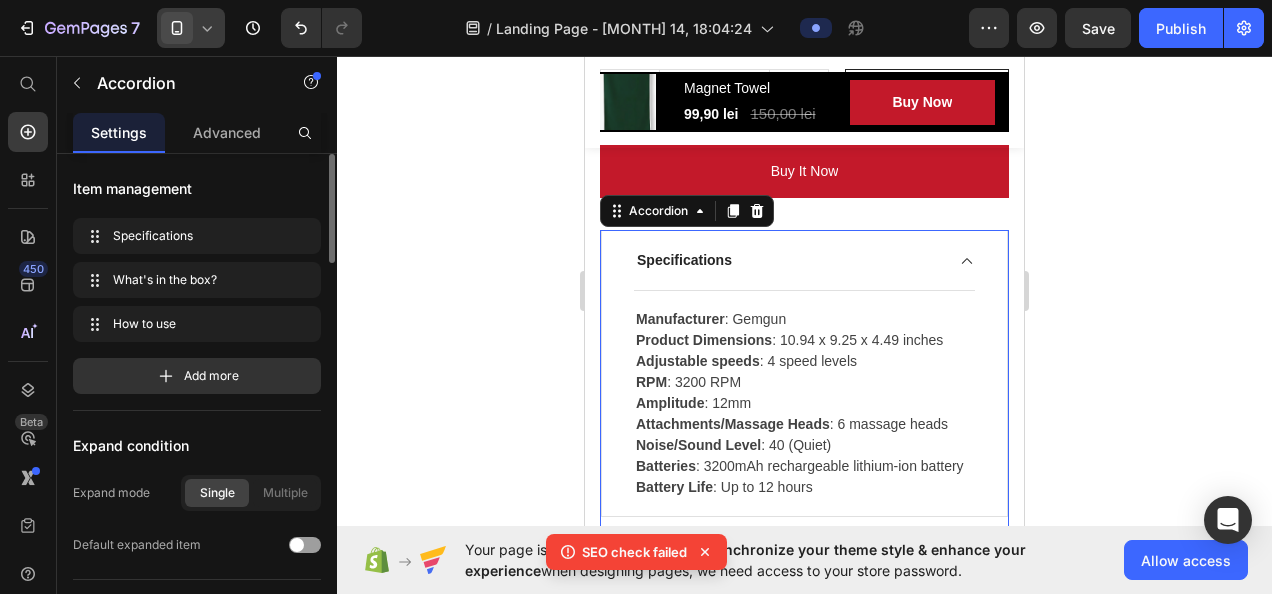scroll, scrollTop: 1122, scrollLeft: 0, axis: vertical 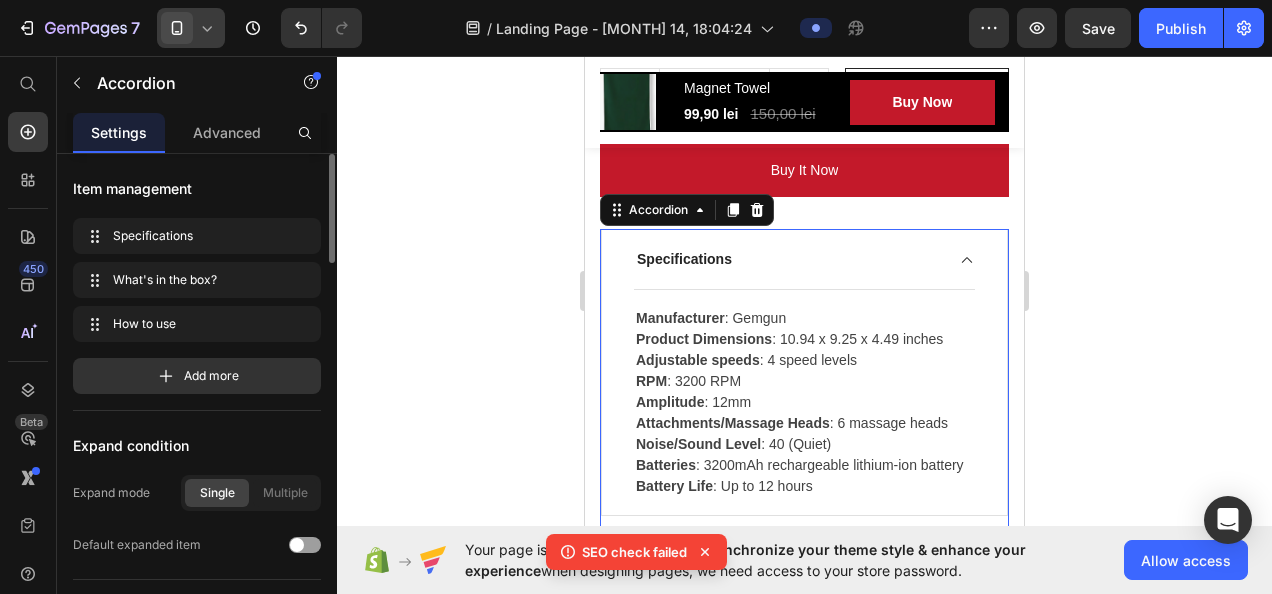 click at bounding box center [967, 260] 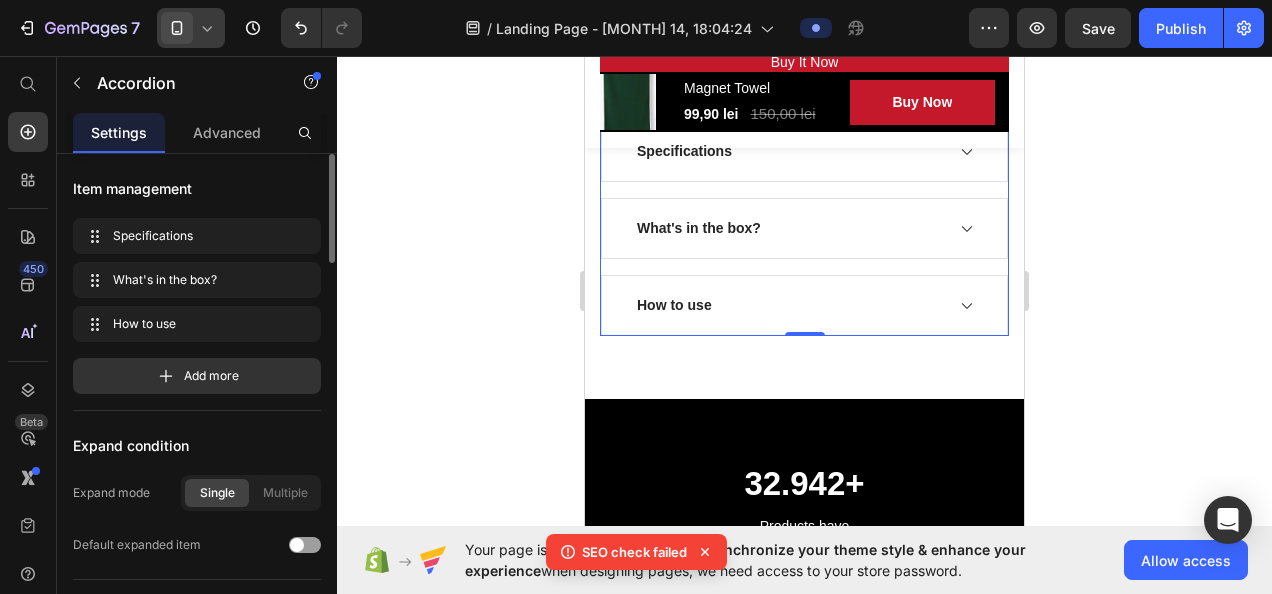 scroll, scrollTop: 1236, scrollLeft: 0, axis: vertical 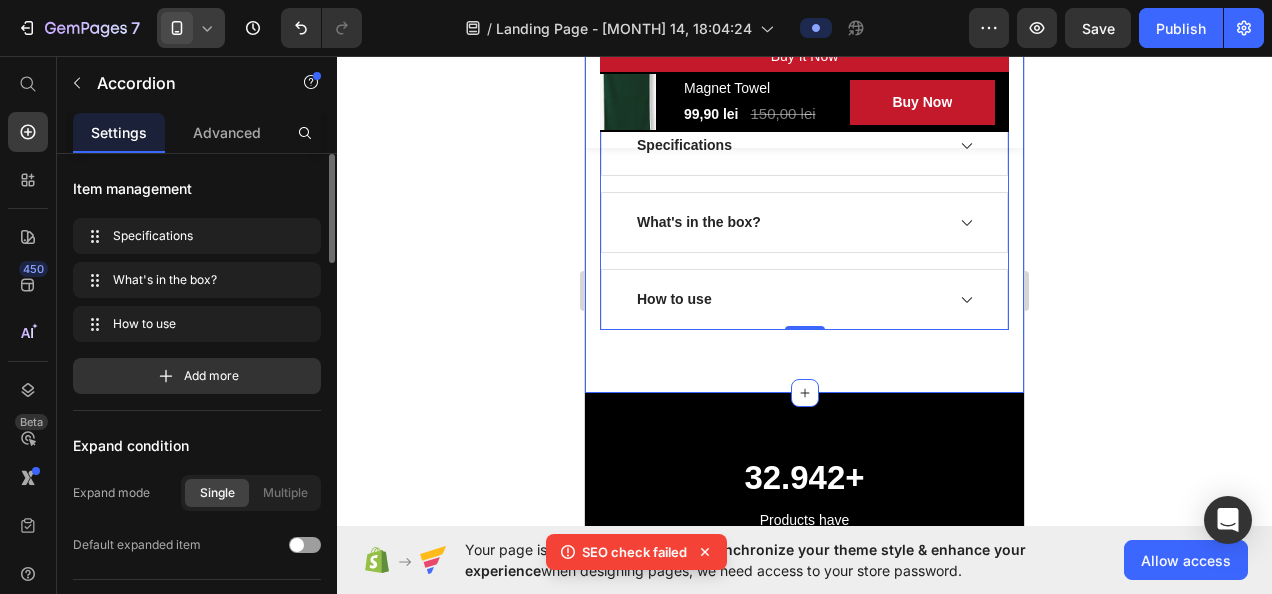 click on "Product Images Magnet Towel (P) Title Capăt de presiune înaltă, design modern Text block                Icon                Icon                Icon                Icon                Icon Icon List Hoz (224 reviews) Text block Row 99,90 lei (P) Price 150,00 lei (P) Price Row Economisește 33% Doar astăzi! (P) Tag Row Fără nisip, ușor și compact cu cataramă, ideal pentru plajă, camping, înot și activități în aer liber, opțiuni negre/verzi, prosop pentru piscină
Prosop de stil modern
Prosop durabil sonor, prosop pentru piscină (P) Description Image Au mai rămas doar 7 bucăți! Text block 60 de persoane au cumpărat în ultima oră!  Text block Row 1 (P) Quantity add to cart (P) Cart Button Row buy it now (P) Dynamic Checkout
Specifications
What's in the box?
How to use Accordion   0 Product Section 2" at bounding box center [804, -327] 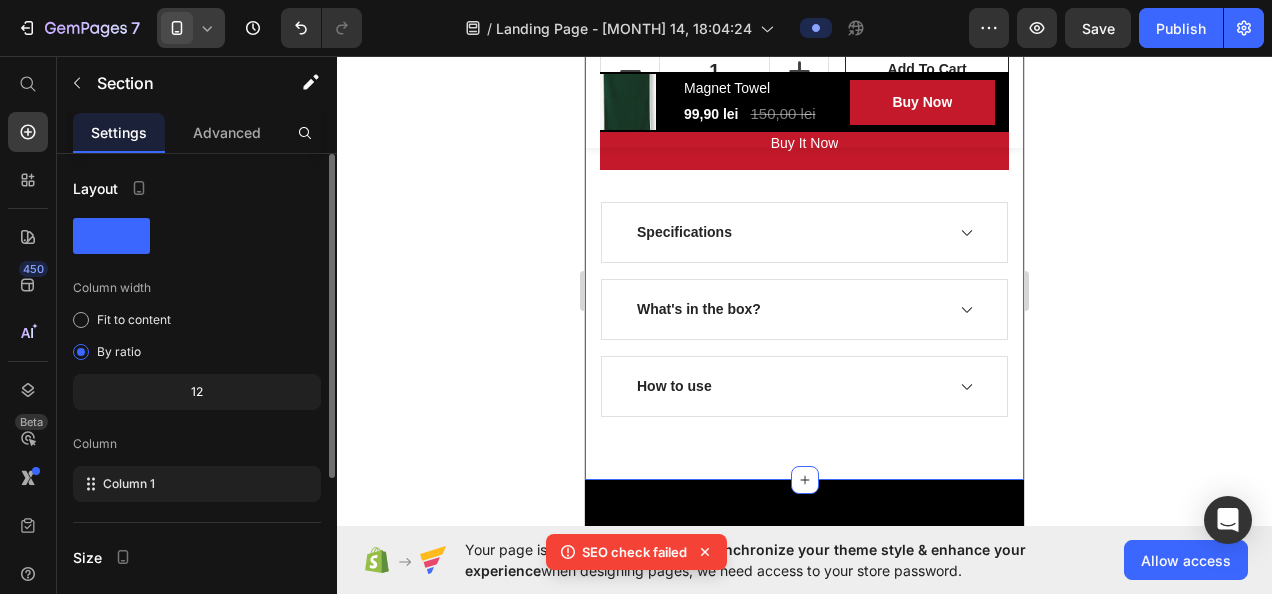 scroll, scrollTop: 1145, scrollLeft: 0, axis: vertical 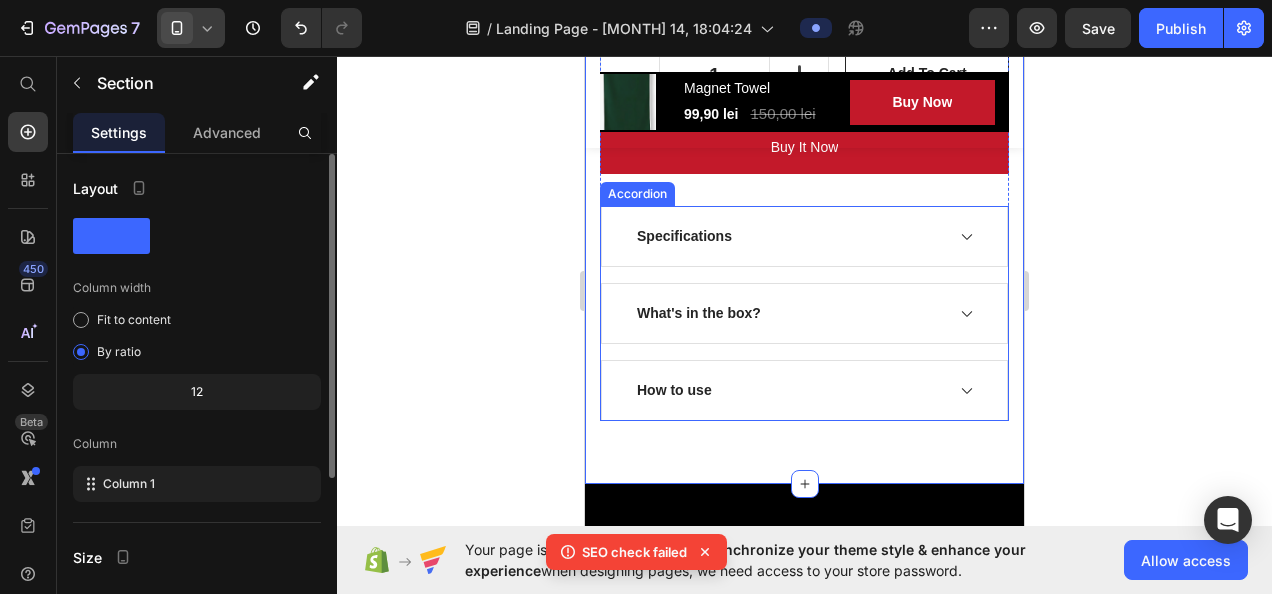 click on "Specifications" at bounding box center (788, 236) 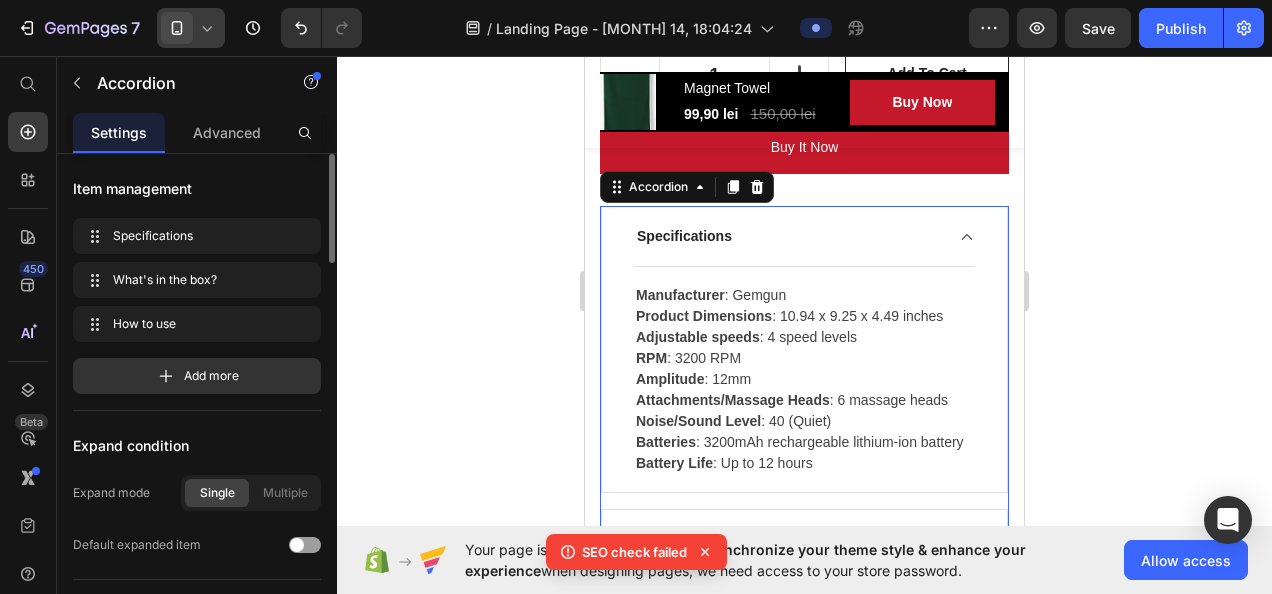 click on "Specifications" at bounding box center (788, 236) 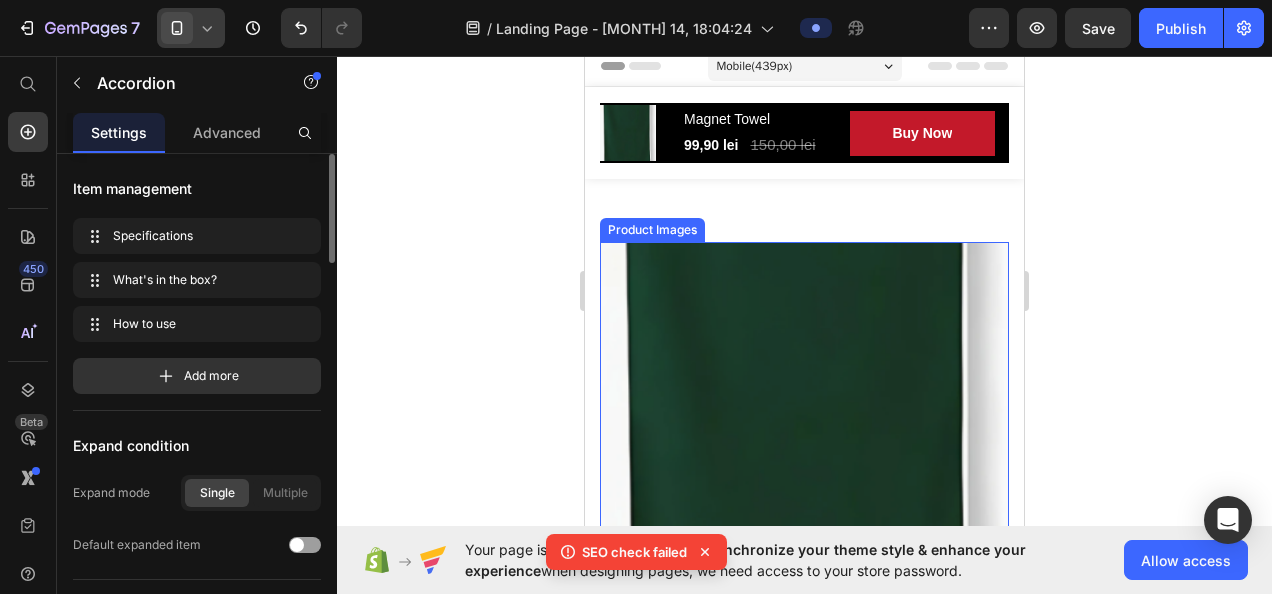 scroll, scrollTop: 0, scrollLeft: 0, axis: both 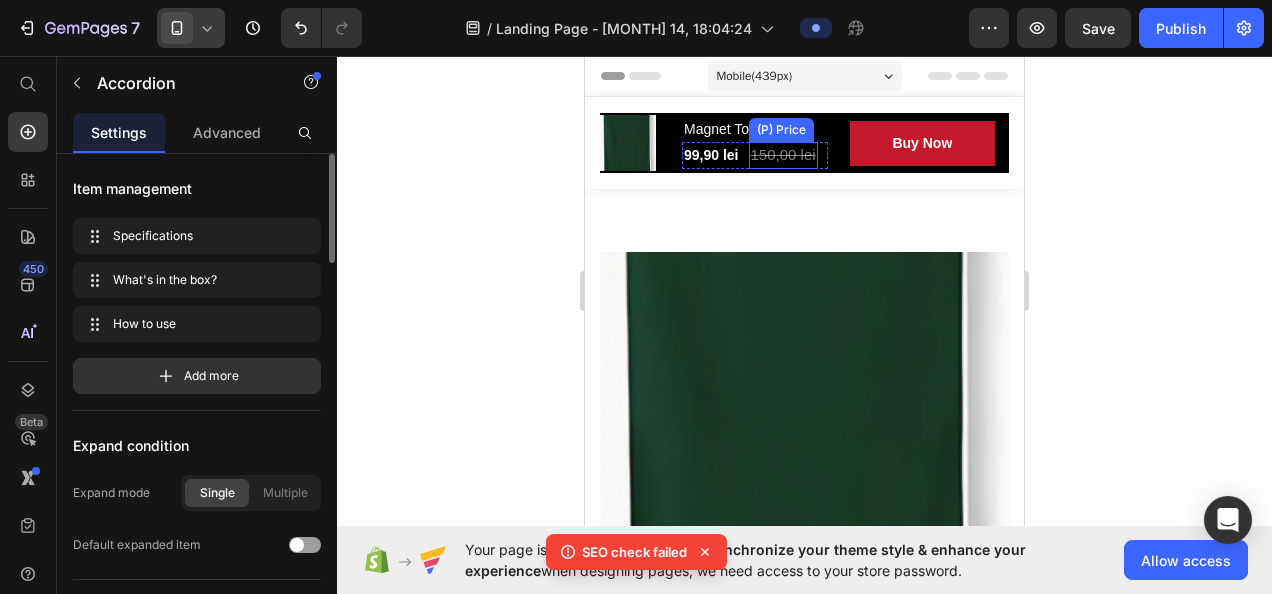 click on "Magnet Towel (P) Title 99,90 lei (P) Price 150,00 lei (P) Price Row" at bounding box center (745, 143) 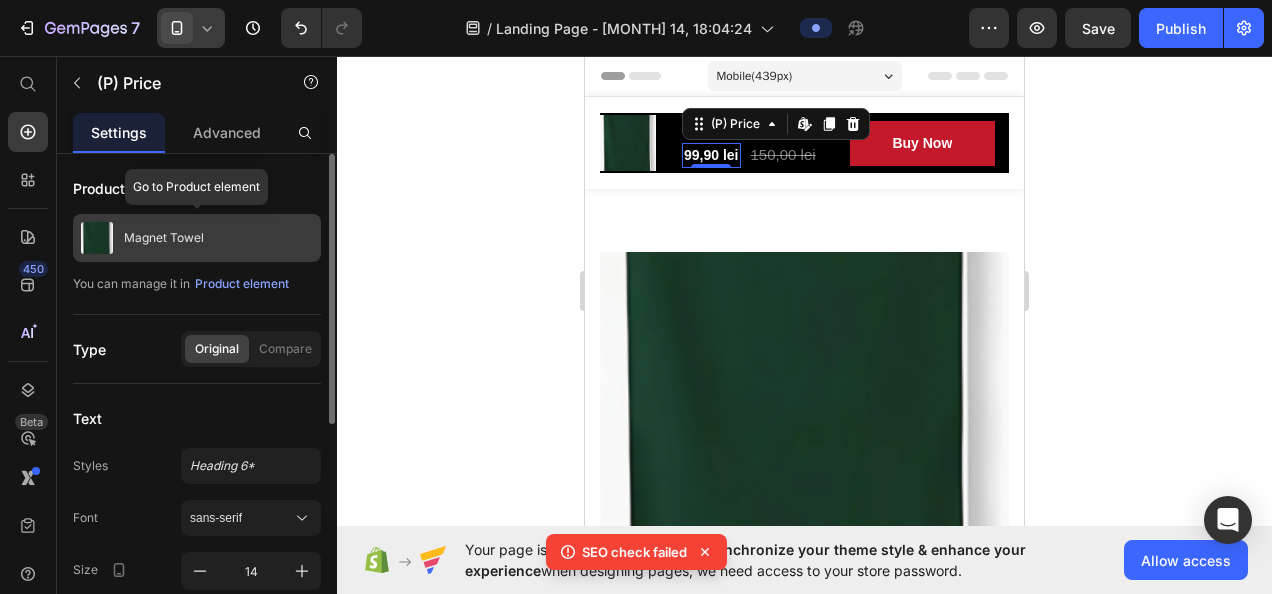click on "Magnet Towel" at bounding box center [164, 238] 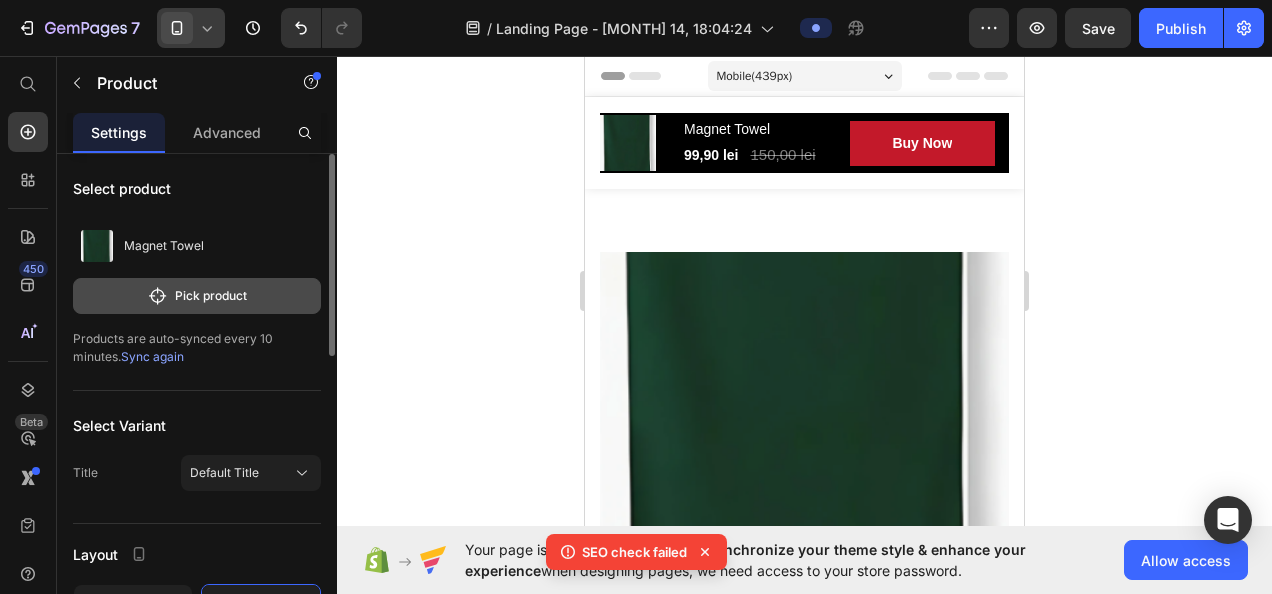 click on "Pick product" at bounding box center [197, 296] 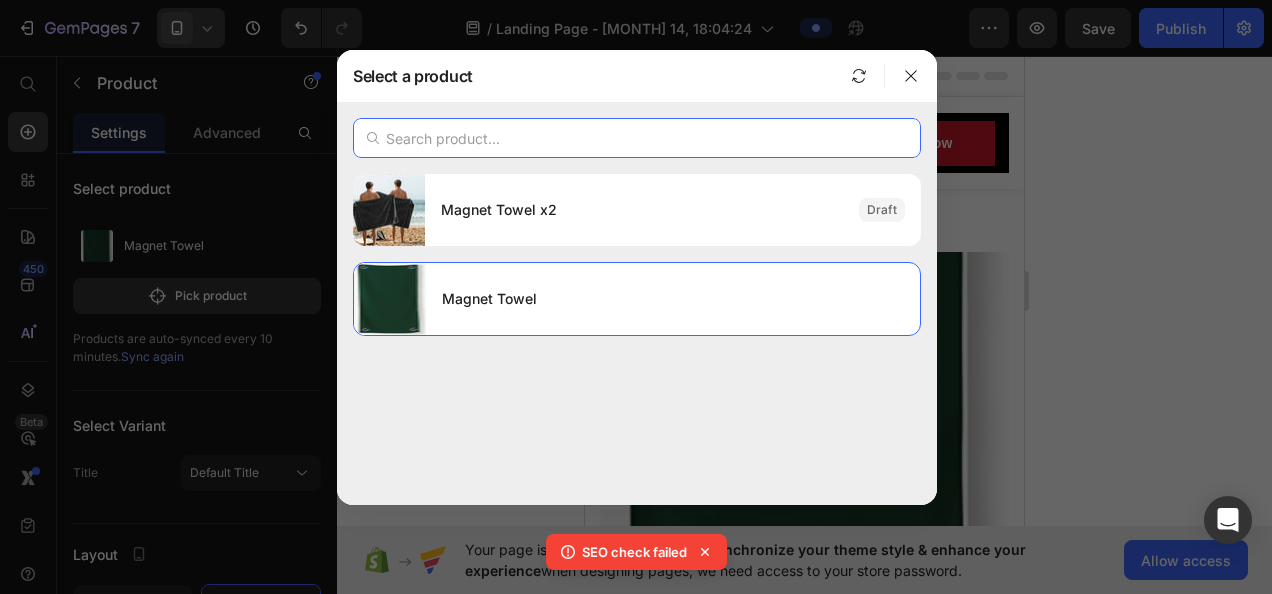 click at bounding box center [637, 138] 